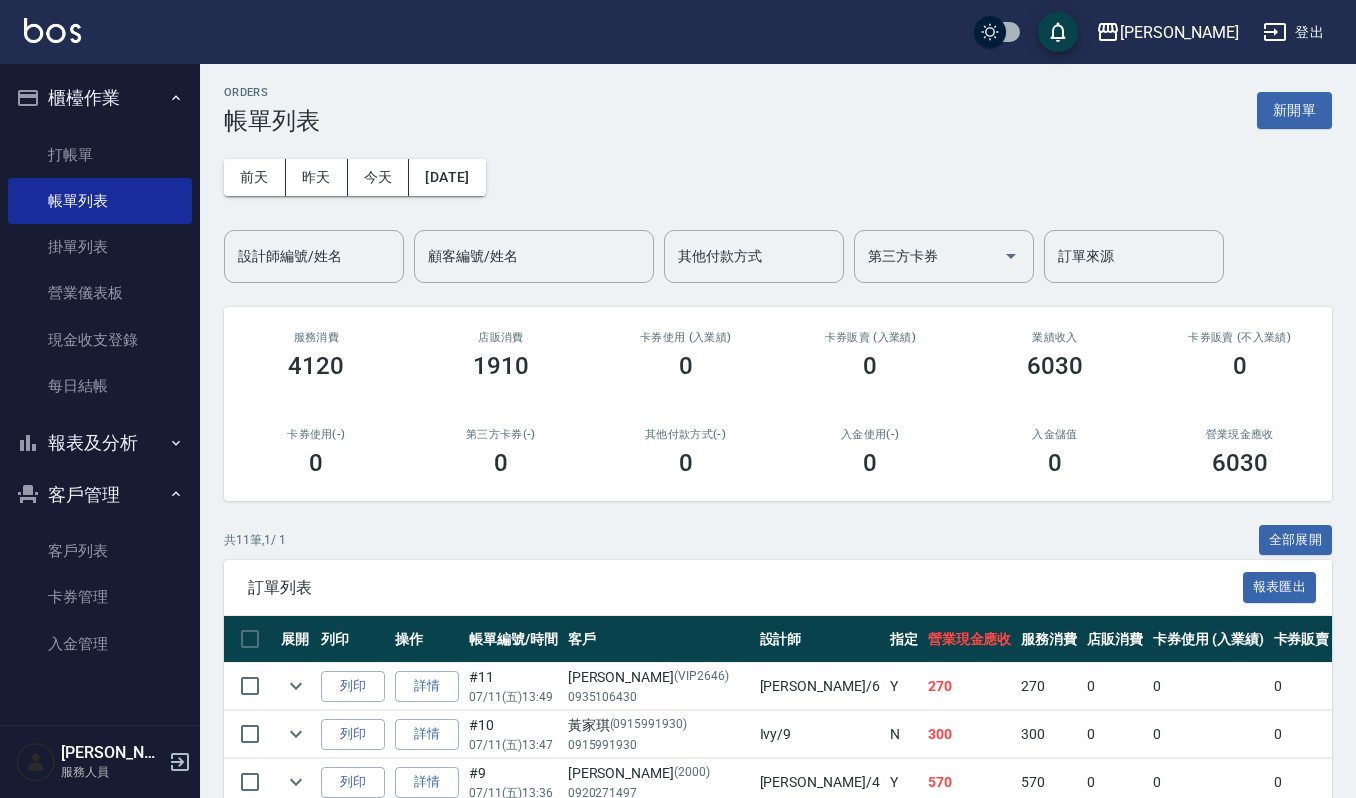 scroll, scrollTop: 0, scrollLeft: 0, axis: both 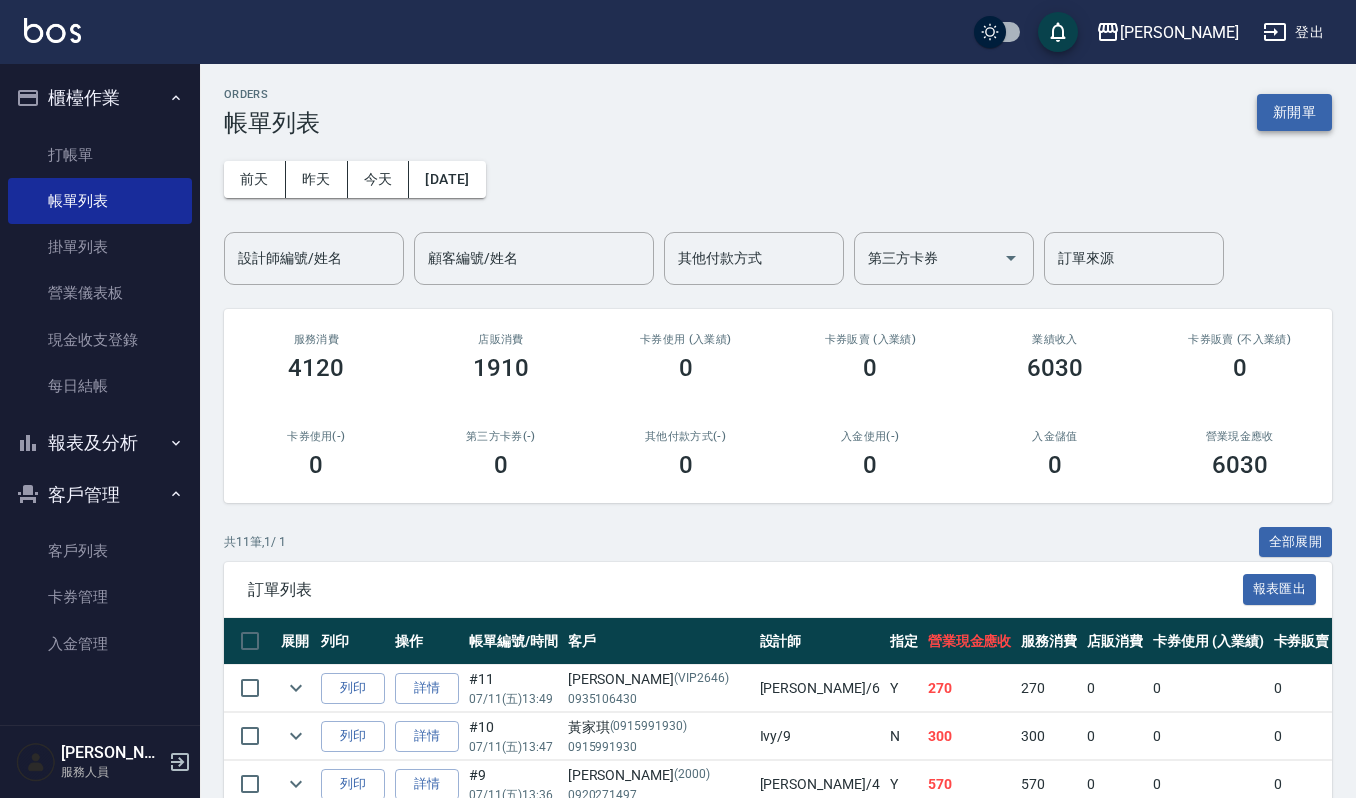 click on "新開單" at bounding box center (1294, 112) 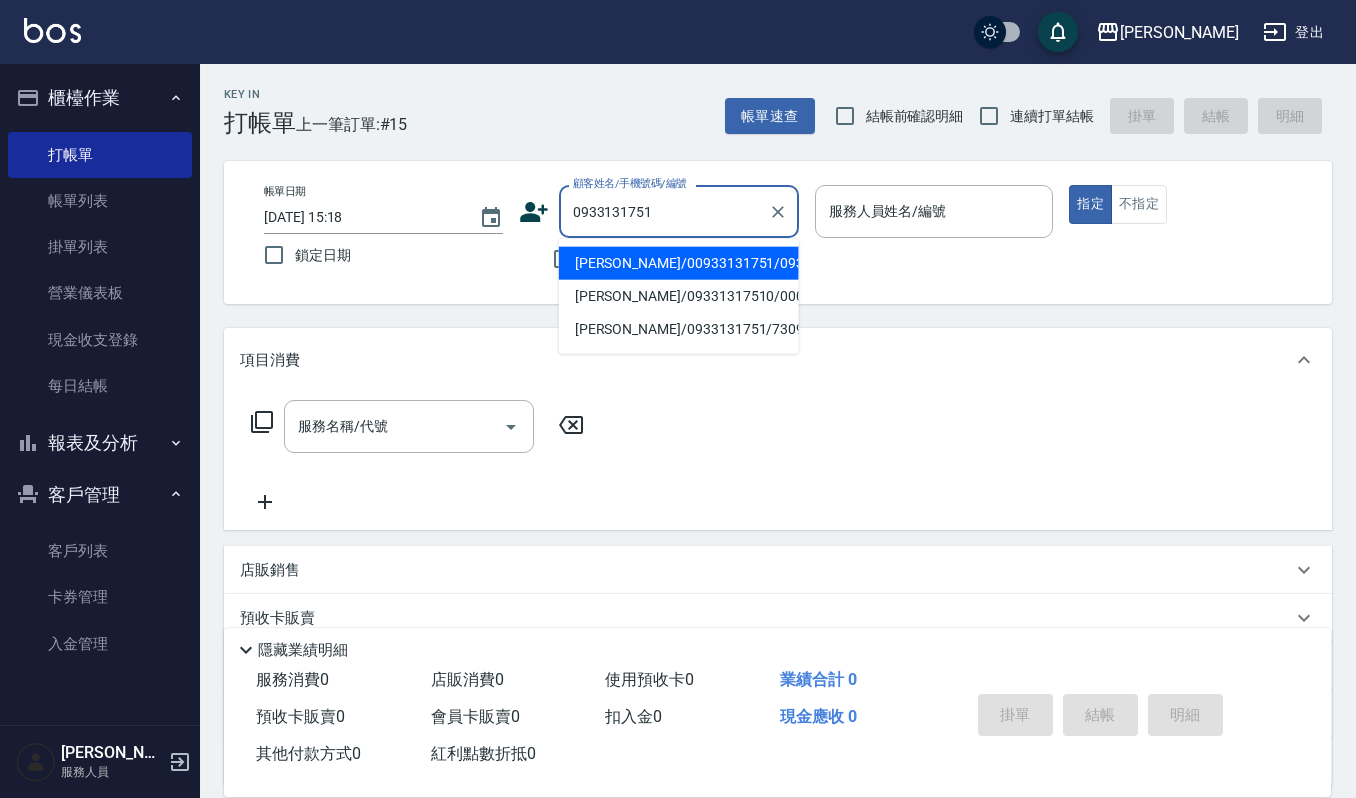 click on "[PERSON_NAME]/00933131751/0933131751" at bounding box center (679, 263) 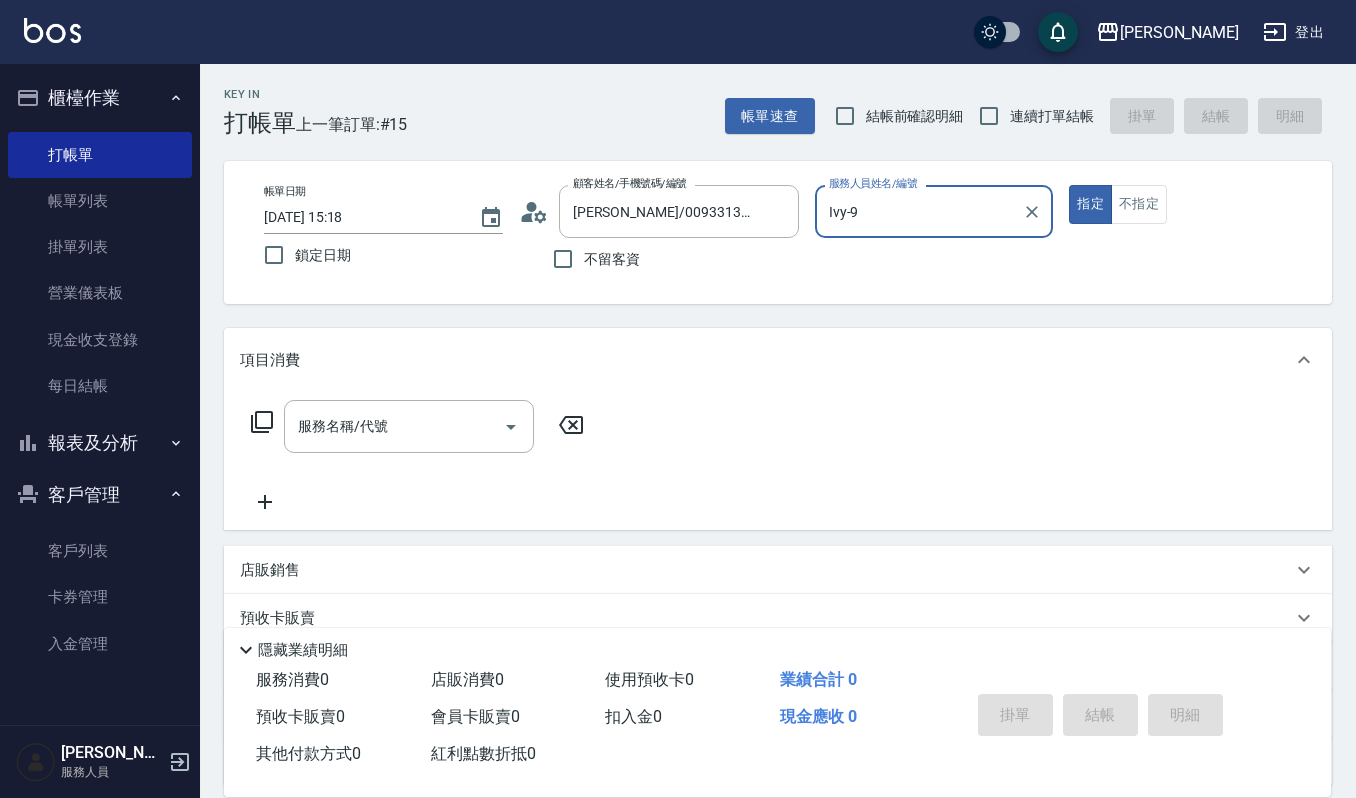 click on "Ivy-9" at bounding box center [919, 211] 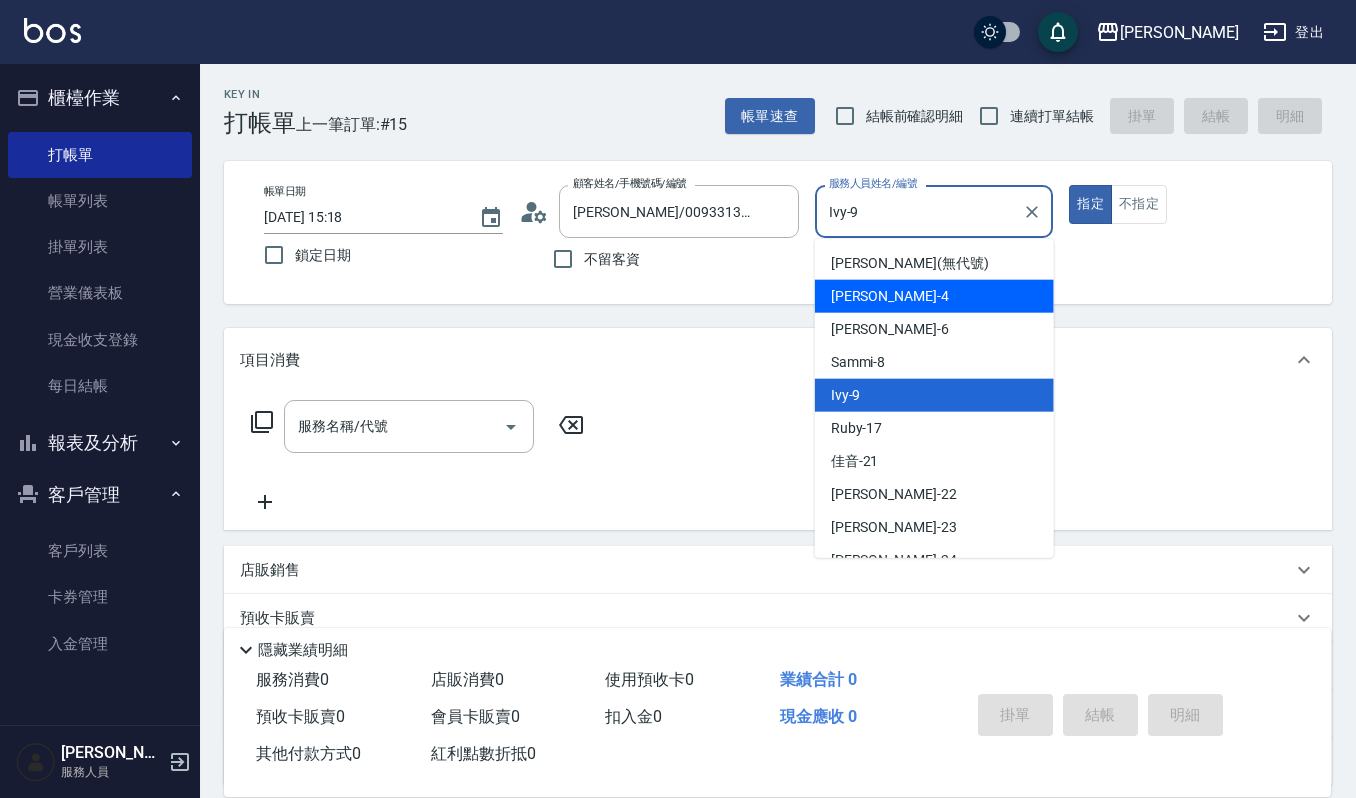 click on "吉兒 -4" at bounding box center (934, 296) 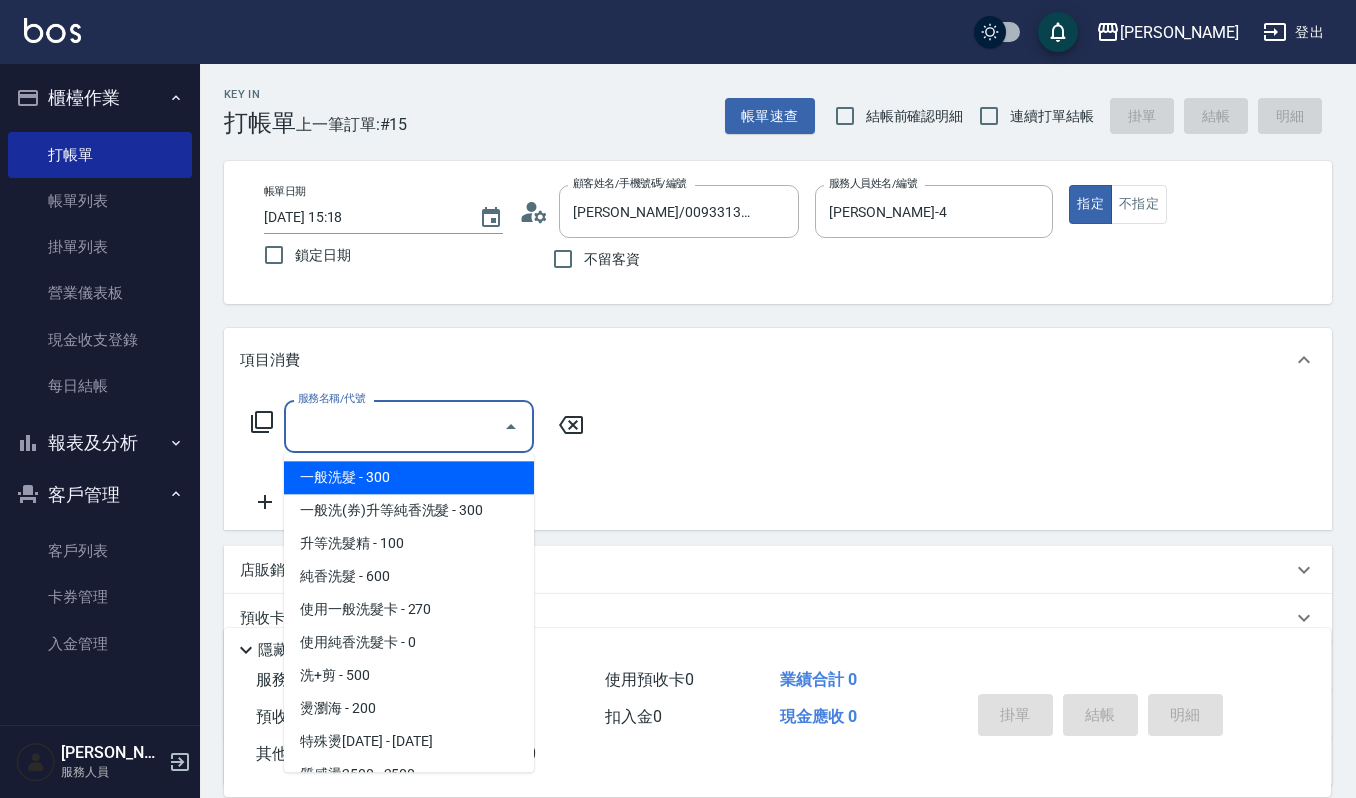 click on "服務名稱/代號 服務名稱/代號" at bounding box center (409, 426) 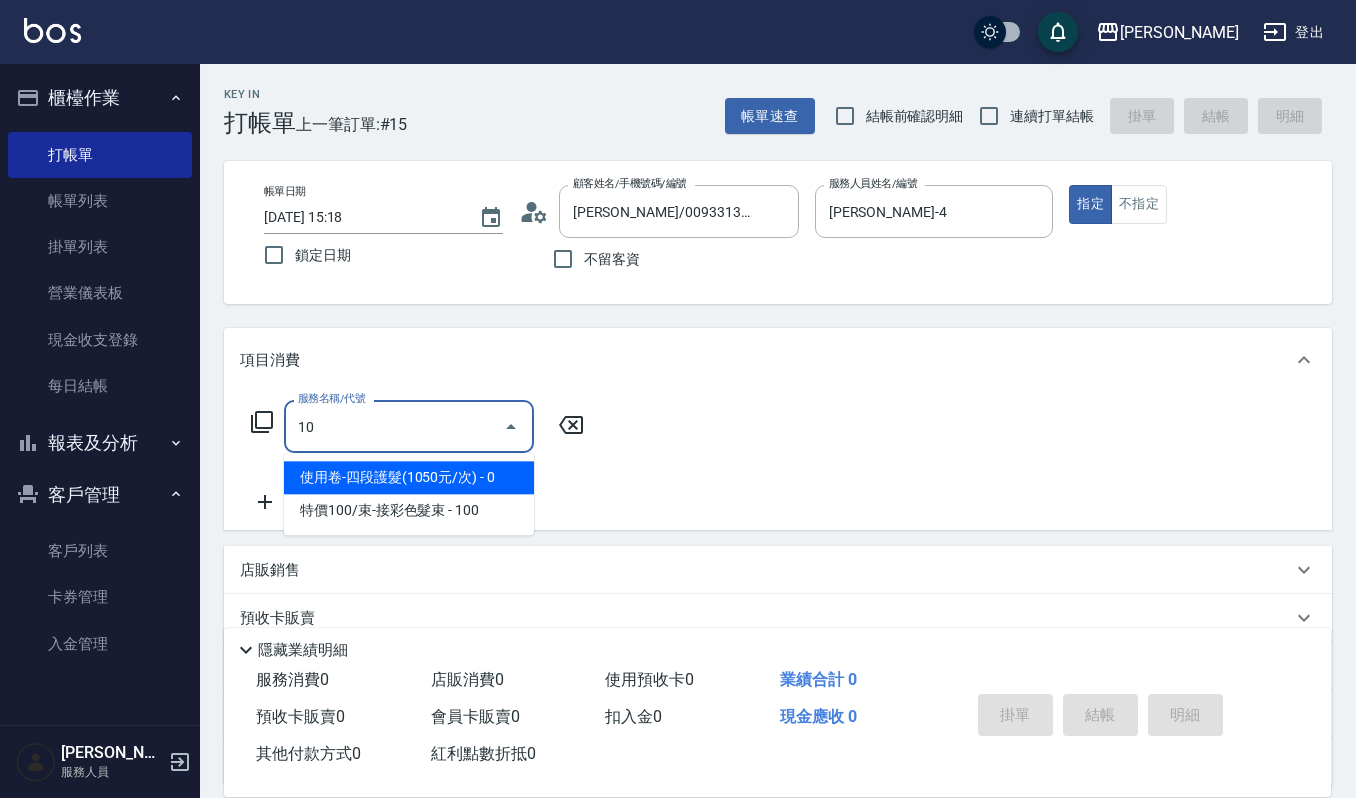 type on "1" 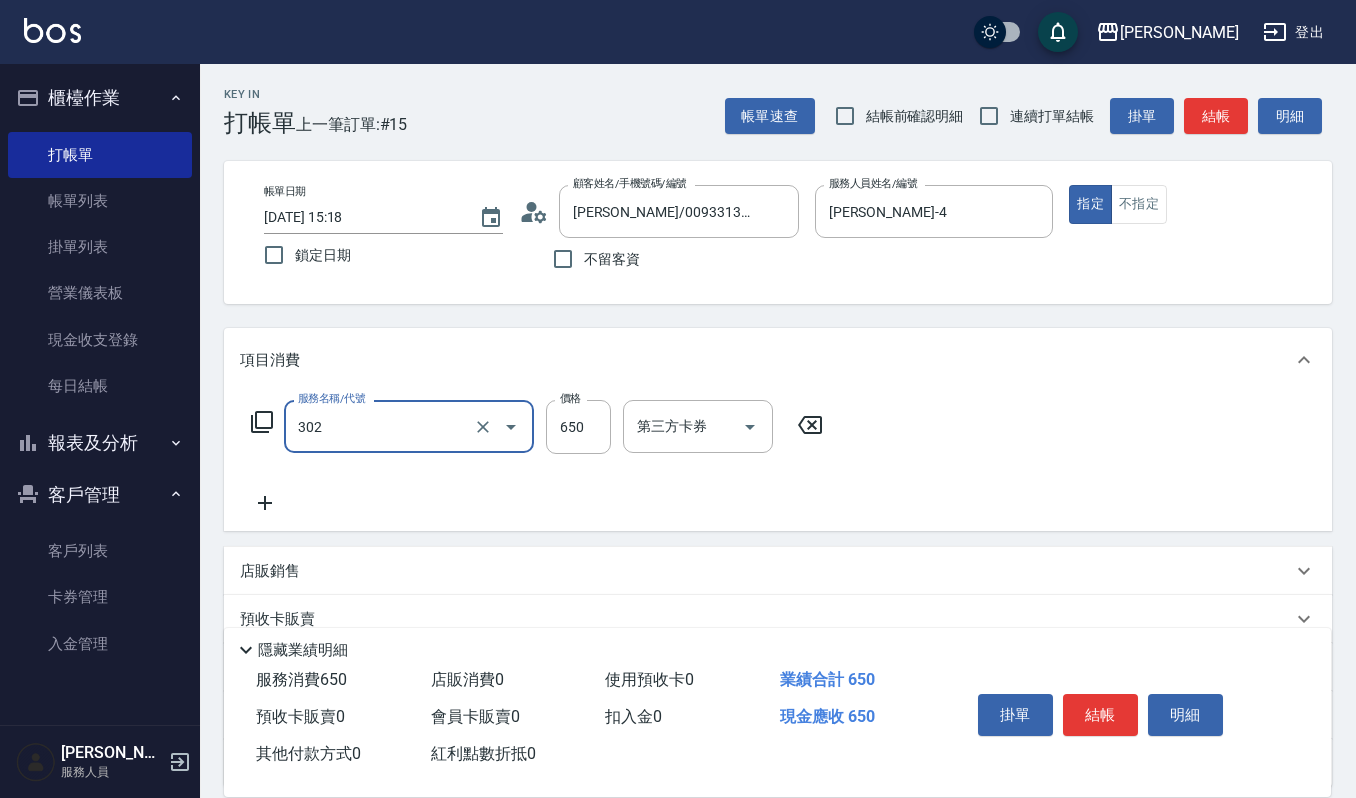 type on "經典剪髮-Gill(302)" 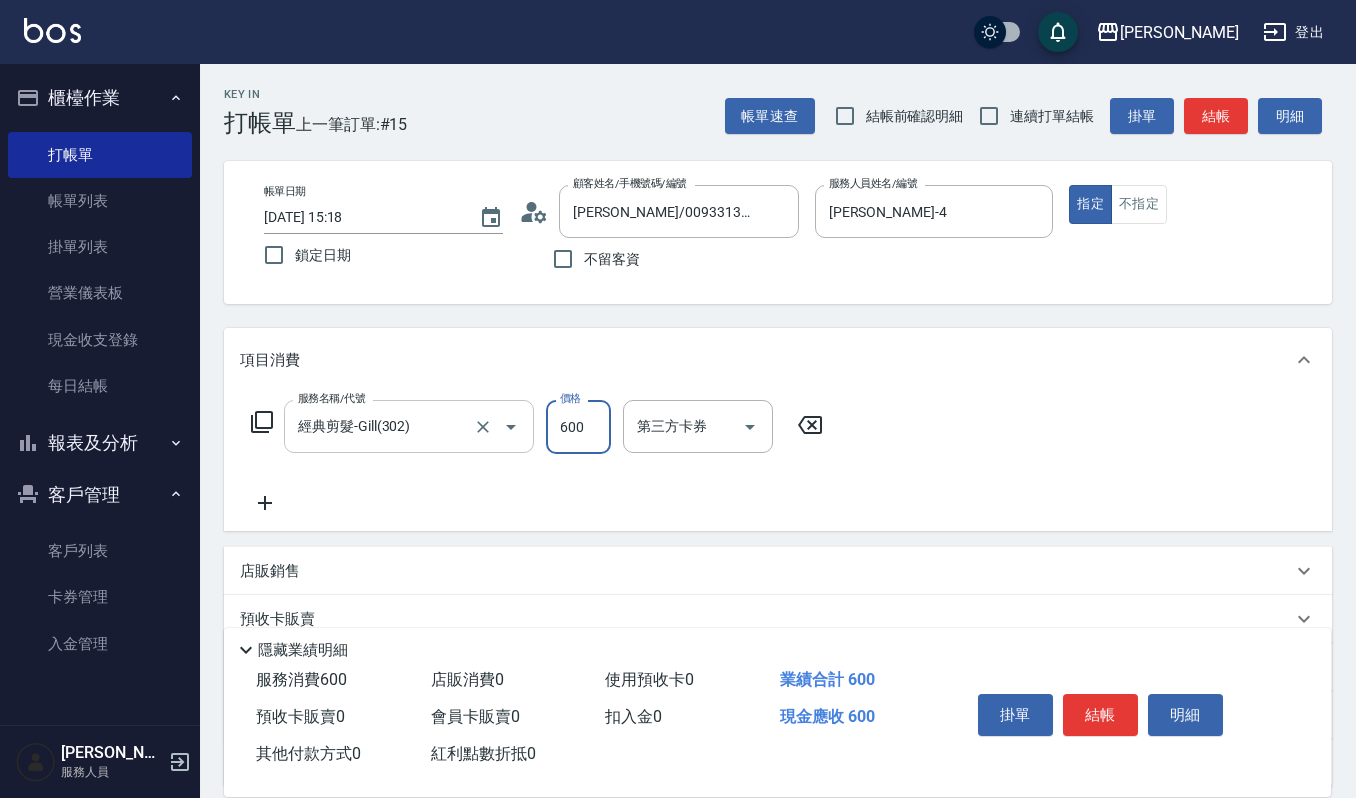 type on "600" 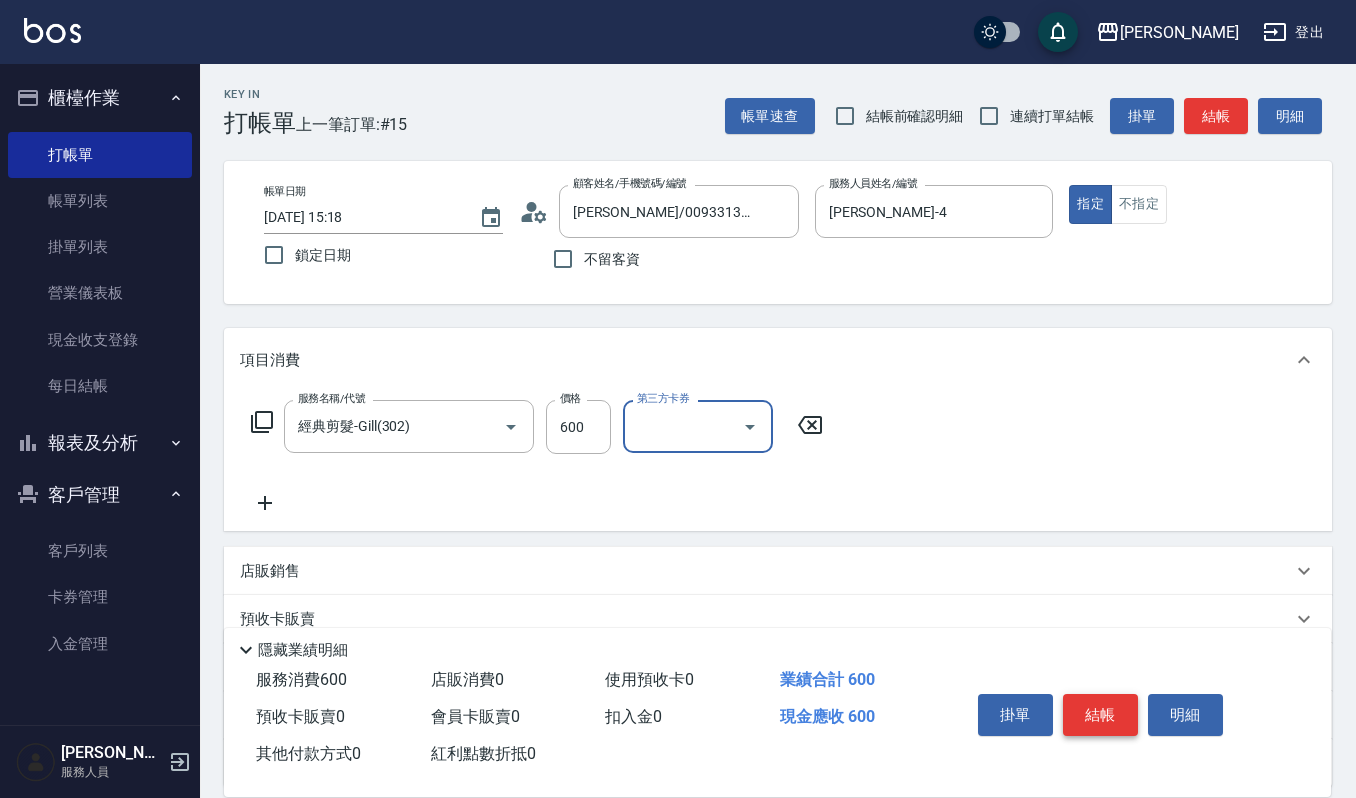 click on "結帳" at bounding box center [1100, 715] 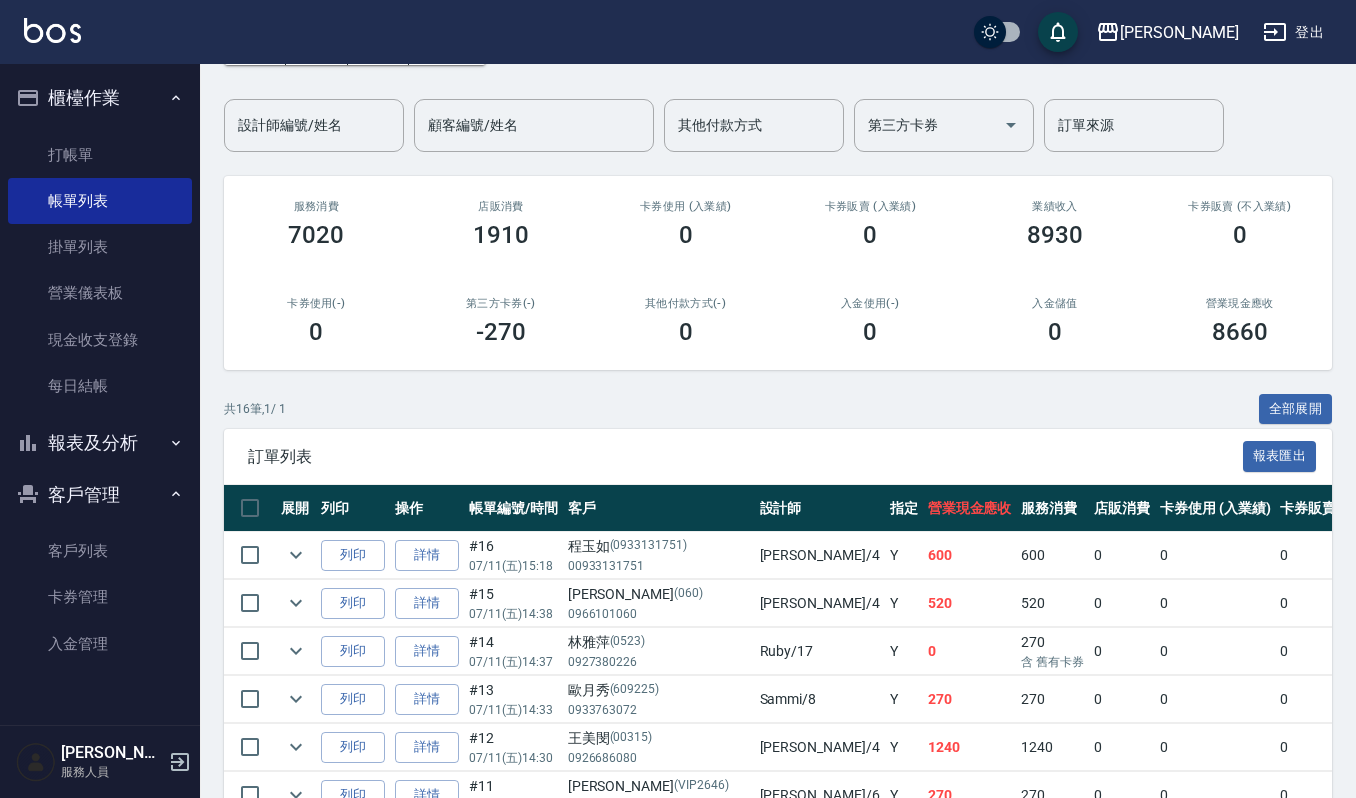 click on "共  16  筆,  1  /   1 全部展開" at bounding box center (778, 409) 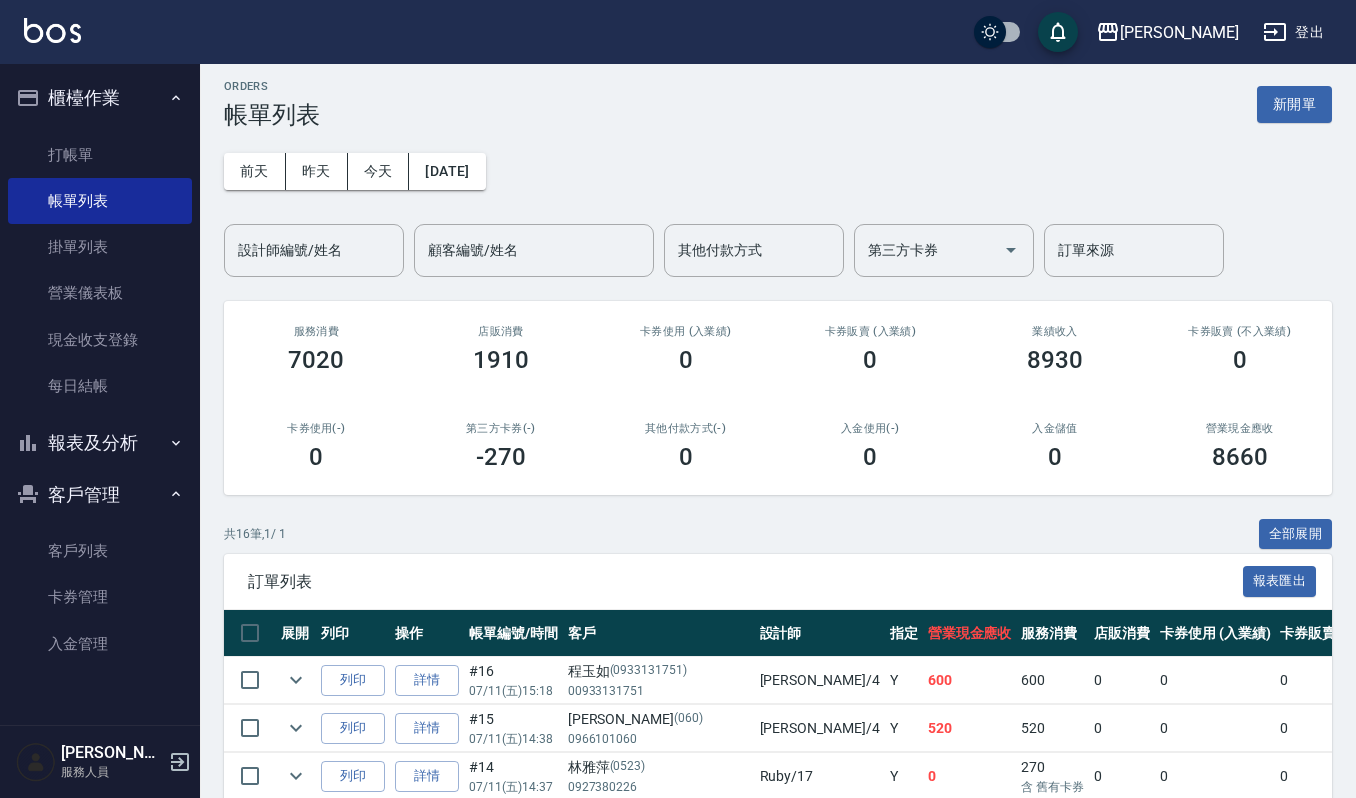 scroll, scrollTop: 0, scrollLeft: 0, axis: both 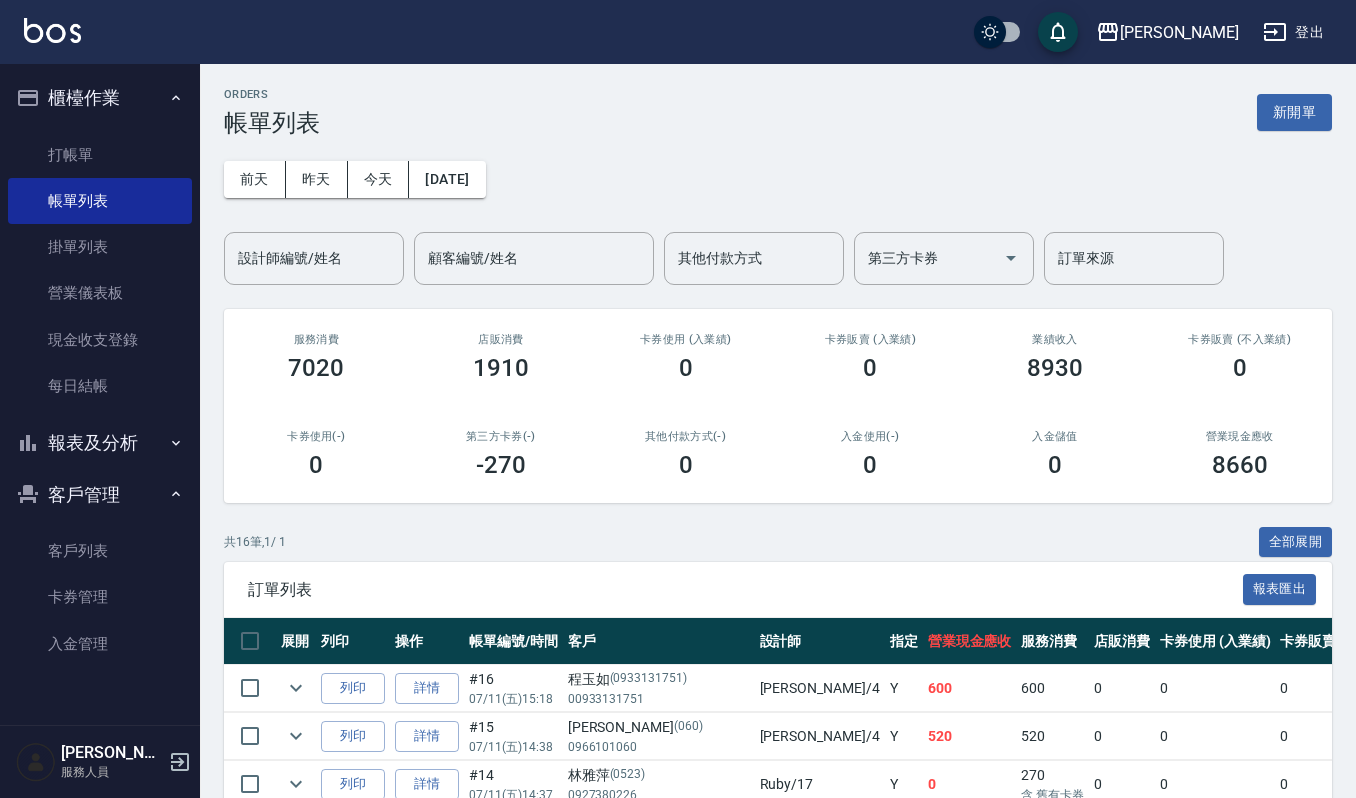 click on "共  16  筆,  1  /   1 全部展開" at bounding box center [778, 542] 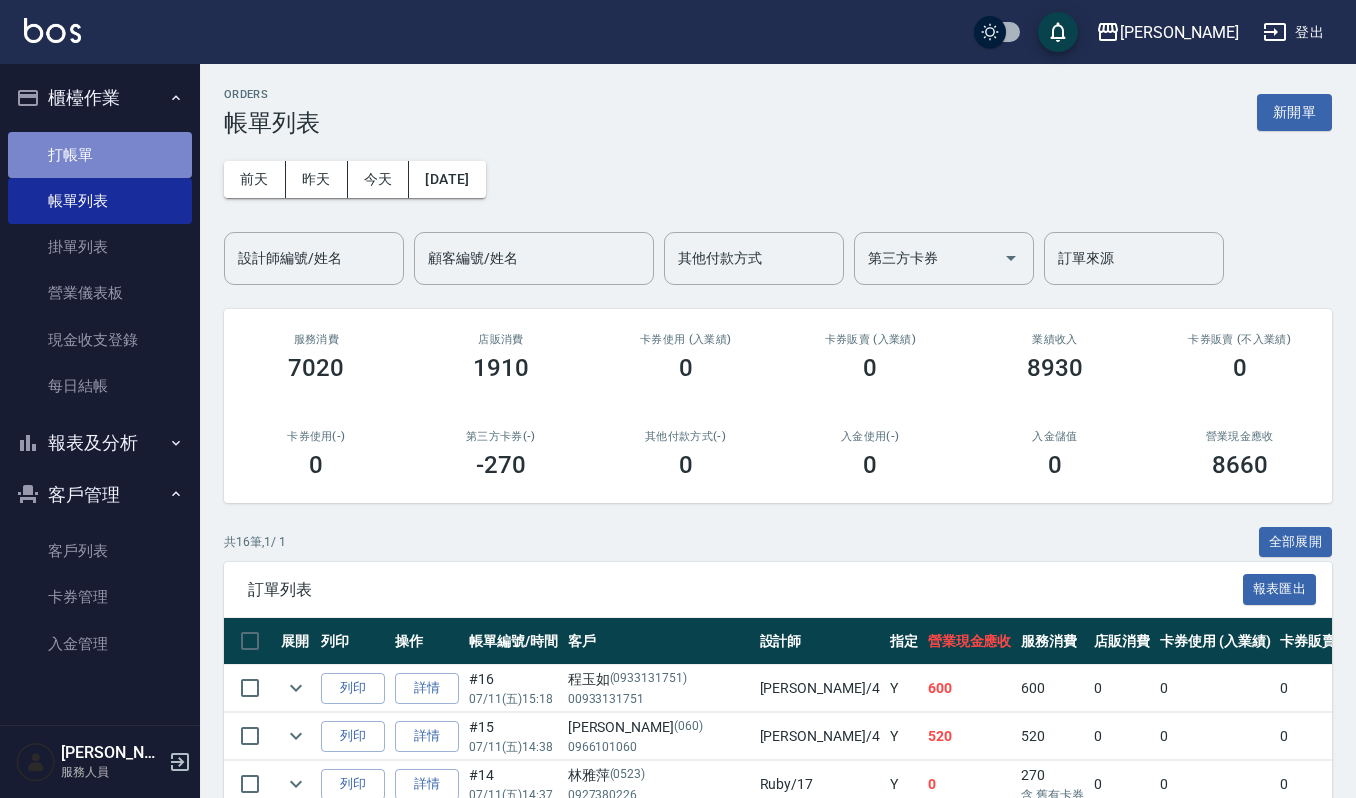 click on "打帳單" at bounding box center [100, 155] 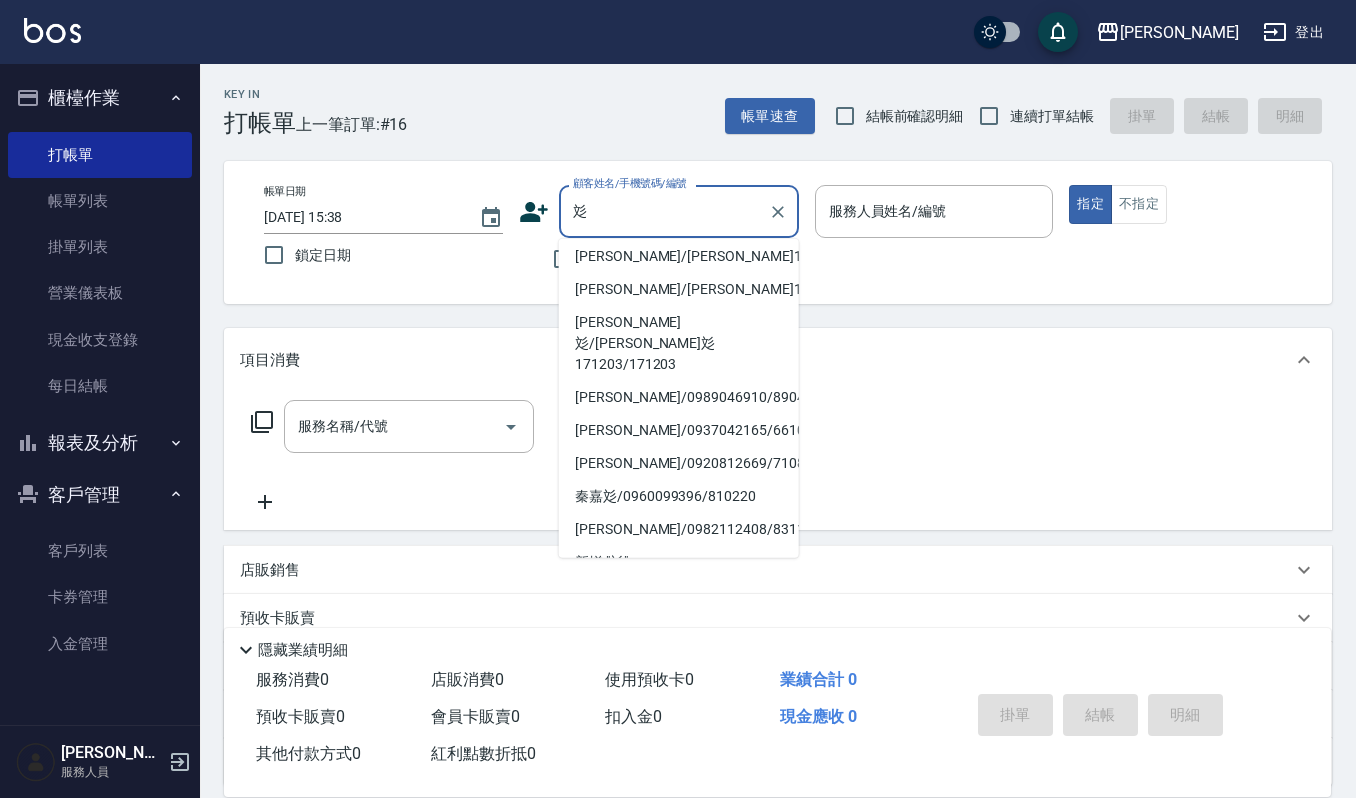 scroll, scrollTop: 8, scrollLeft: 0, axis: vertical 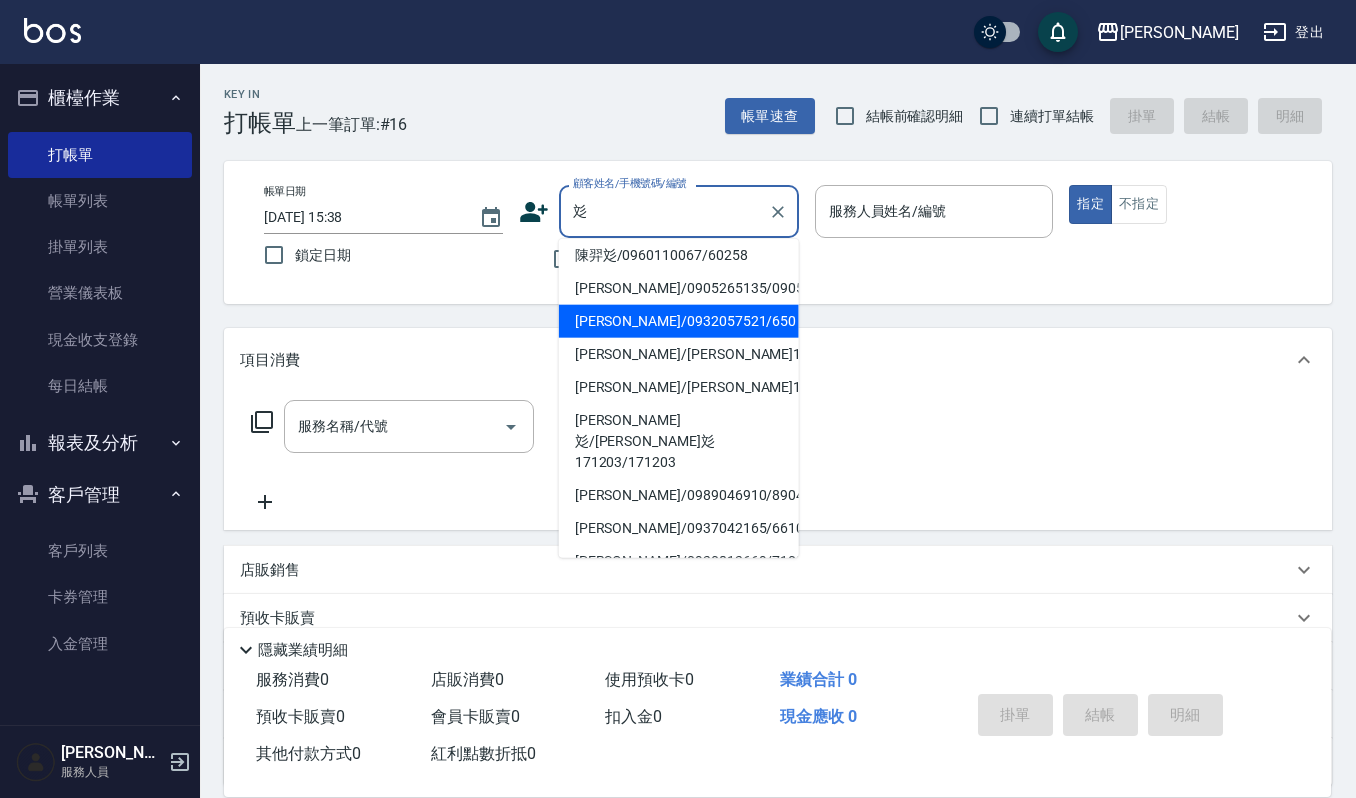 type on "林彣娟/0932057521/650" 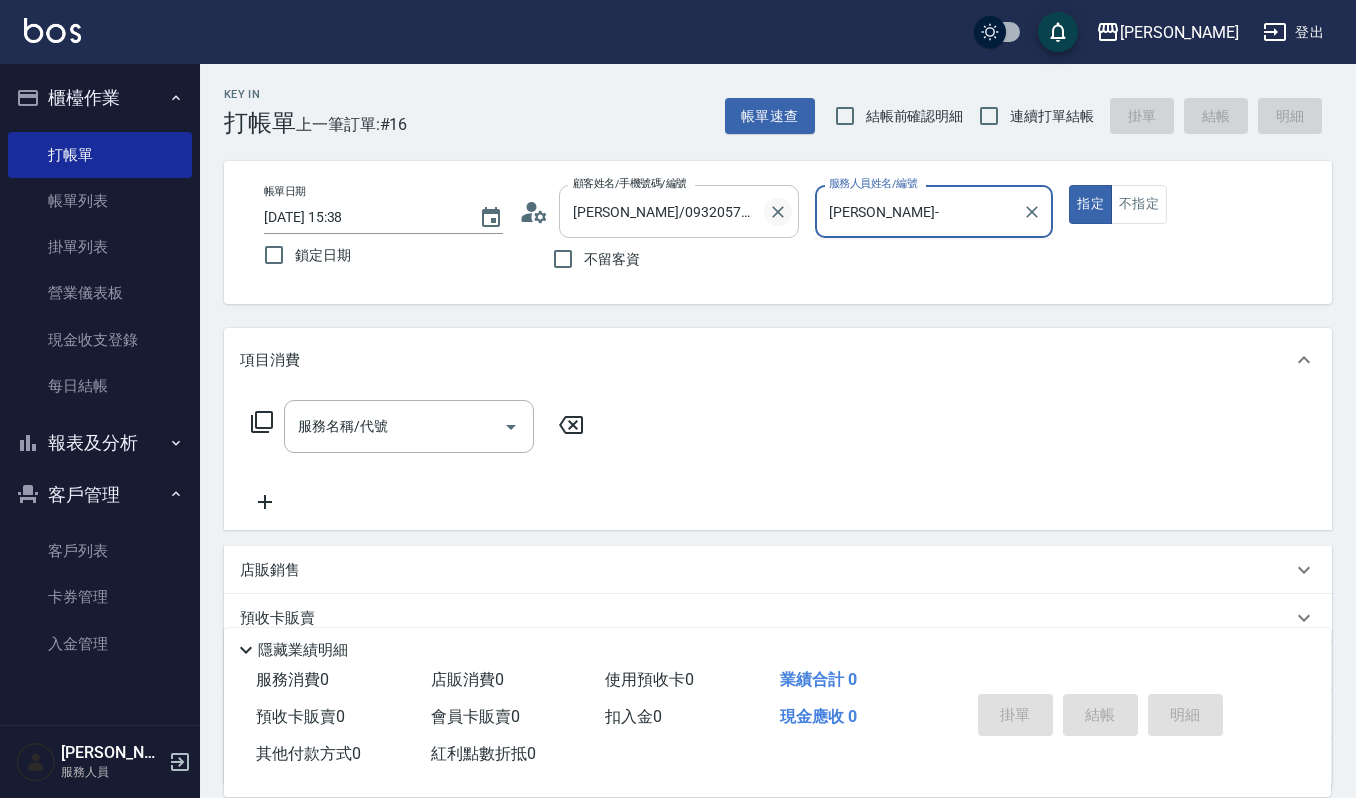 click 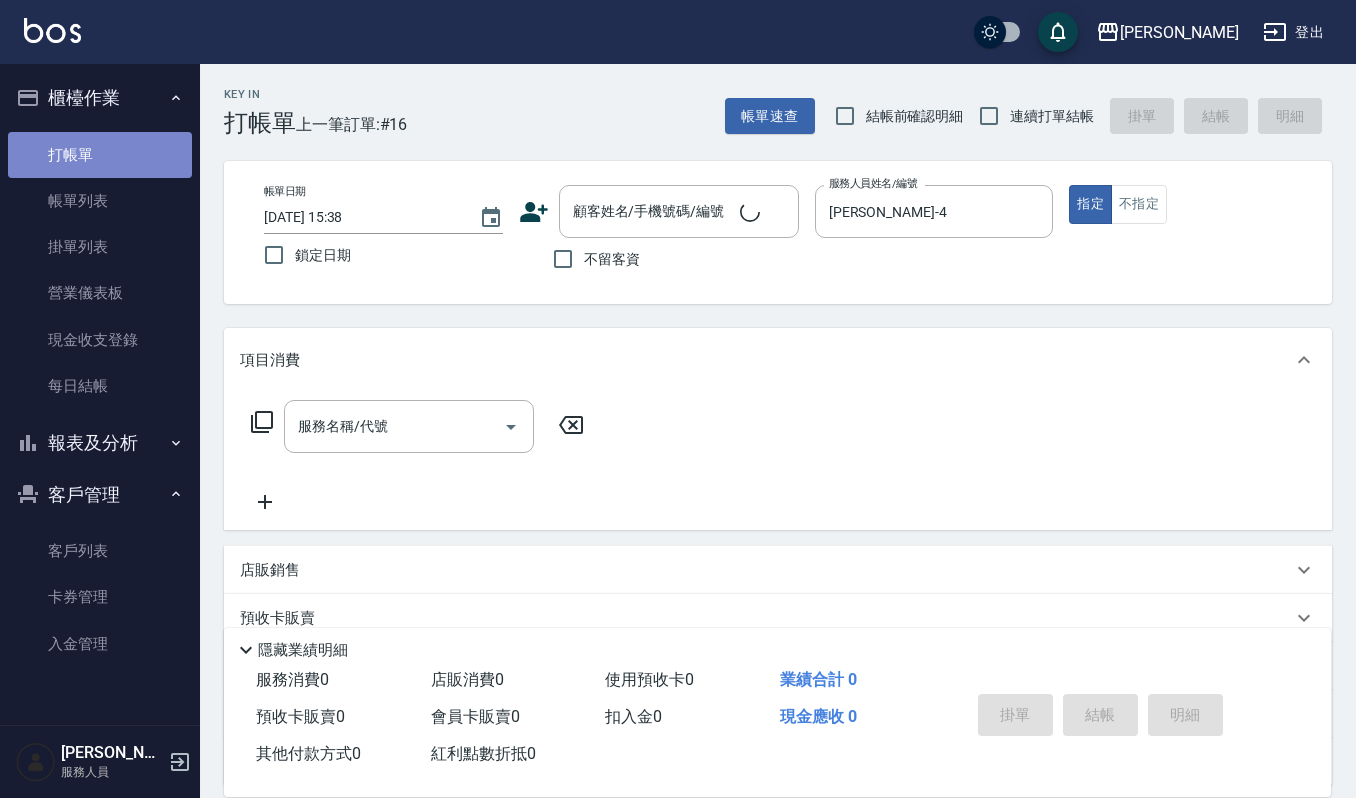 click on "打帳單" at bounding box center [100, 155] 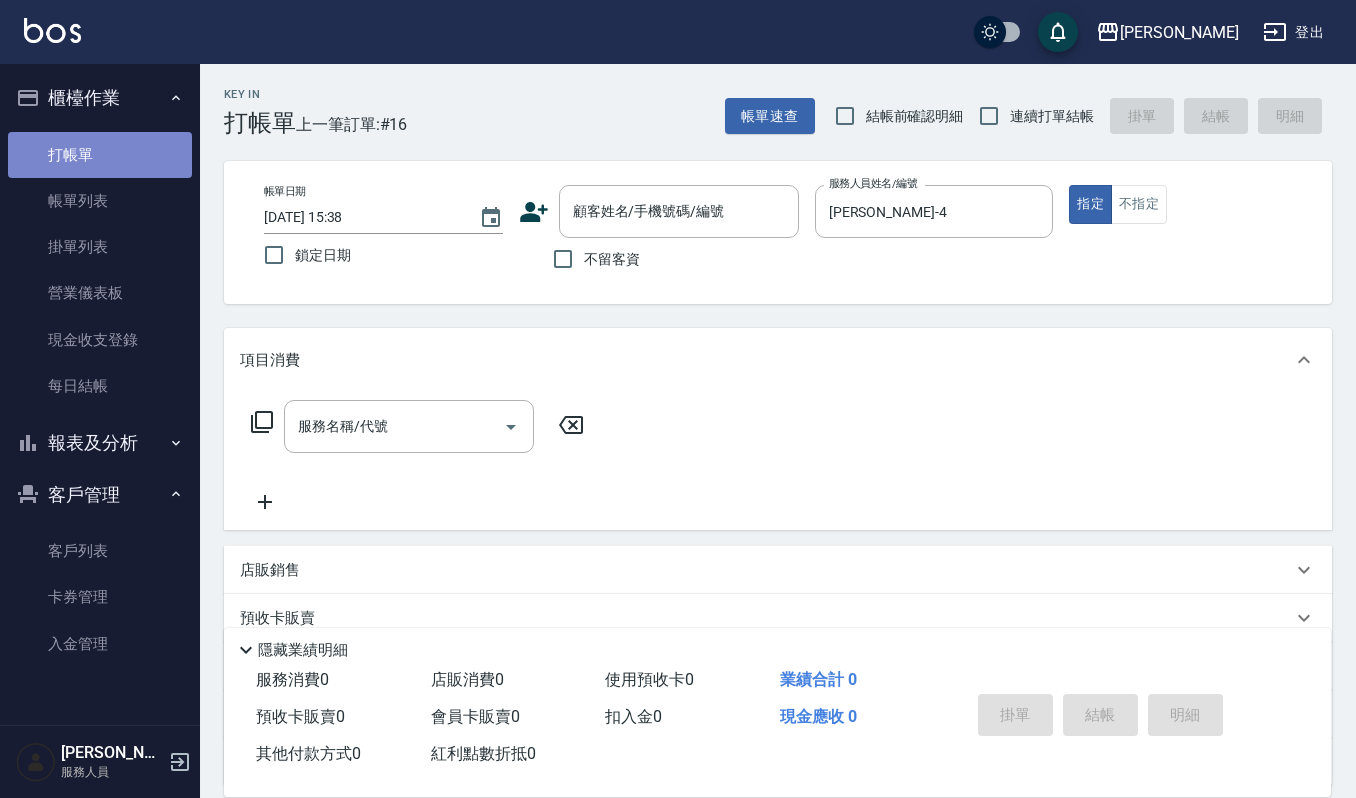 click on "打帳單" at bounding box center (100, 155) 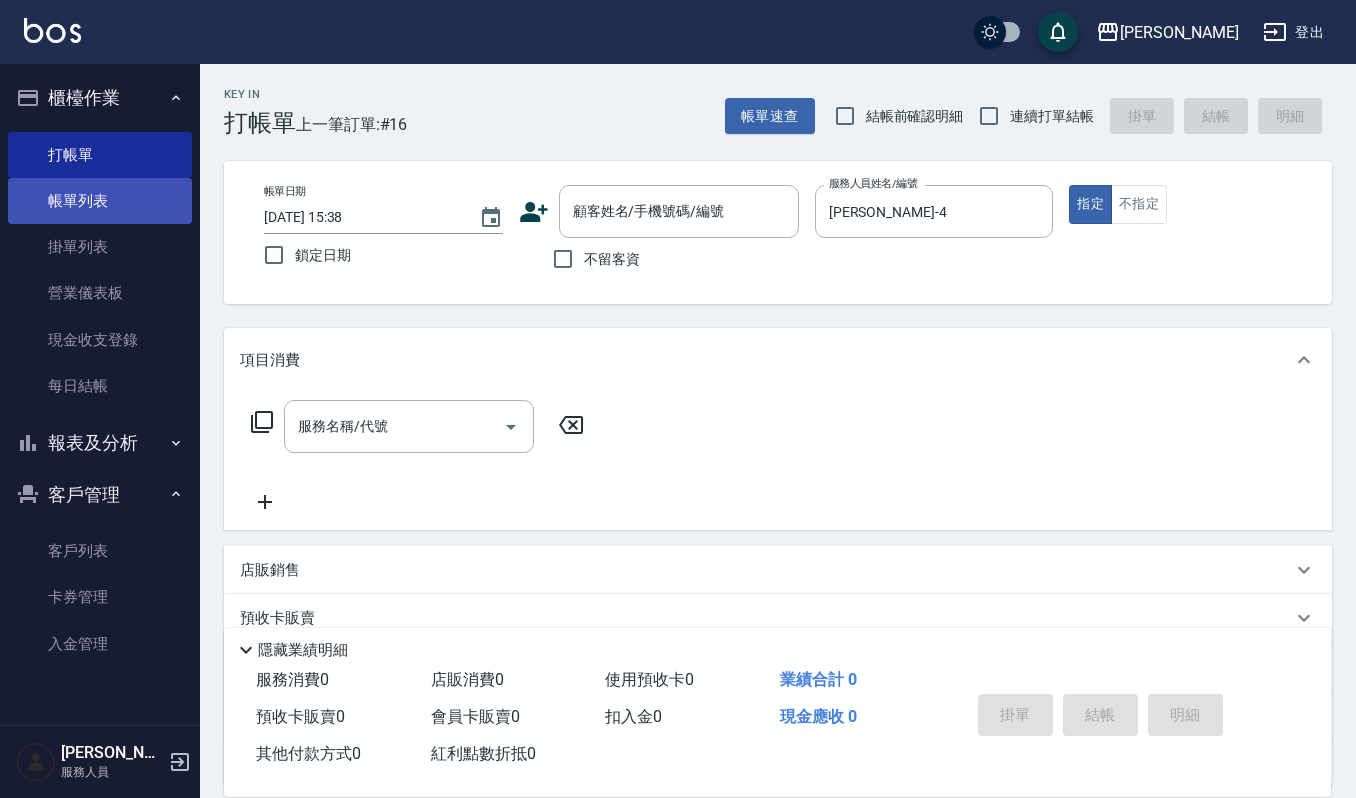 click on "帳單列表" at bounding box center [100, 201] 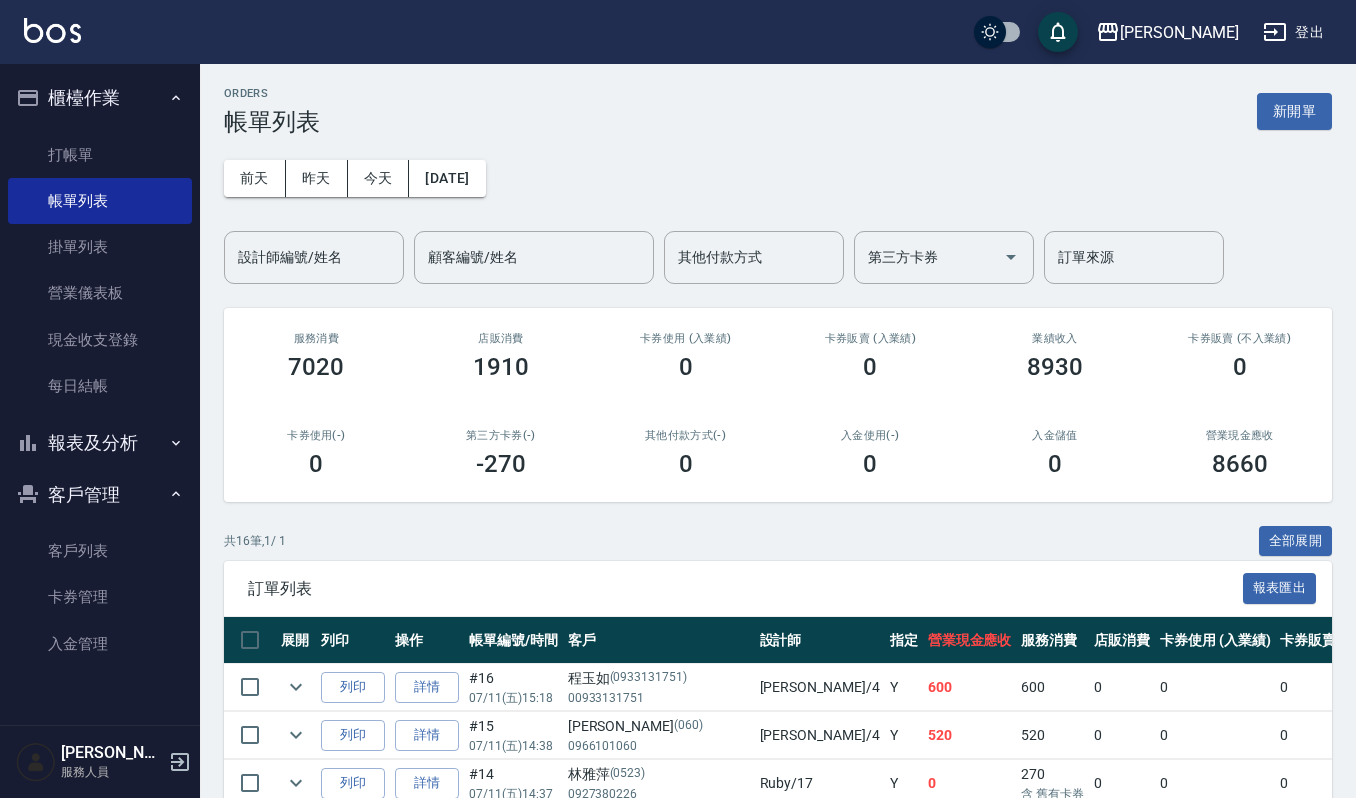 scroll, scrollTop: 0, scrollLeft: 0, axis: both 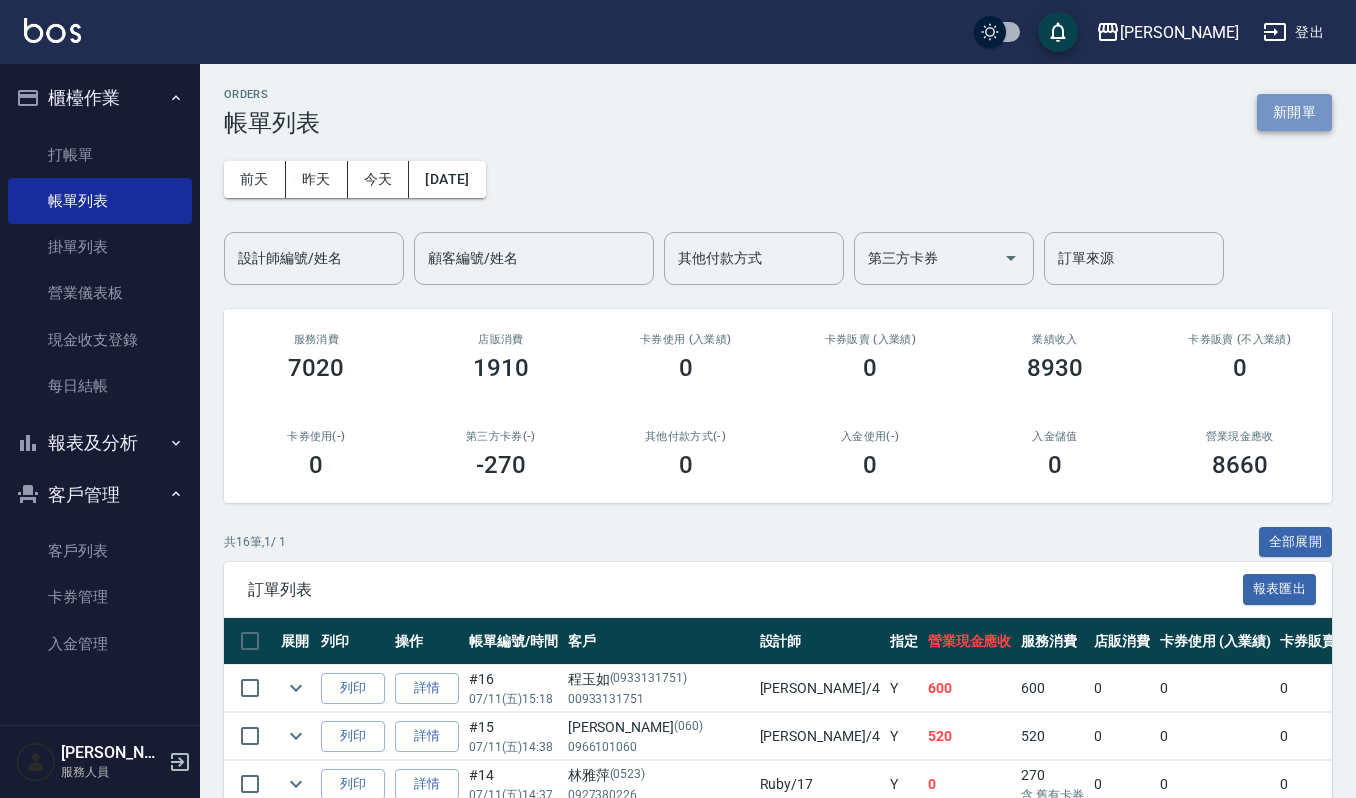 click on "新開單" at bounding box center (1294, 112) 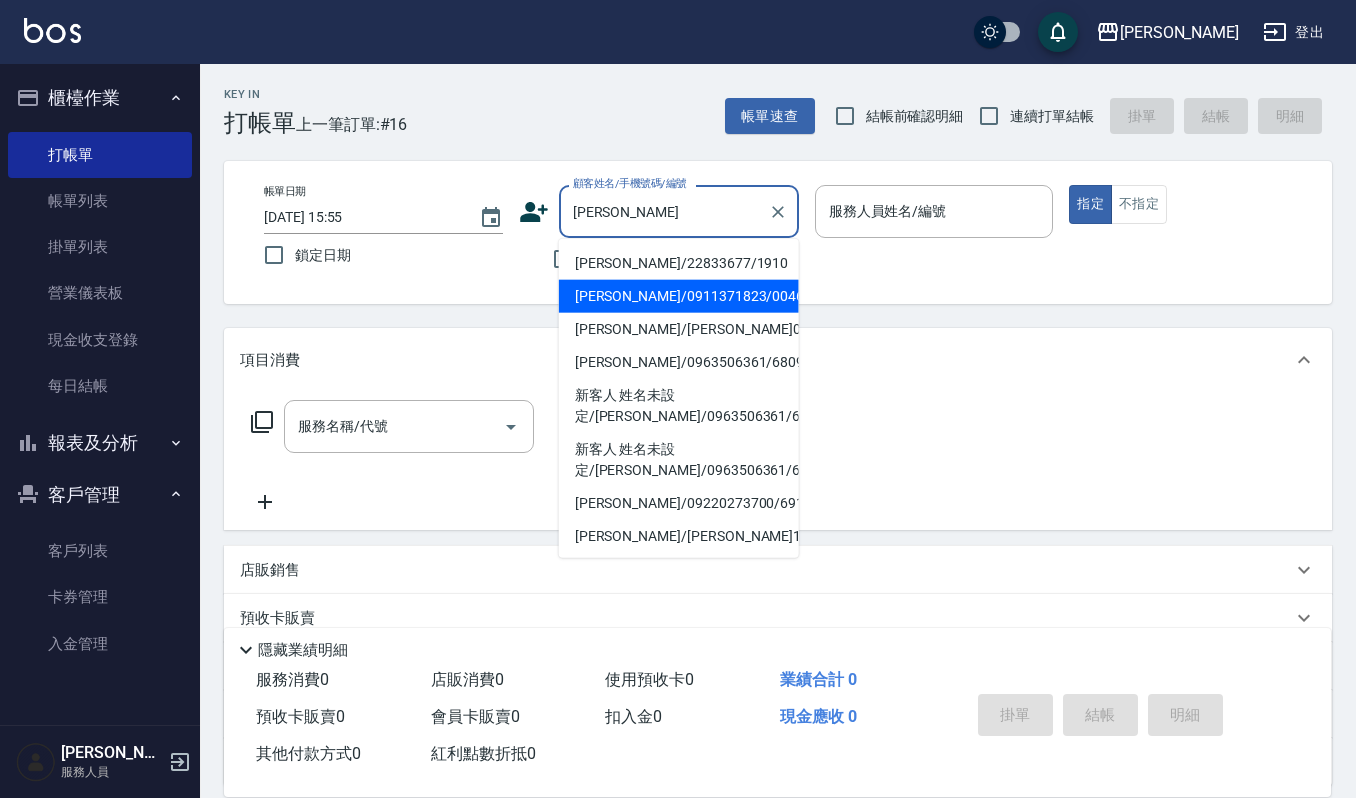 click on "林玉冠/0911371823/0046" at bounding box center (679, 296) 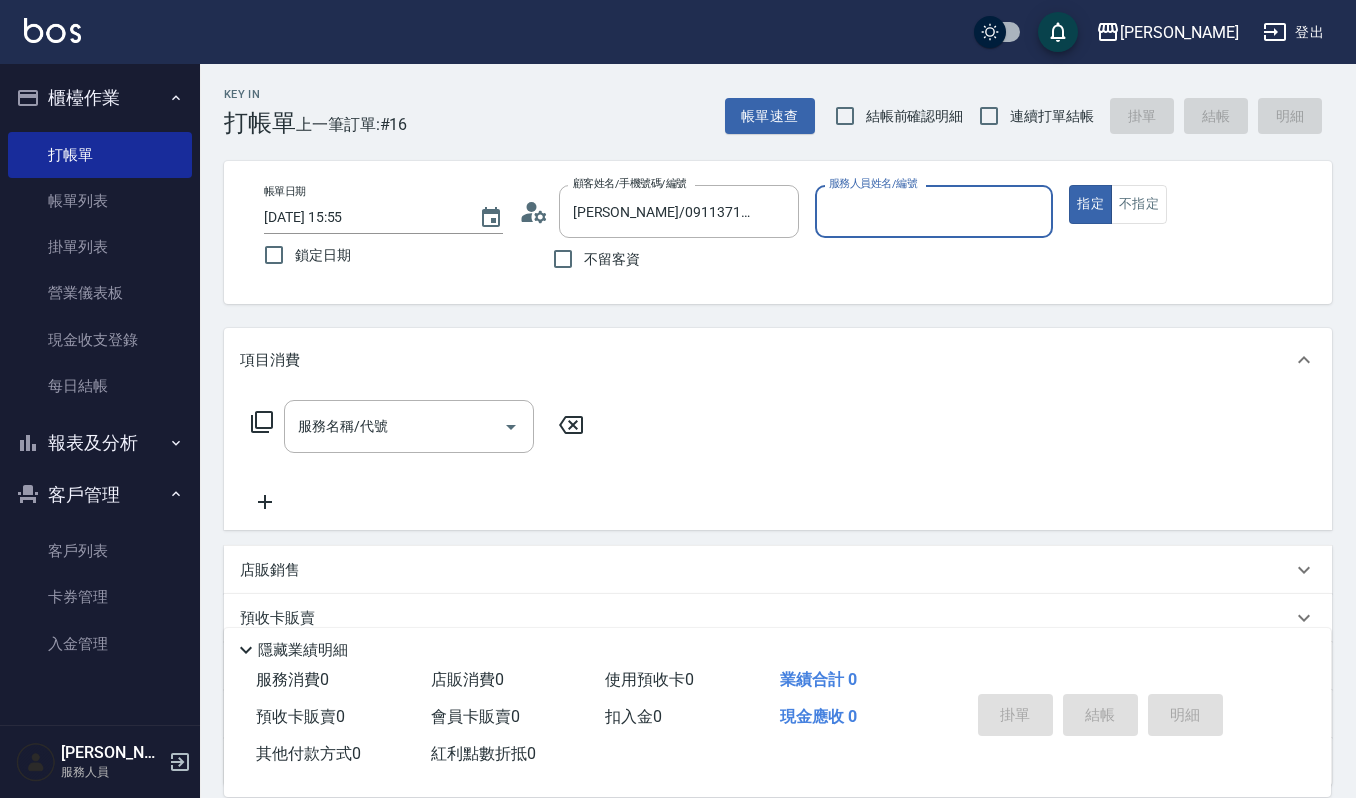 type on "吉兒-4" 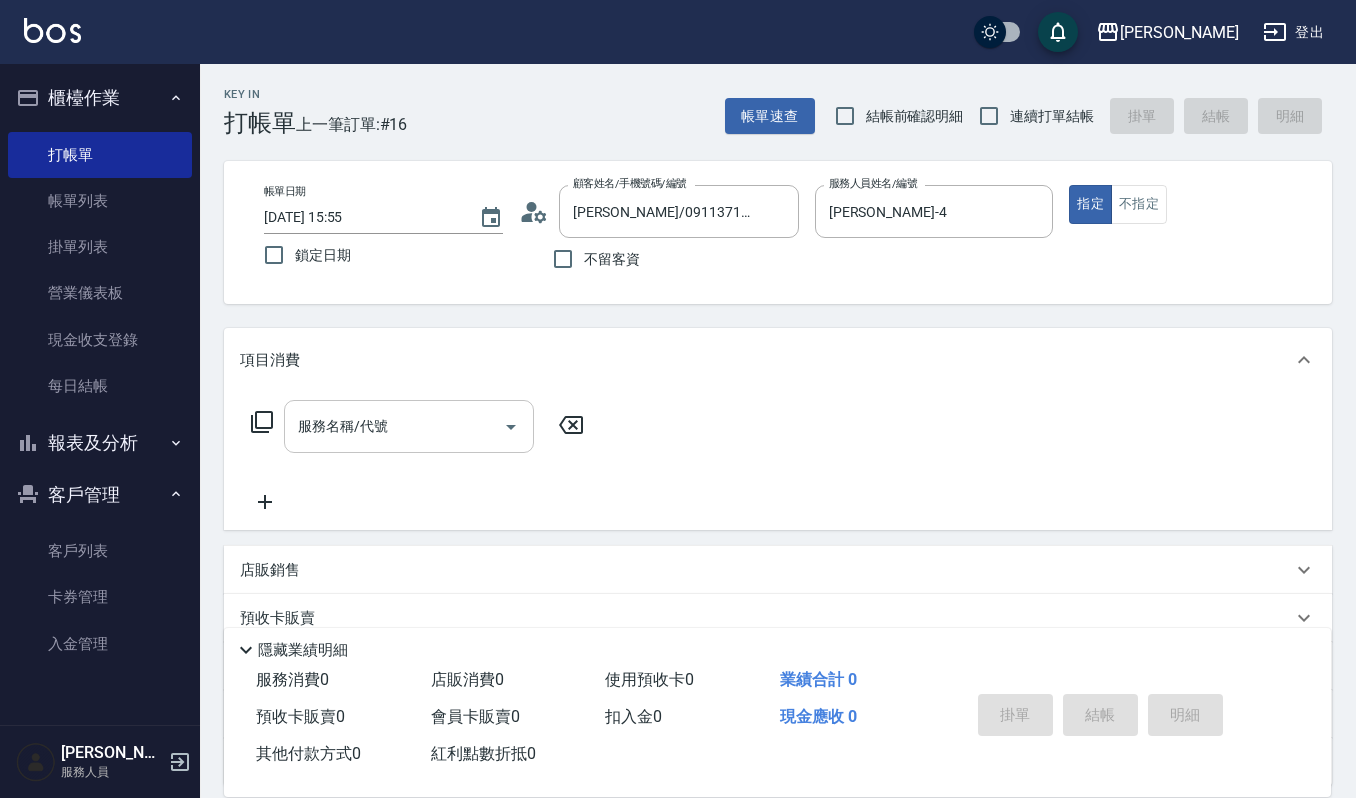 drag, startPoint x: 436, startPoint y: 377, endPoint x: 386, endPoint y: 428, distance: 71.42129 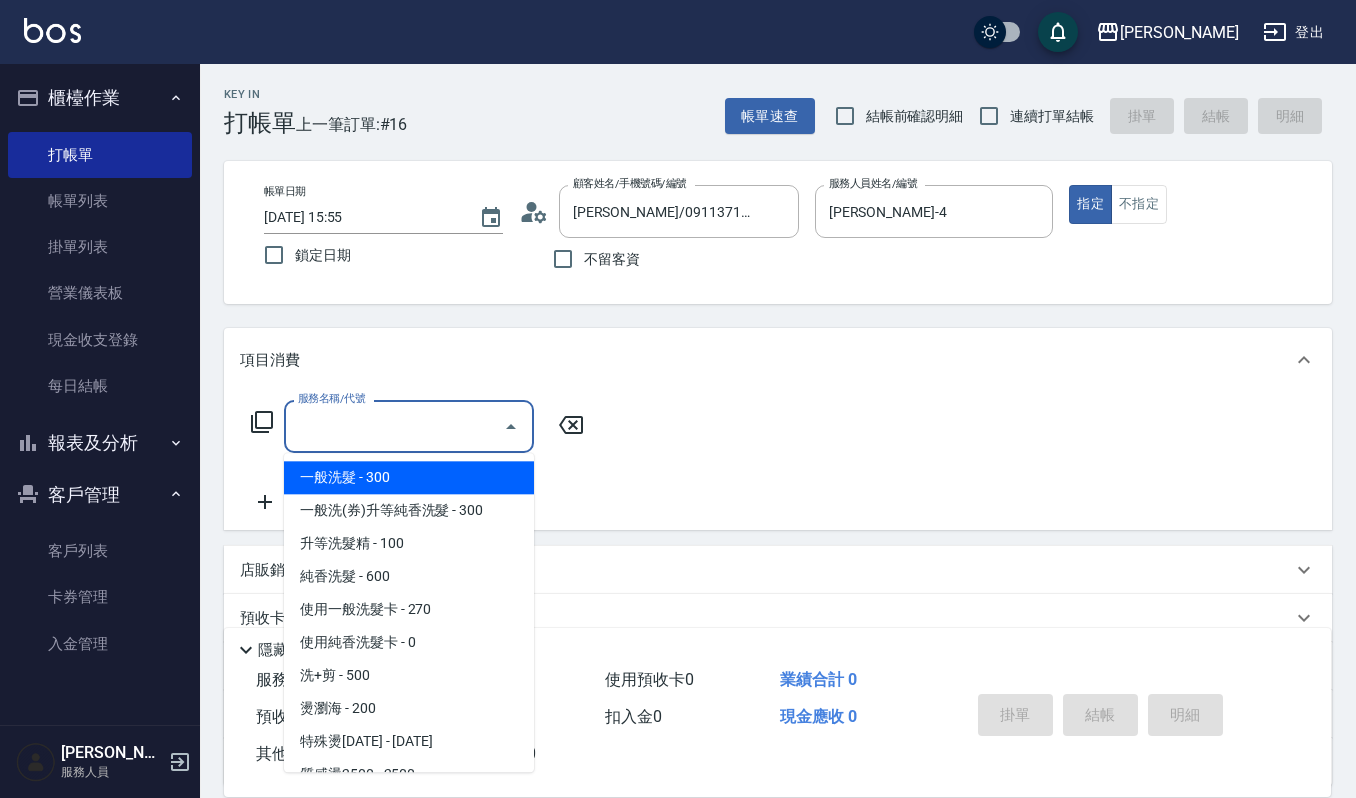 click on "服務名稱/代號" at bounding box center (394, 426) 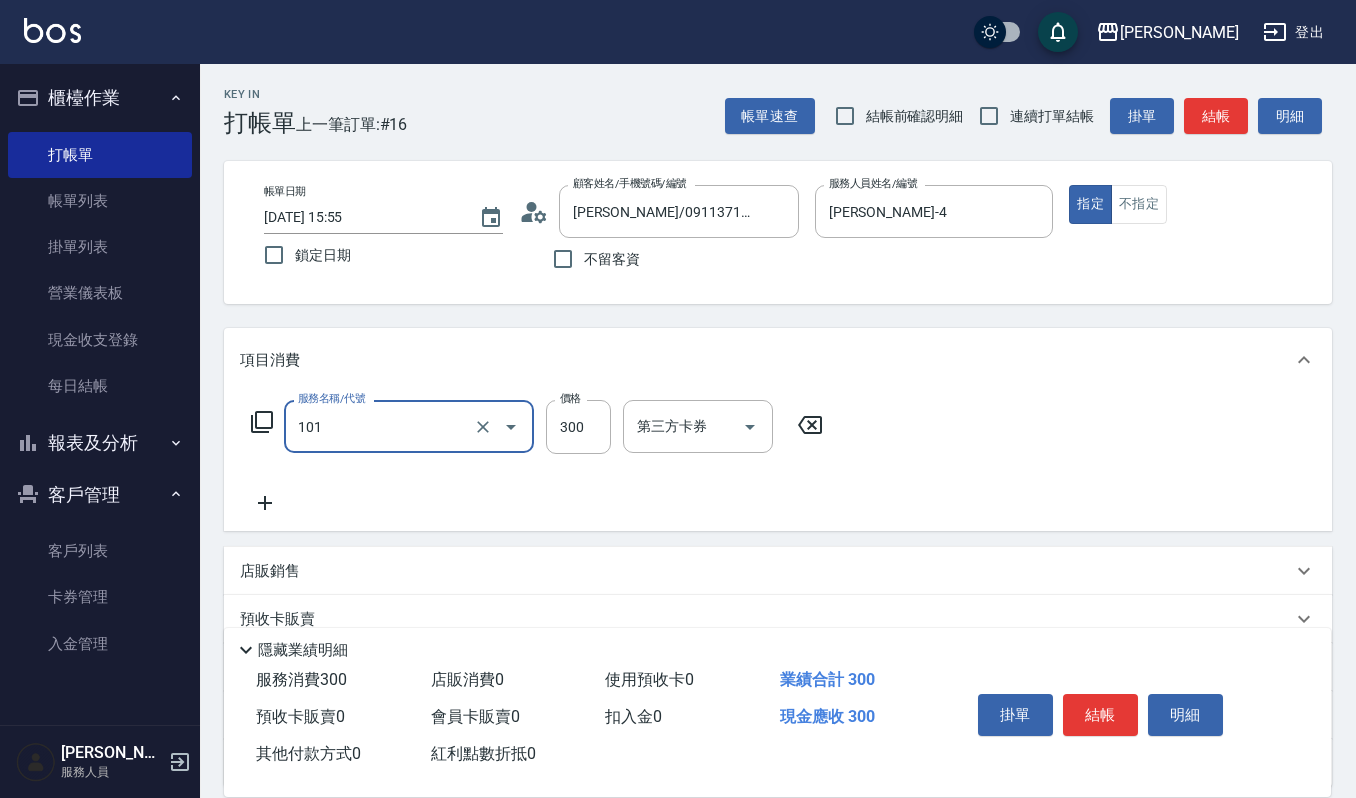 type on "一般洗髮(101)" 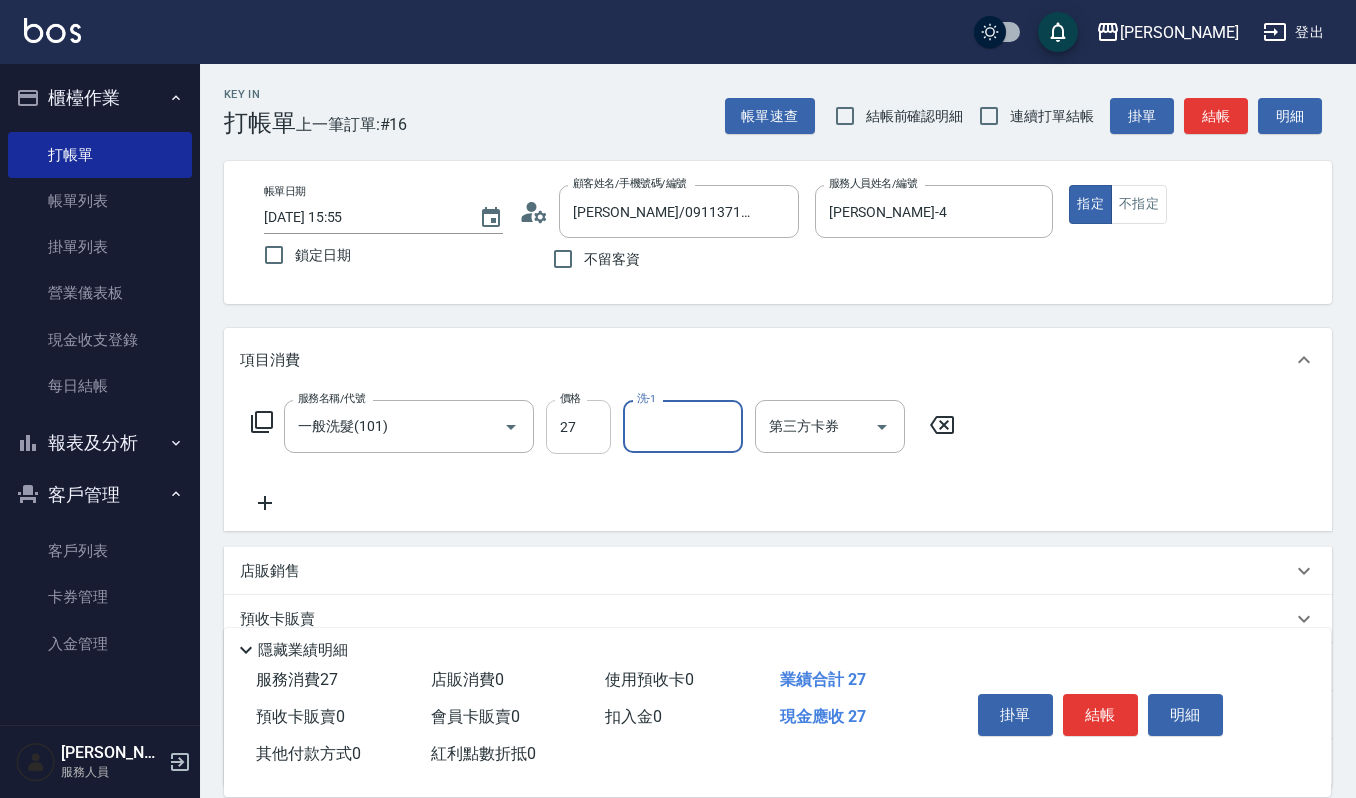 click on "27" at bounding box center [578, 427] 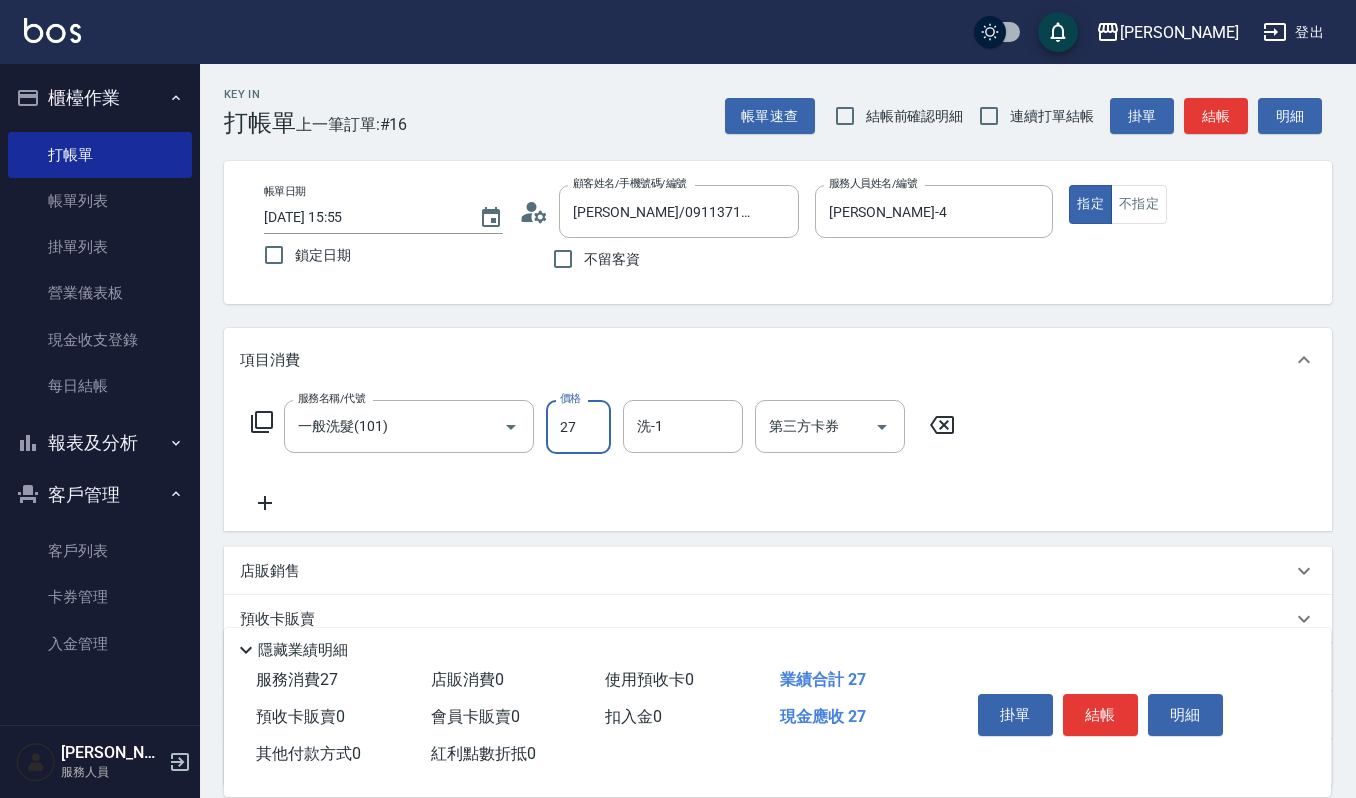 click on "27" at bounding box center [578, 427] 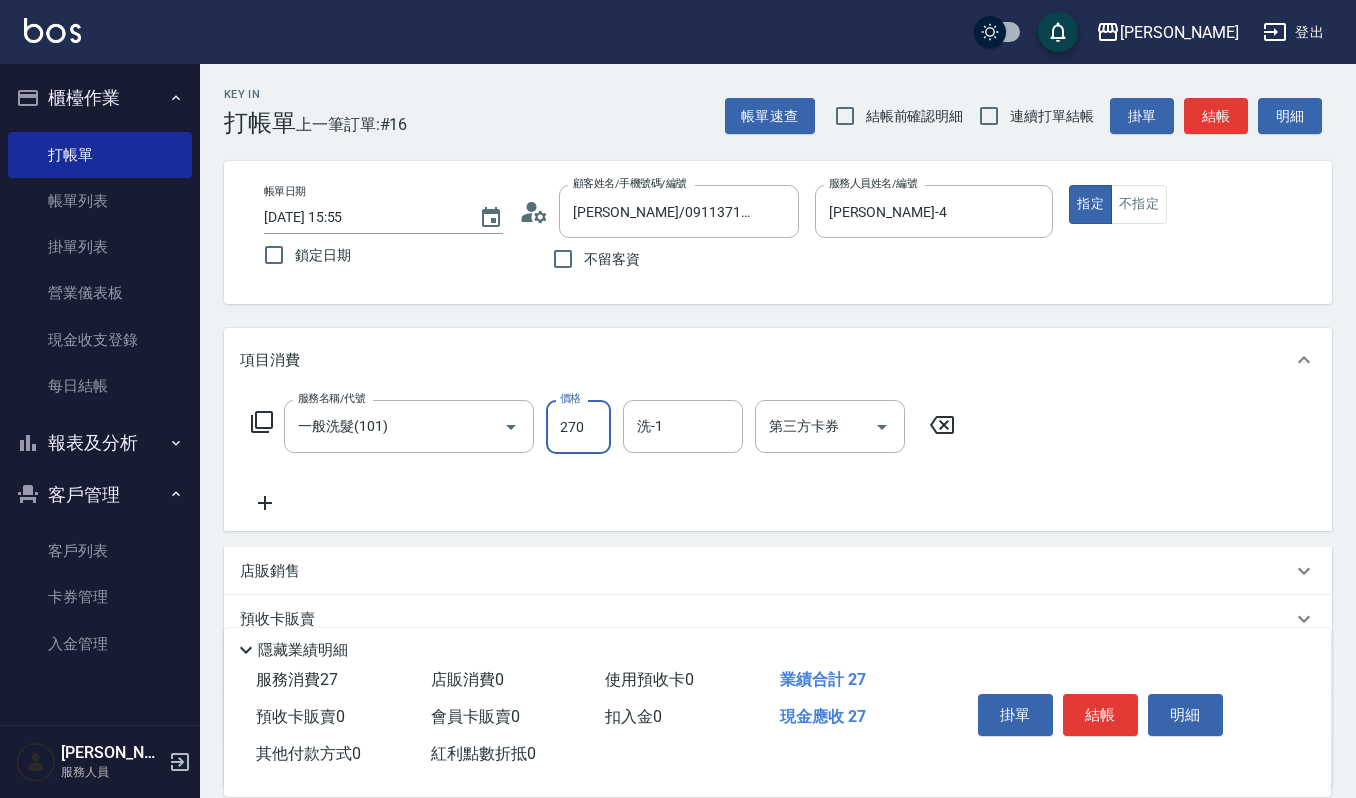 type on "270" 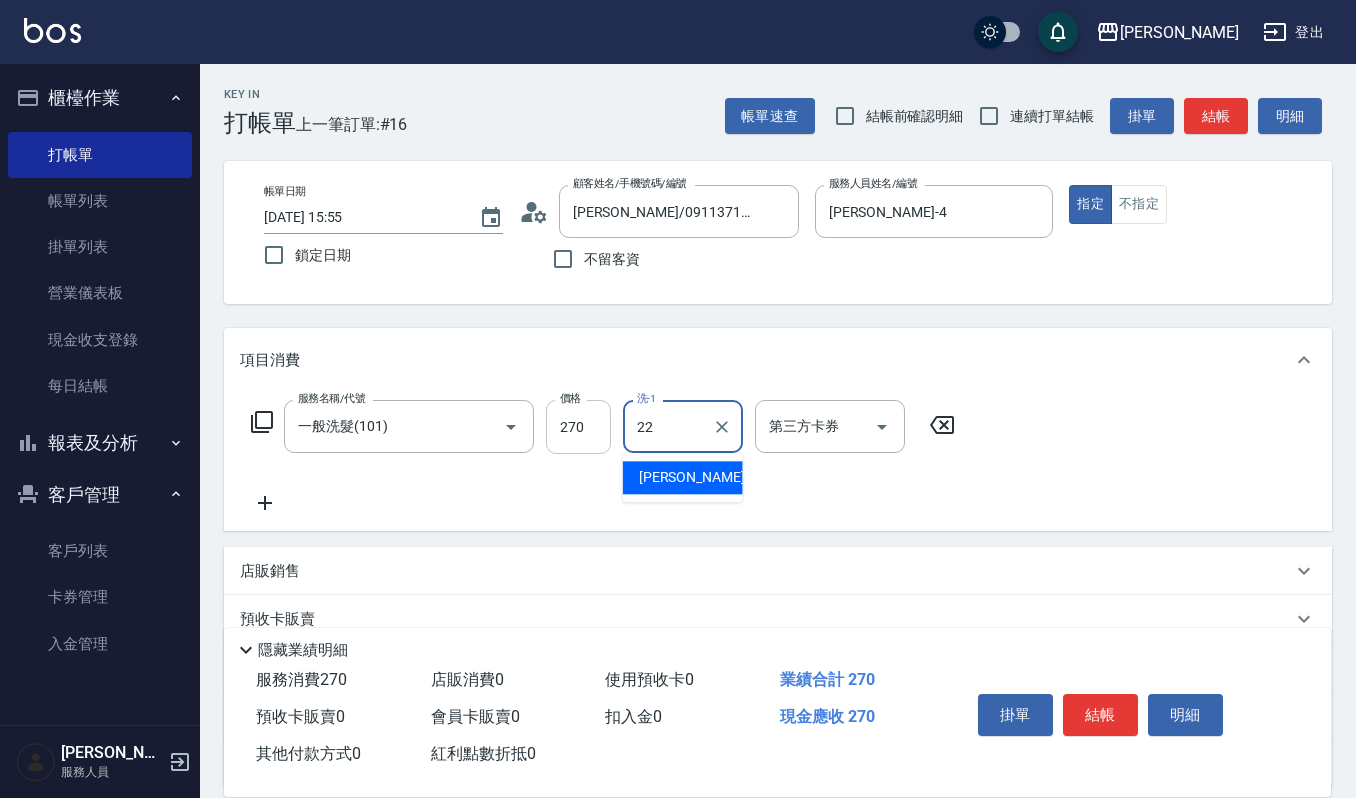 type on "宜芳-22" 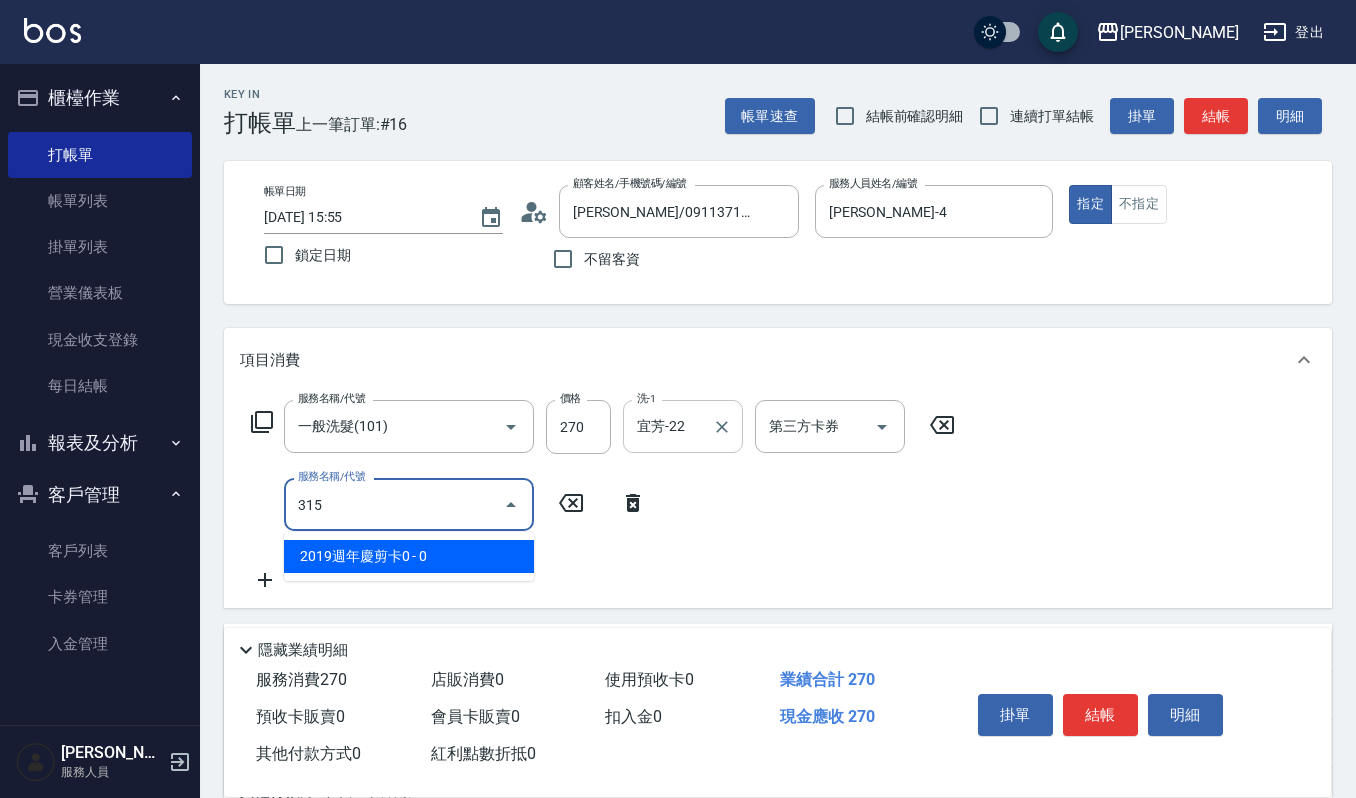 type on "2019週年慶剪卡0(315)" 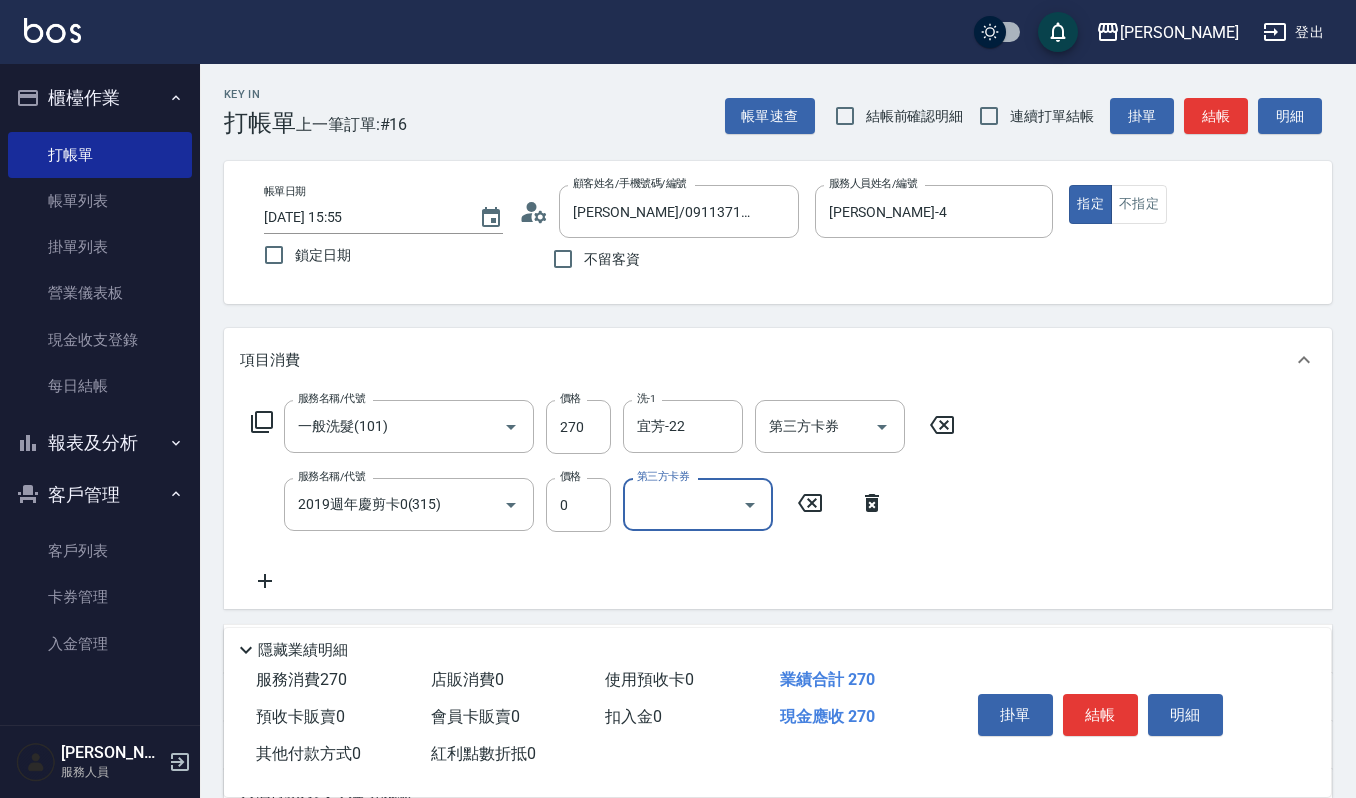 click on "第三方卡券" at bounding box center [683, 504] 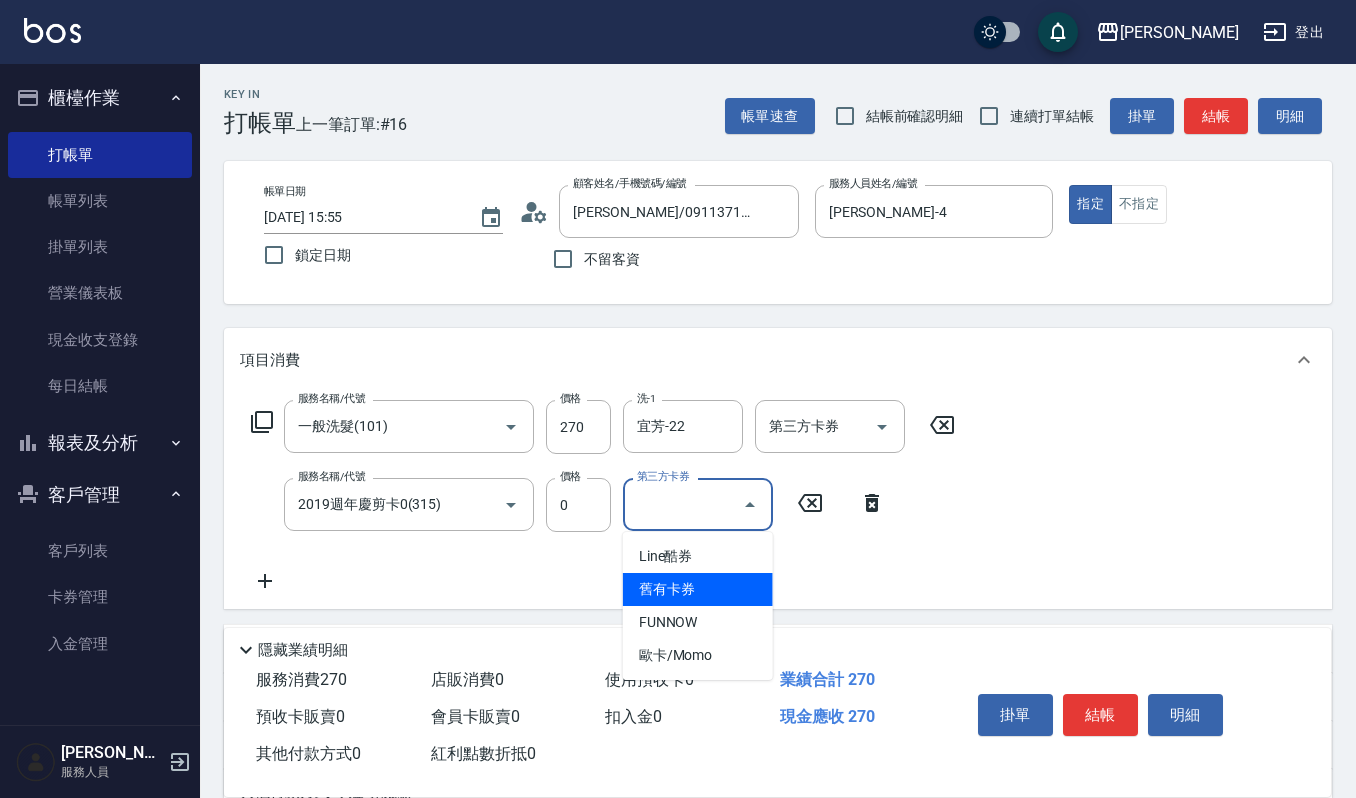 click on "舊有卡券" at bounding box center [698, 589] 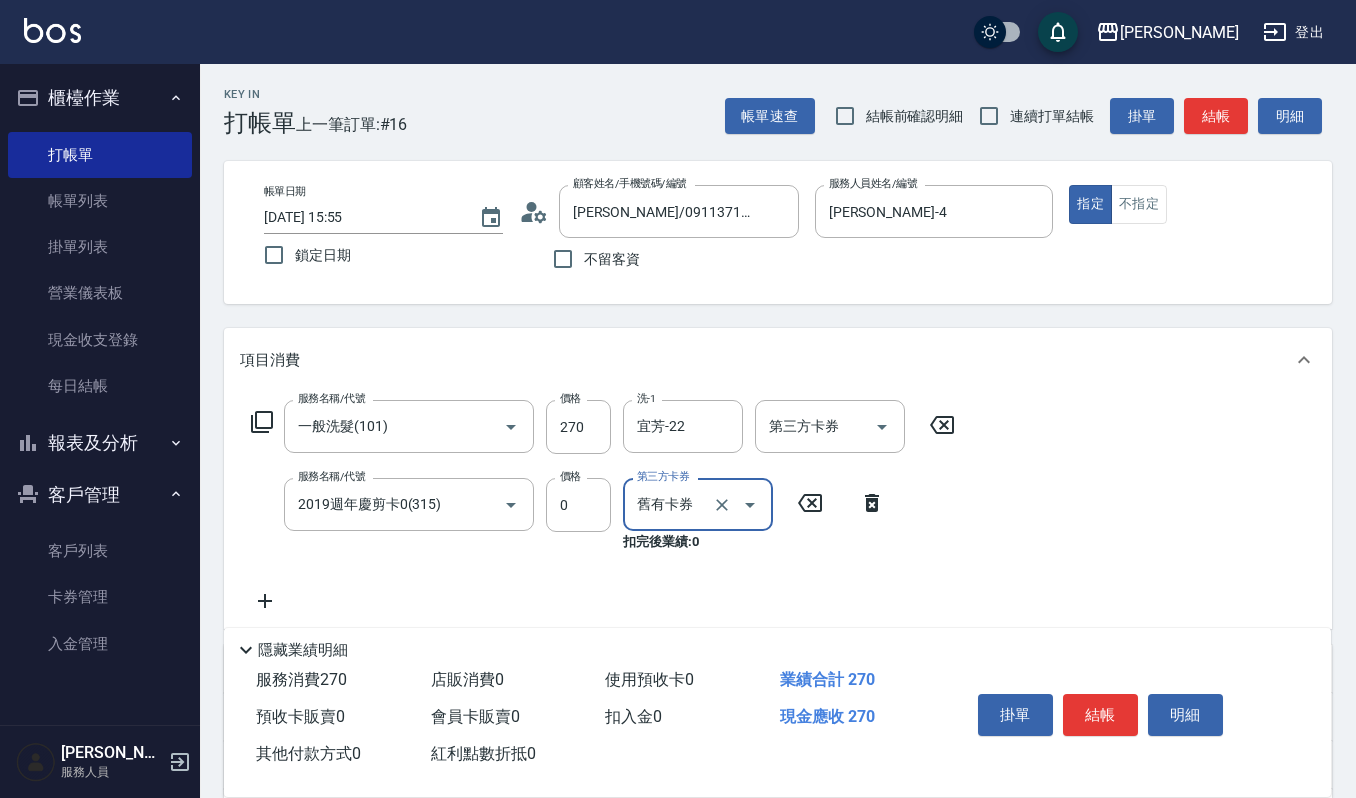 click on "服務名稱/代號 一般洗髮(101) 服務名稱/代號 價格 270 價格 洗-1 宜芳-22 洗-1 第三方卡券 第三方卡券 服務名稱/代號 2019週年慶剪卡0(315) 服務名稱/代號 價格 0 價格 第三方卡券 舊有卡券 第三方卡券 扣完後業績: 0" at bounding box center (603, 506) 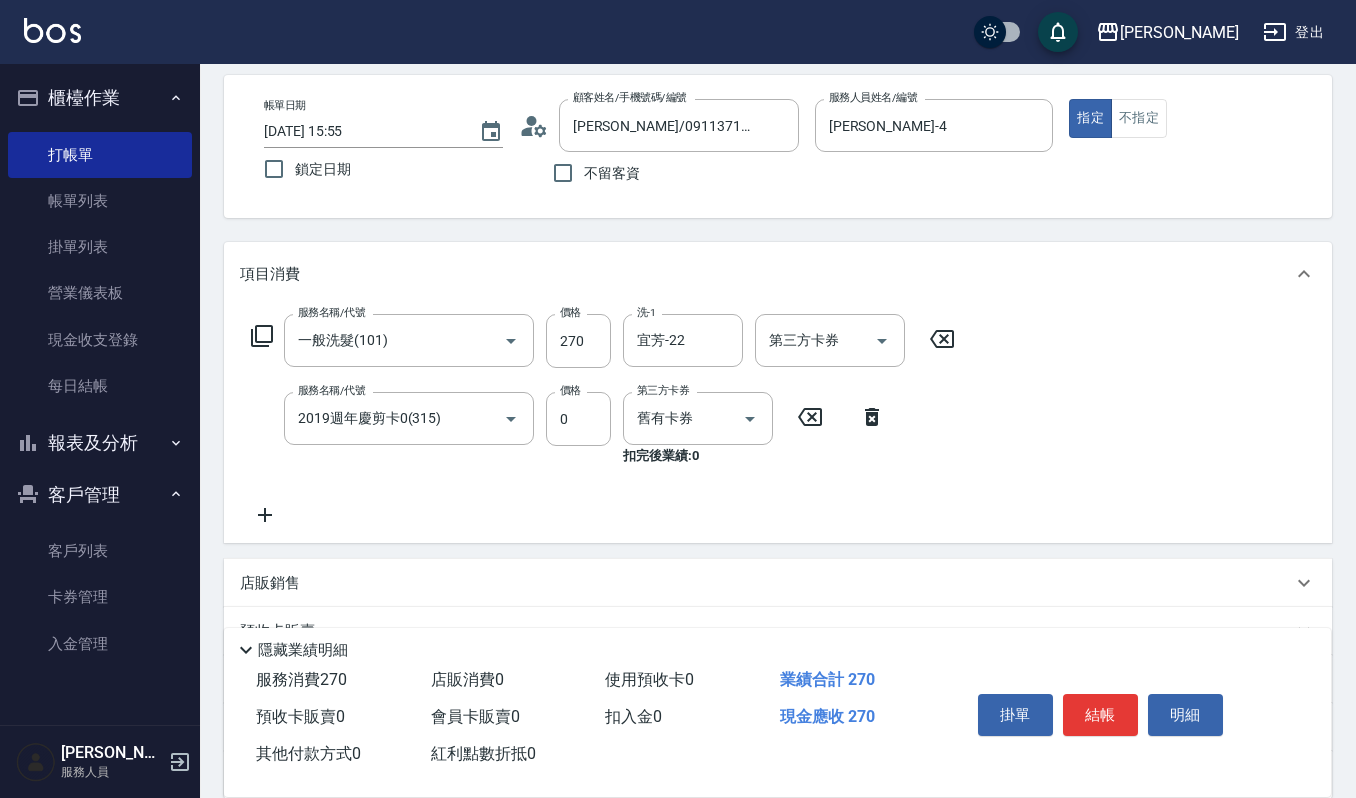 scroll, scrollTop: 133, scrollLeft: 0, axis: vertical 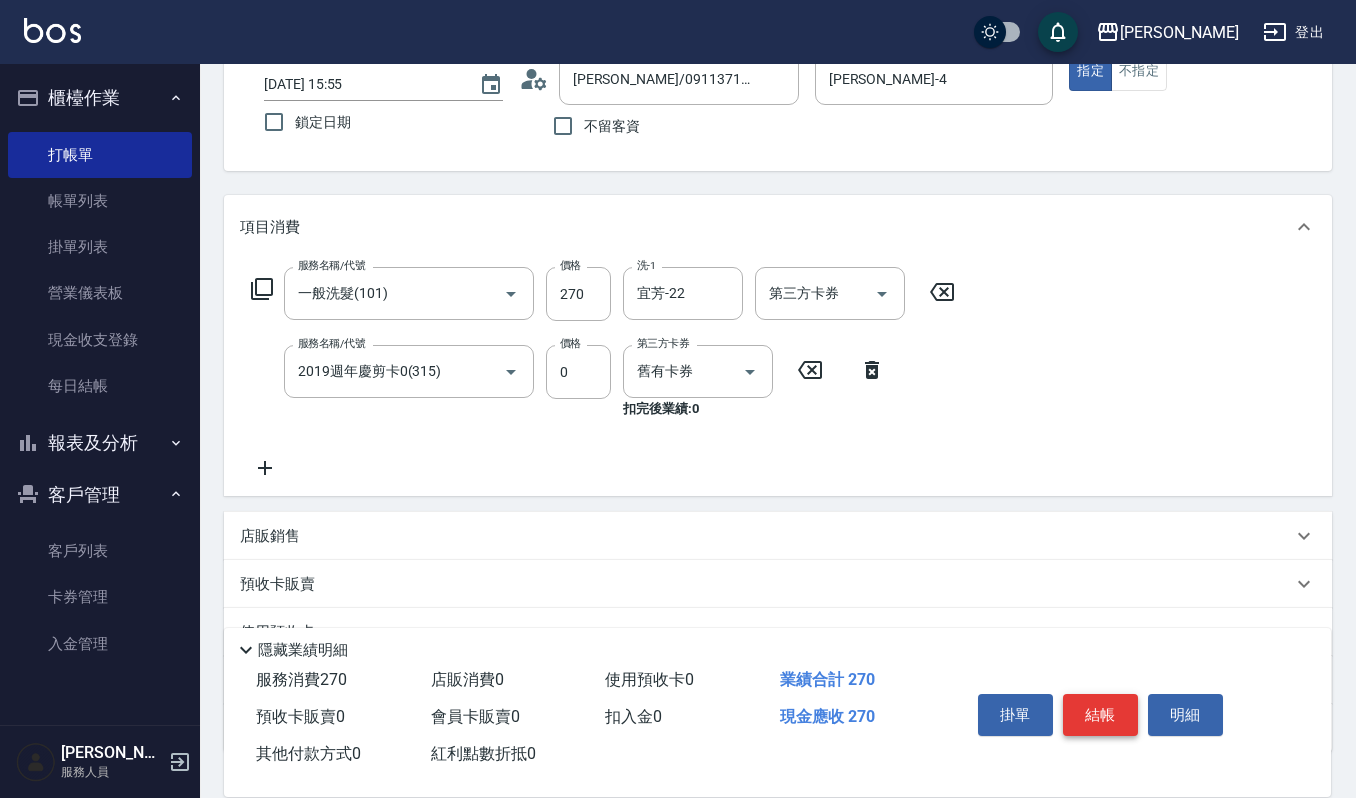 click on "結帳" at bounding box center [1100, 715] 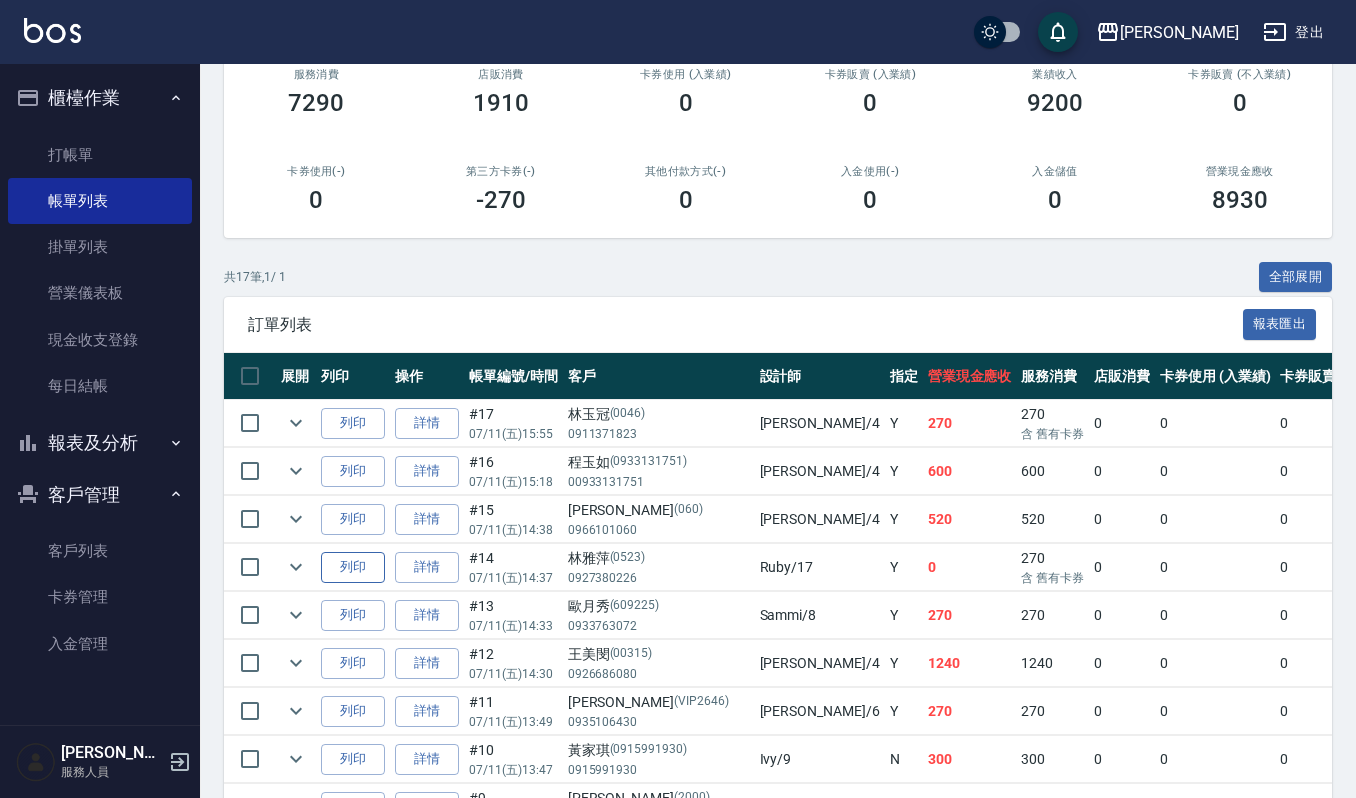 scroll, scrollTop: 266, scrollLeft: 0, axis: vertical 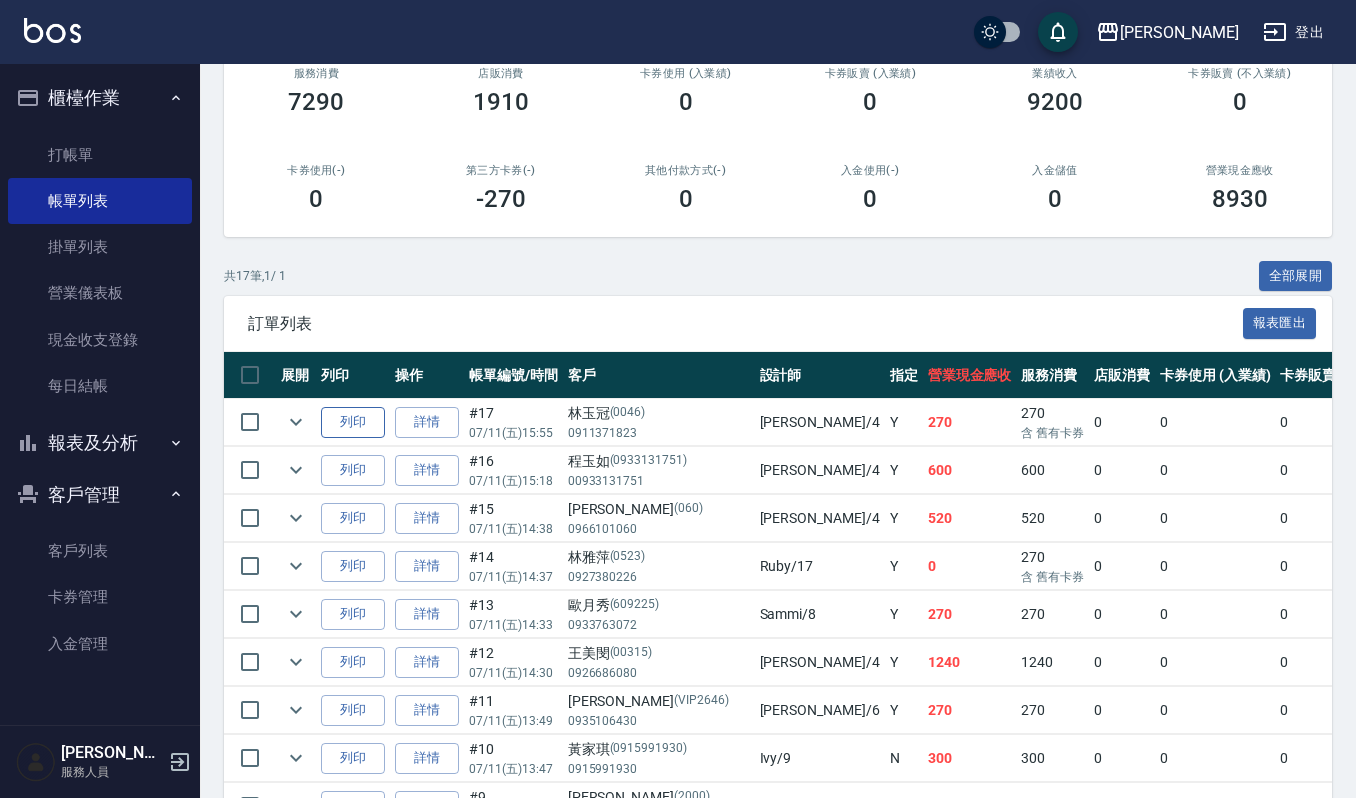 click on "列印" at bounding box center [353, 422] 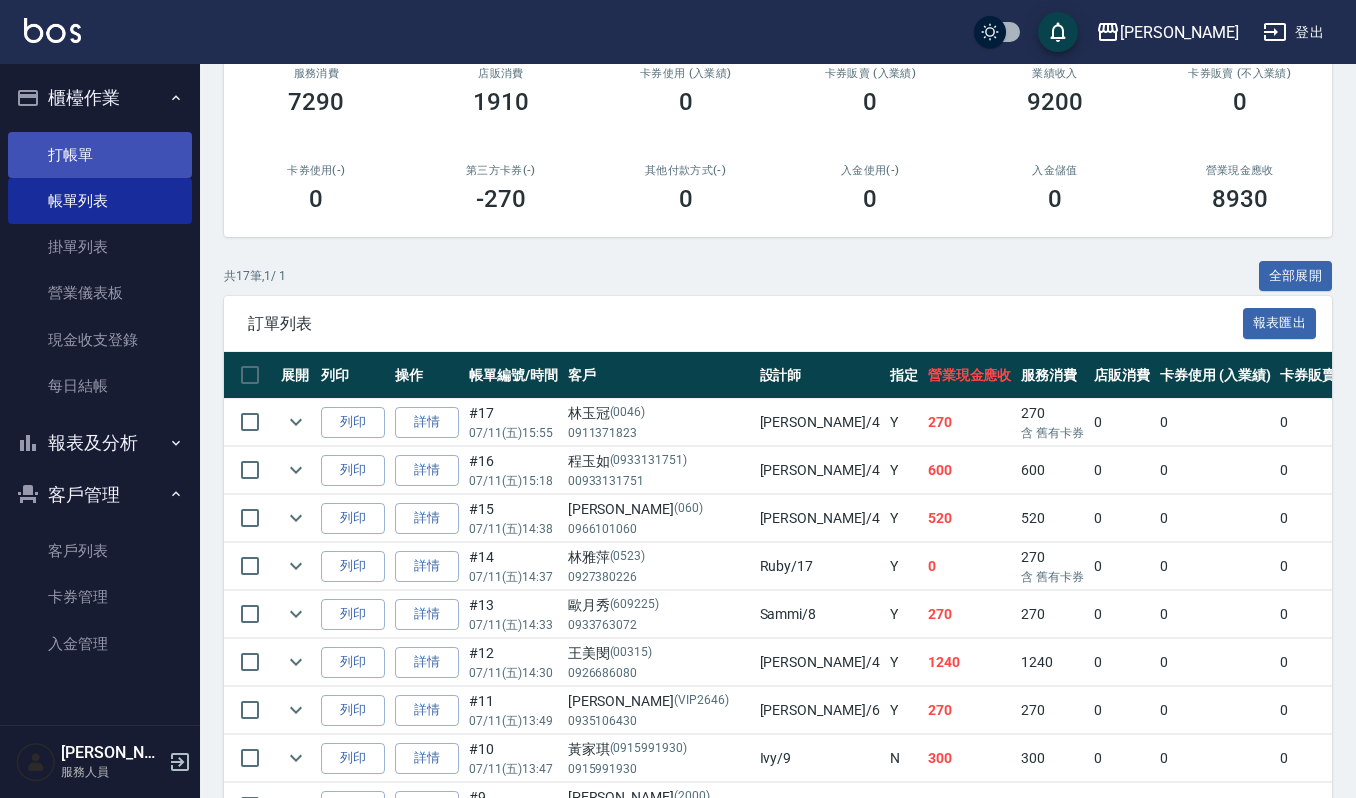 click on "打帳單" at bounding box center (100, 155) 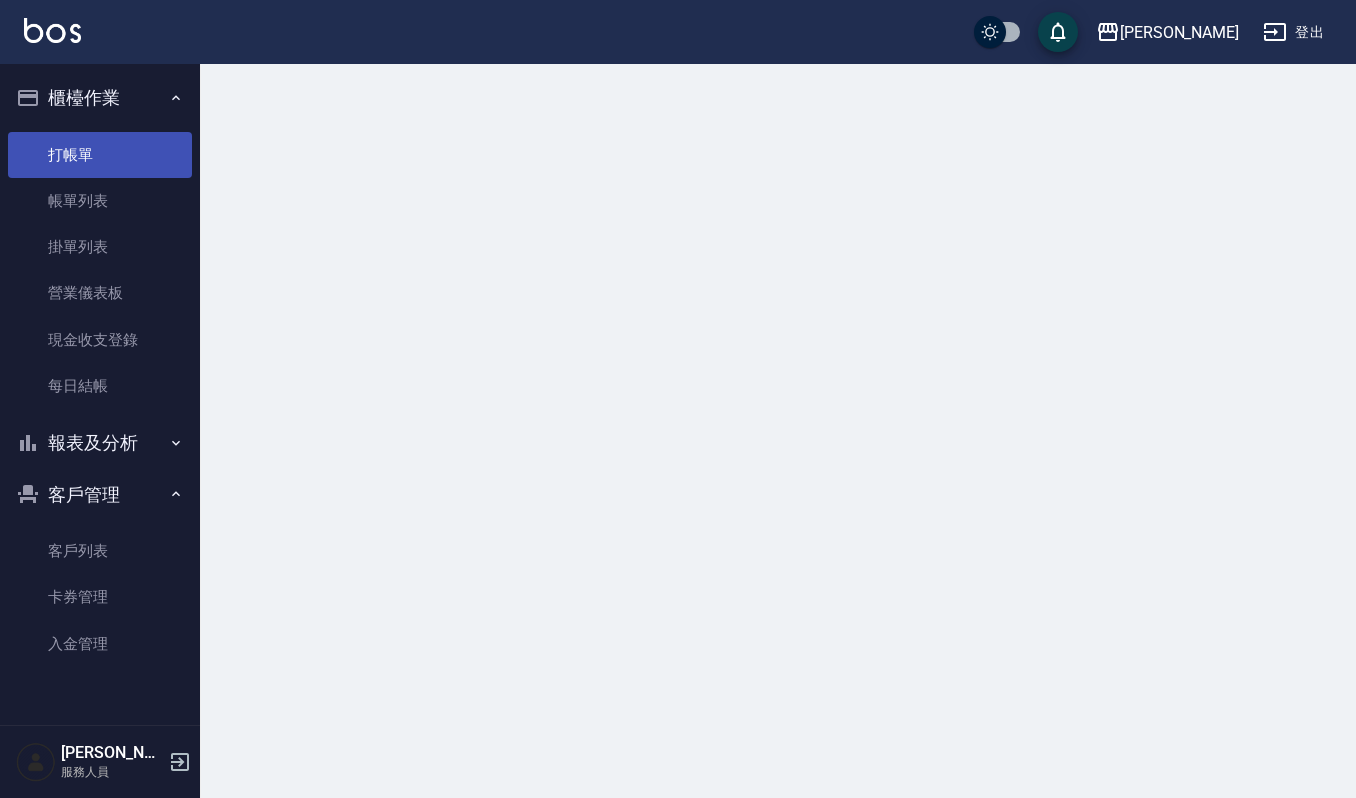 scroll, scrollTop: 0, scrollLeft: 0, axis: both 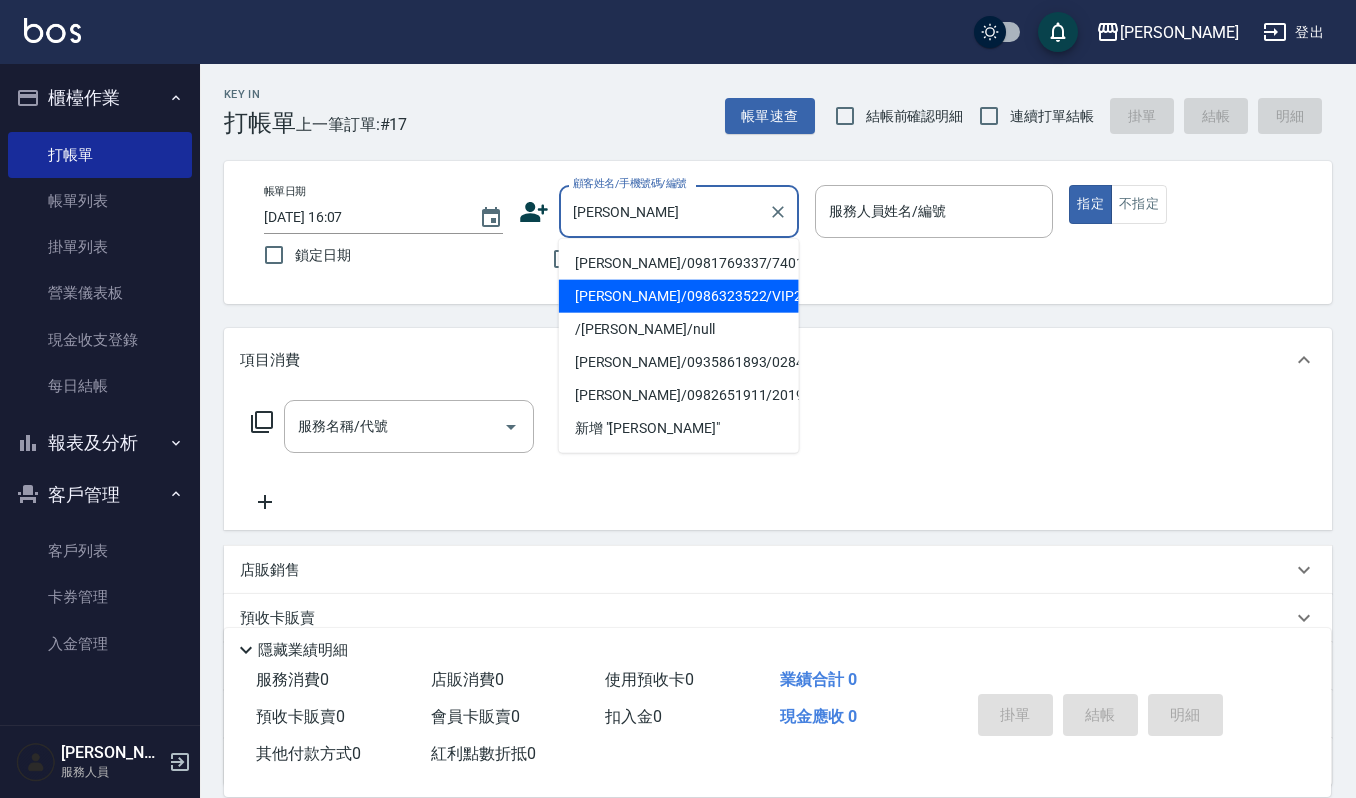 type on "李和璇/0986323522/VIP2923" 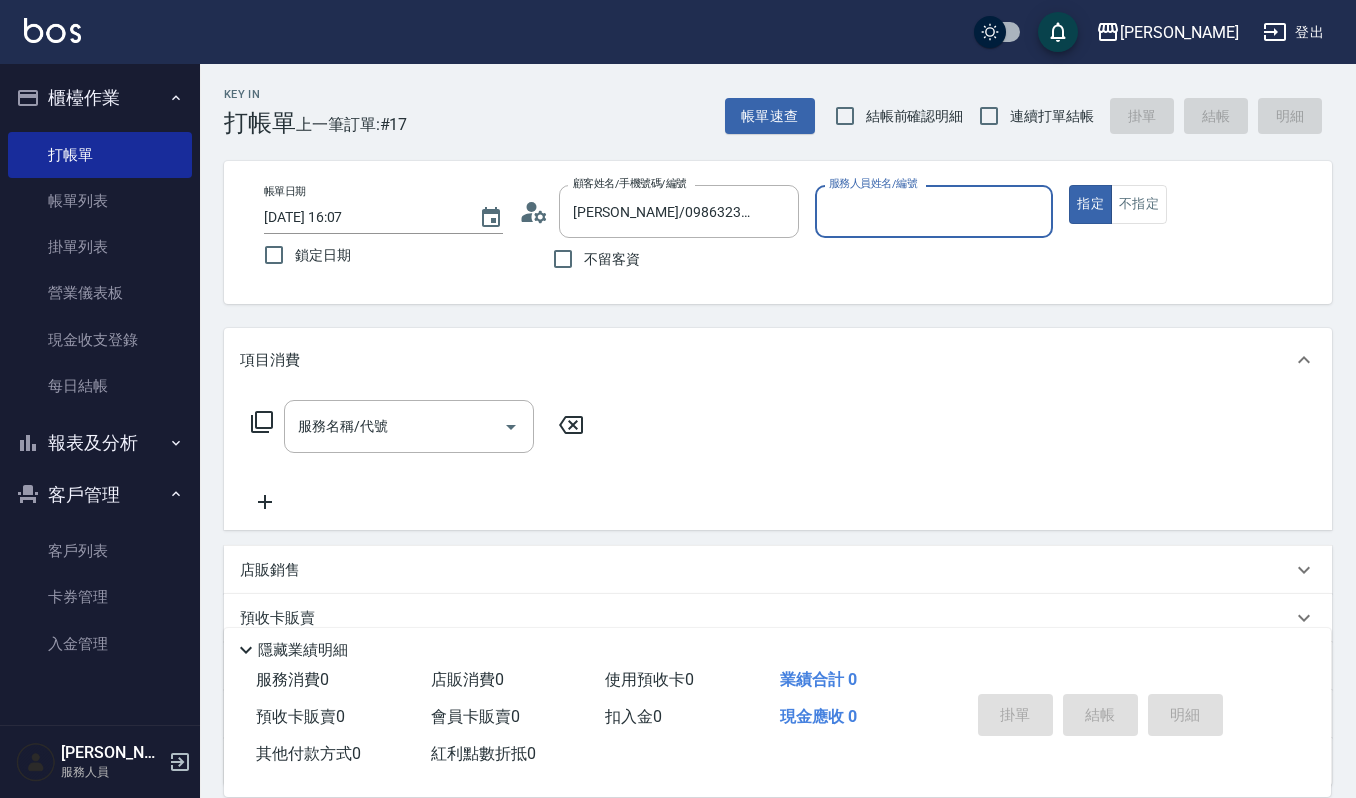 type on "吉兒-4" 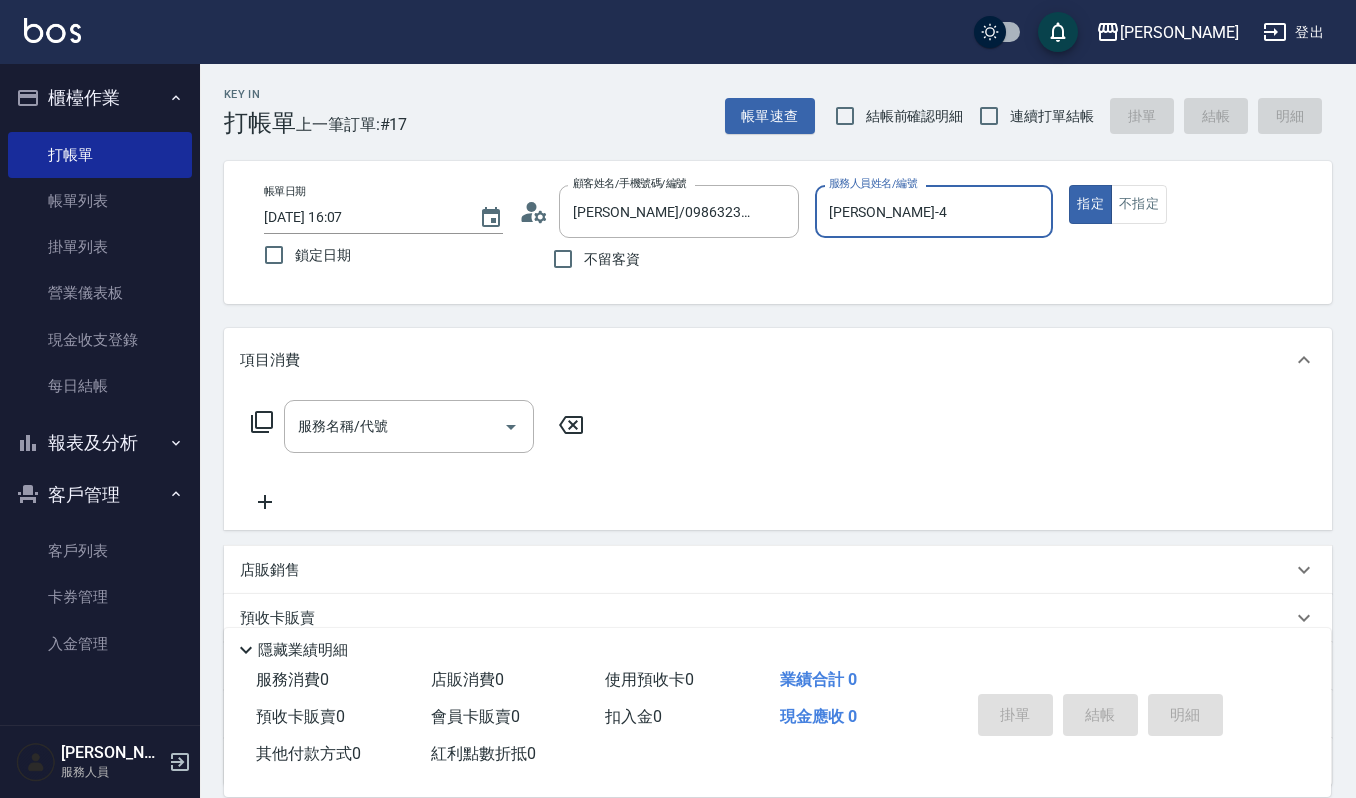click on "指定" at bounding box center (1090, 204) 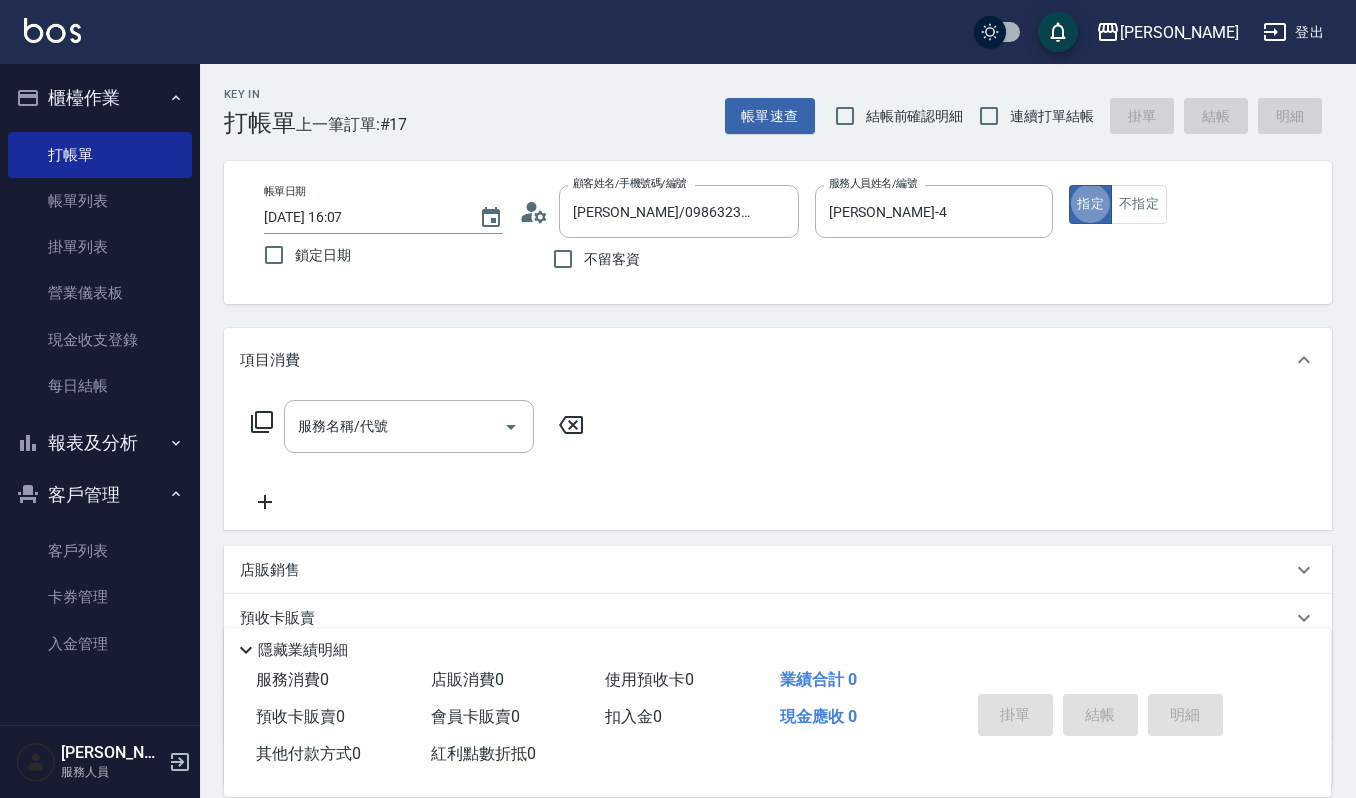 type on "true" 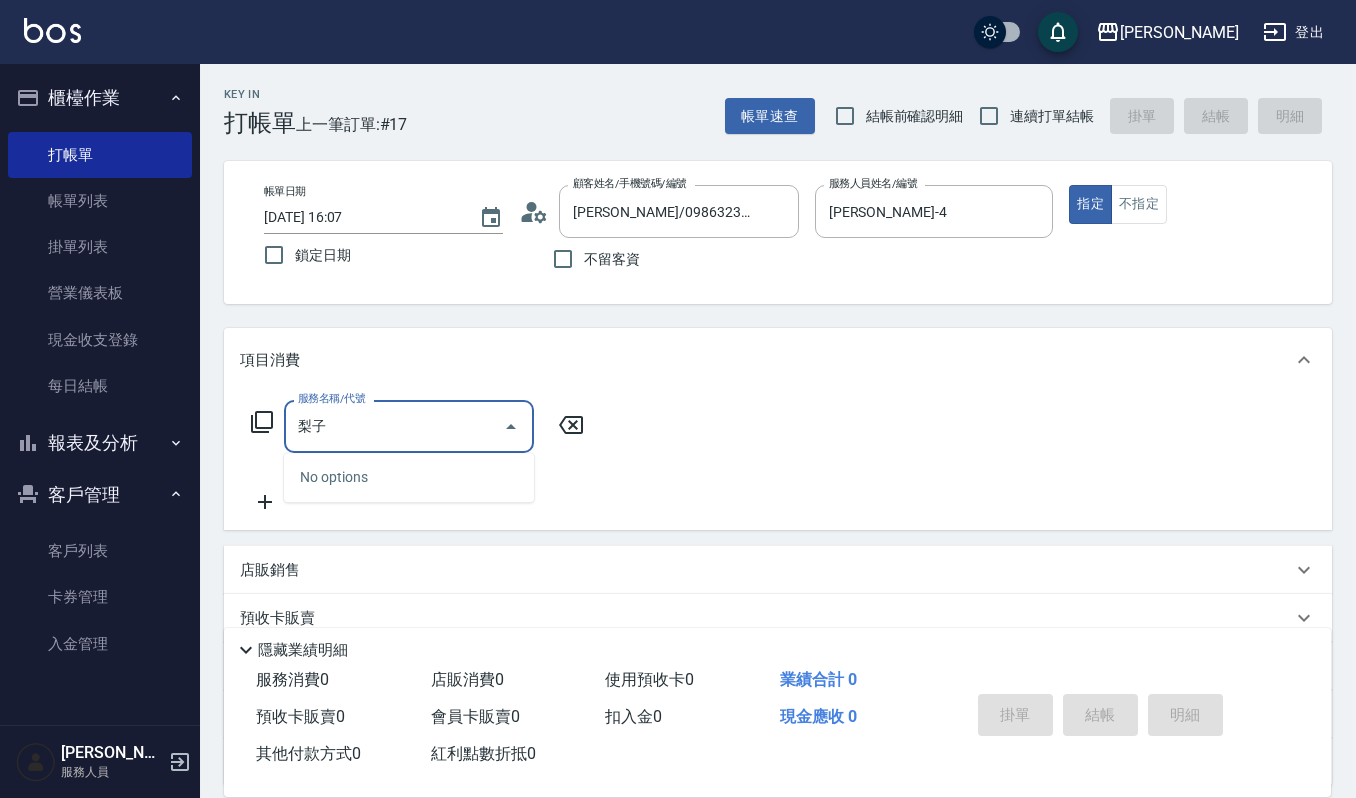 type on "離" 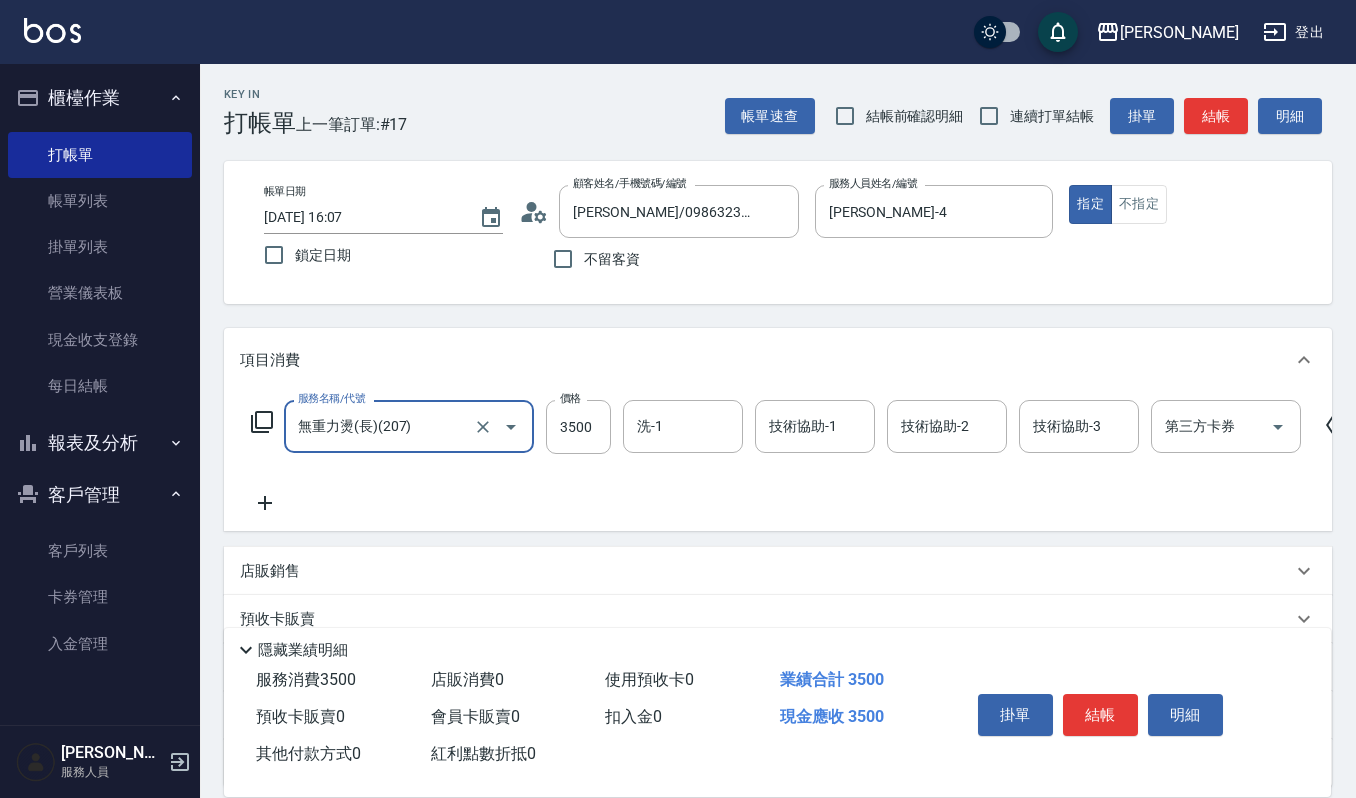type on "無重力燙(長)(207)" 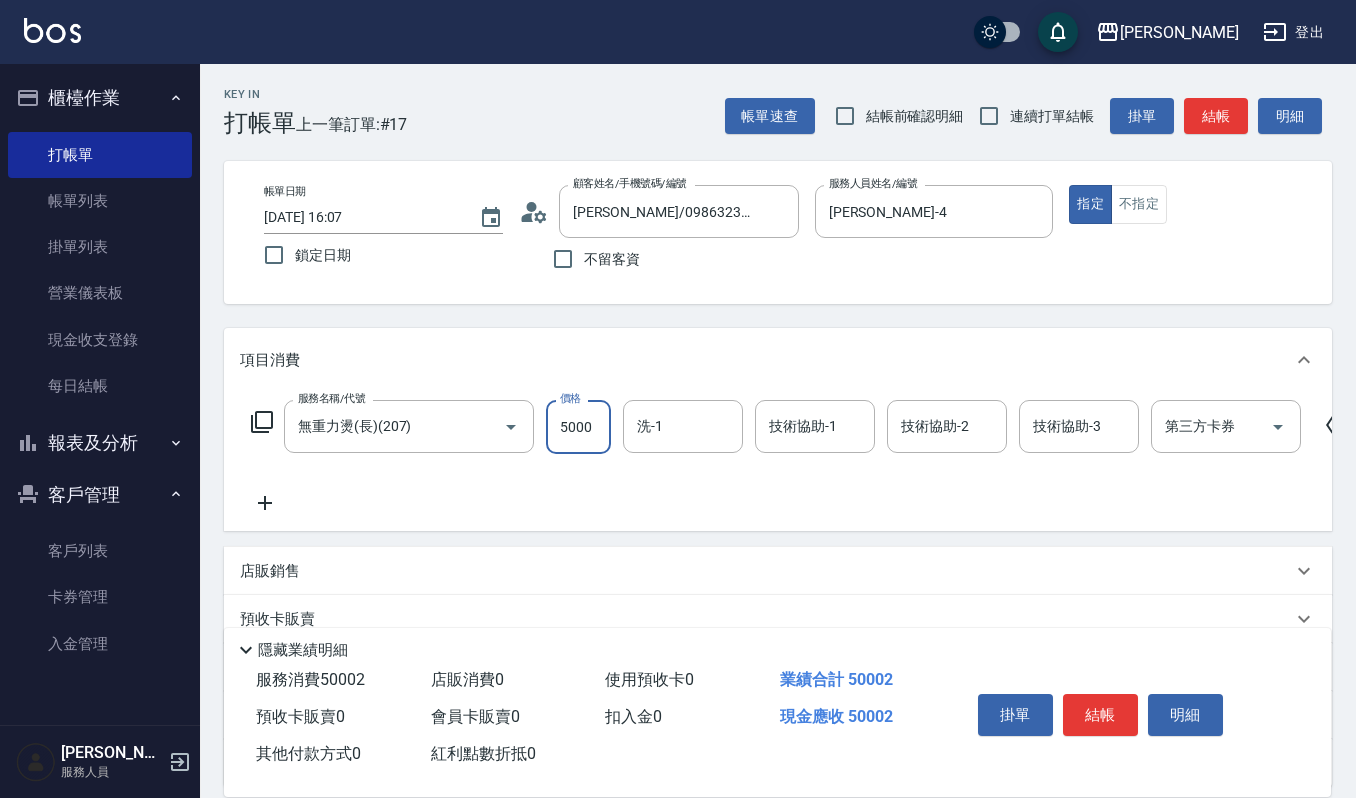 scroll, scrollTop: 0, scrollLeft: 0, axis: both 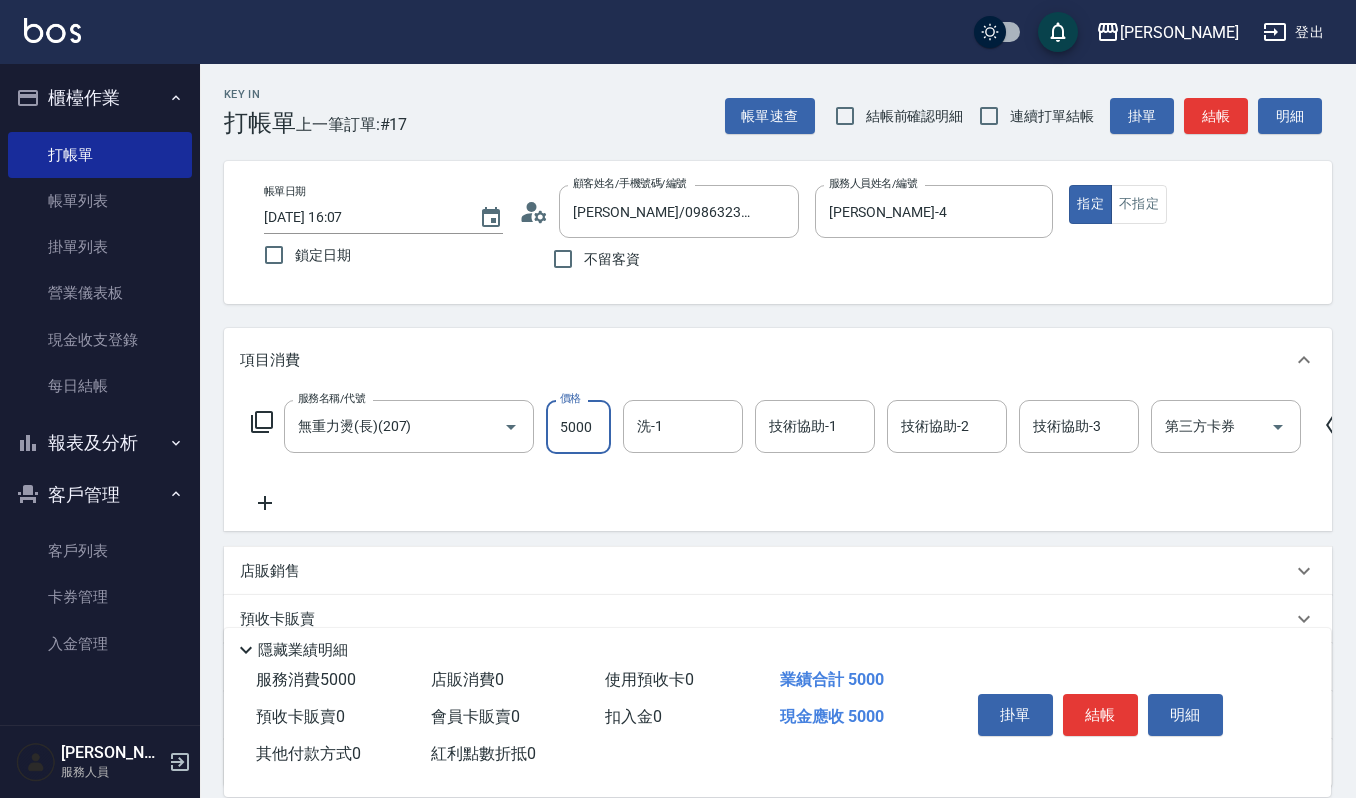 type on "5000" 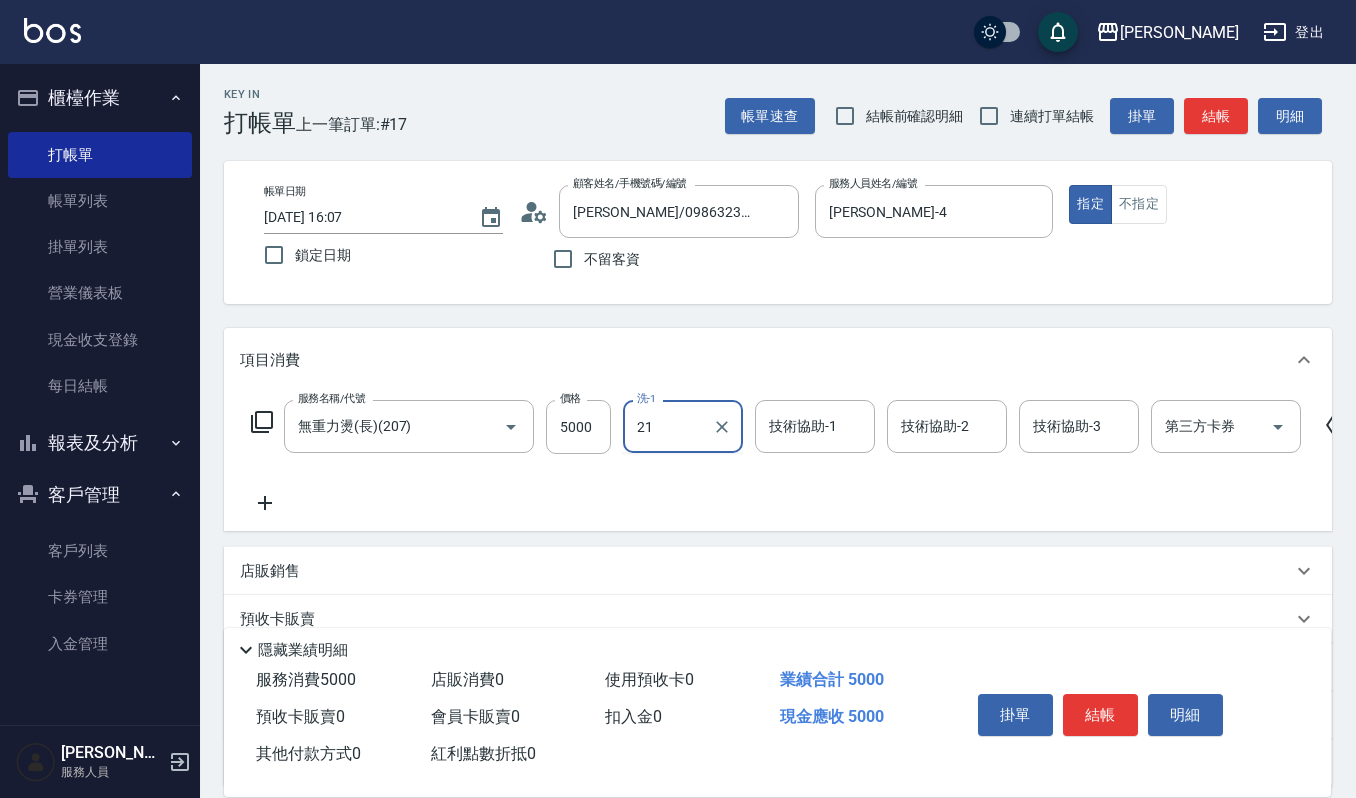 type on "佳音-21" 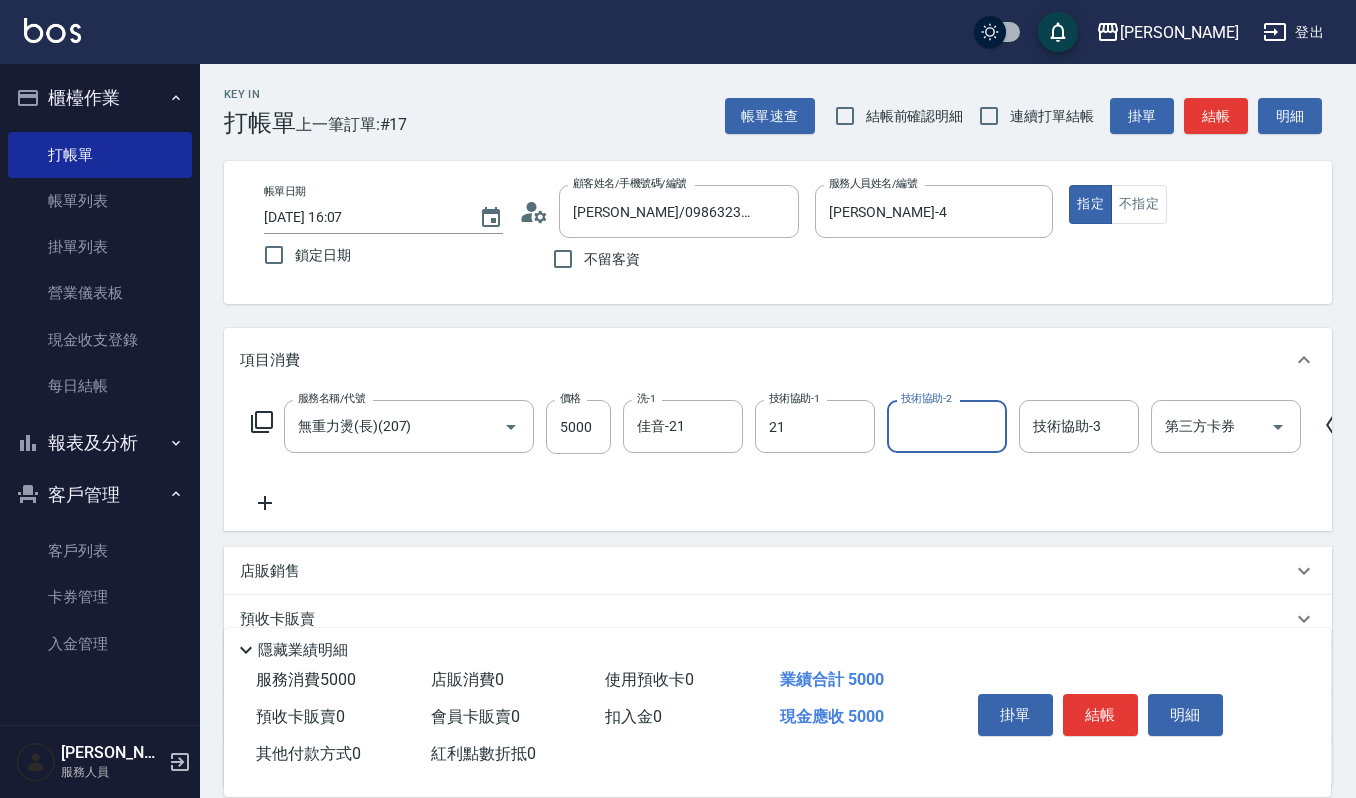 type on "佳音-21" 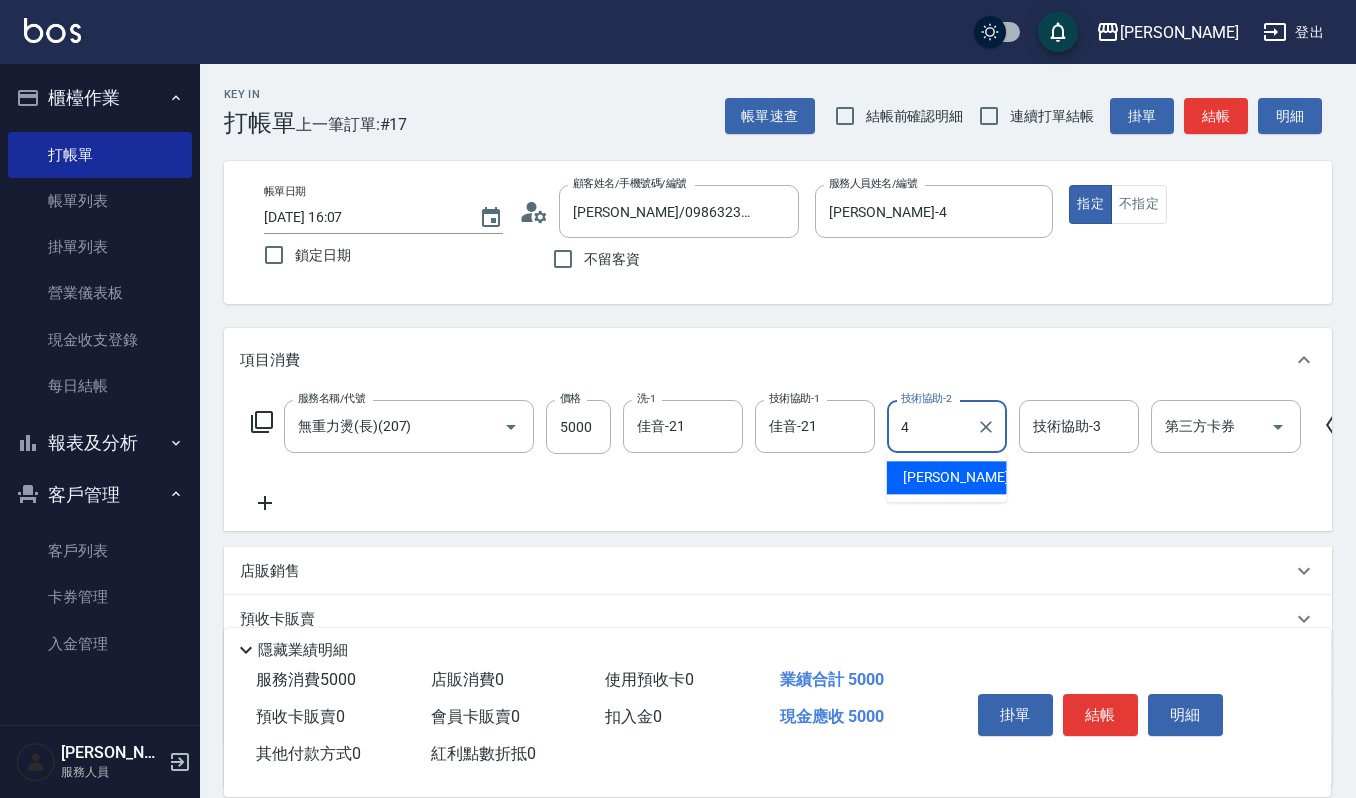 type on "吉兒-4" 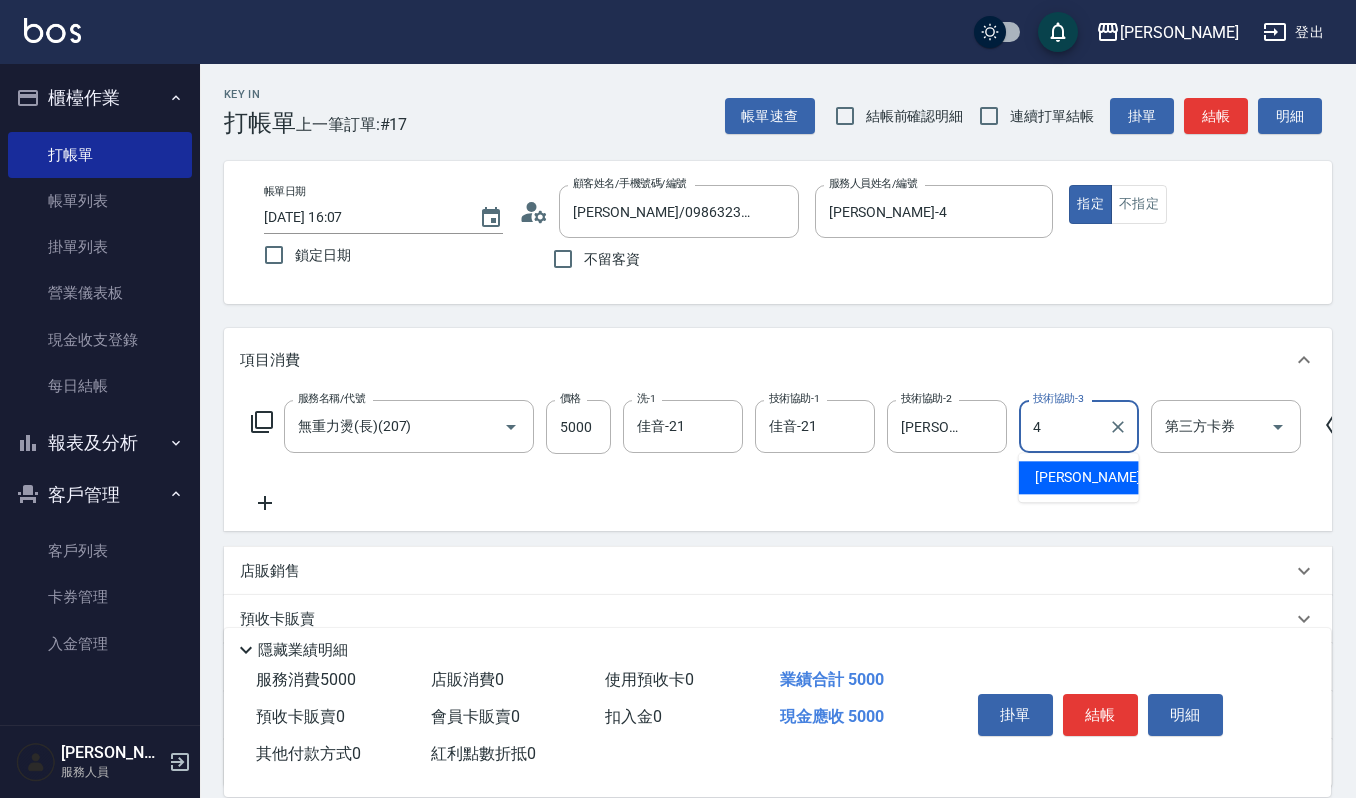 type on "吉兒-4" 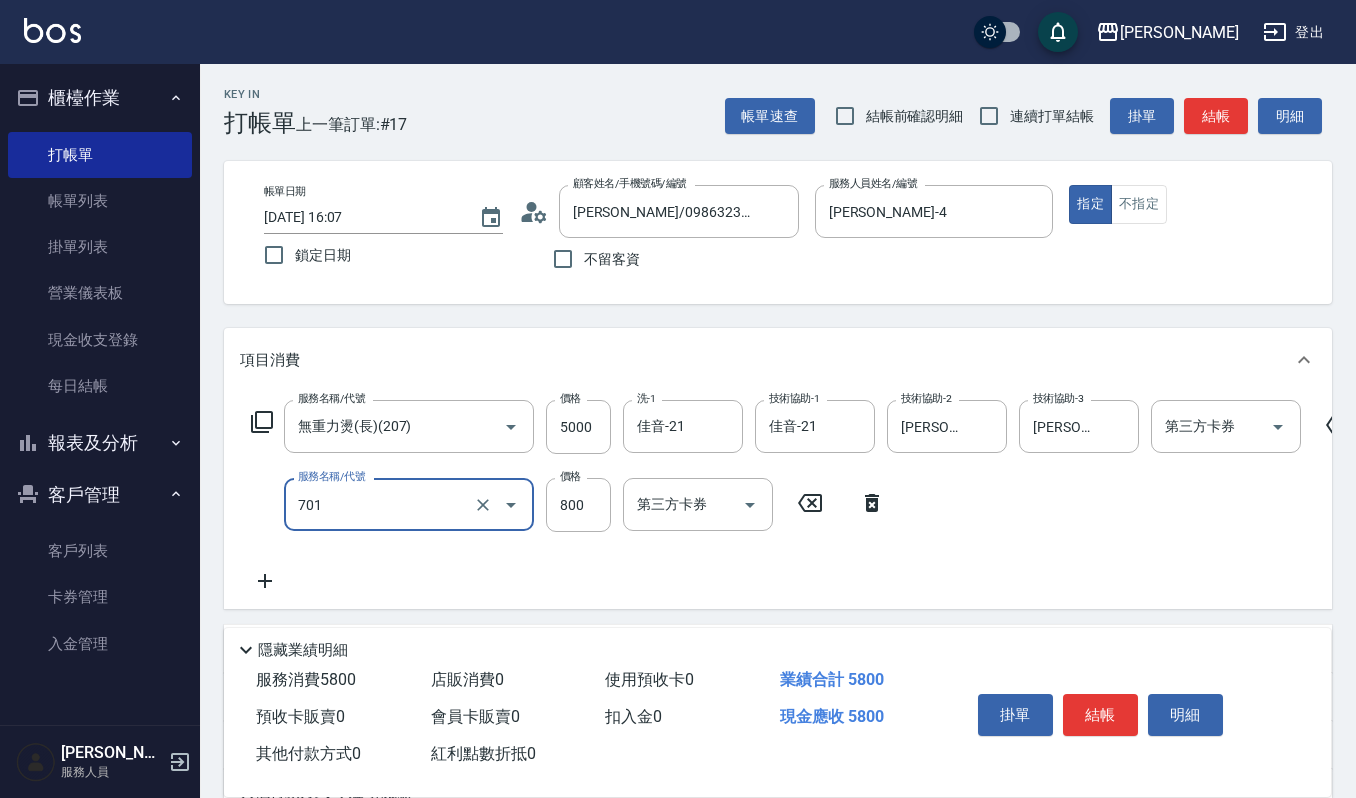 type on "CMC加購護(701)" 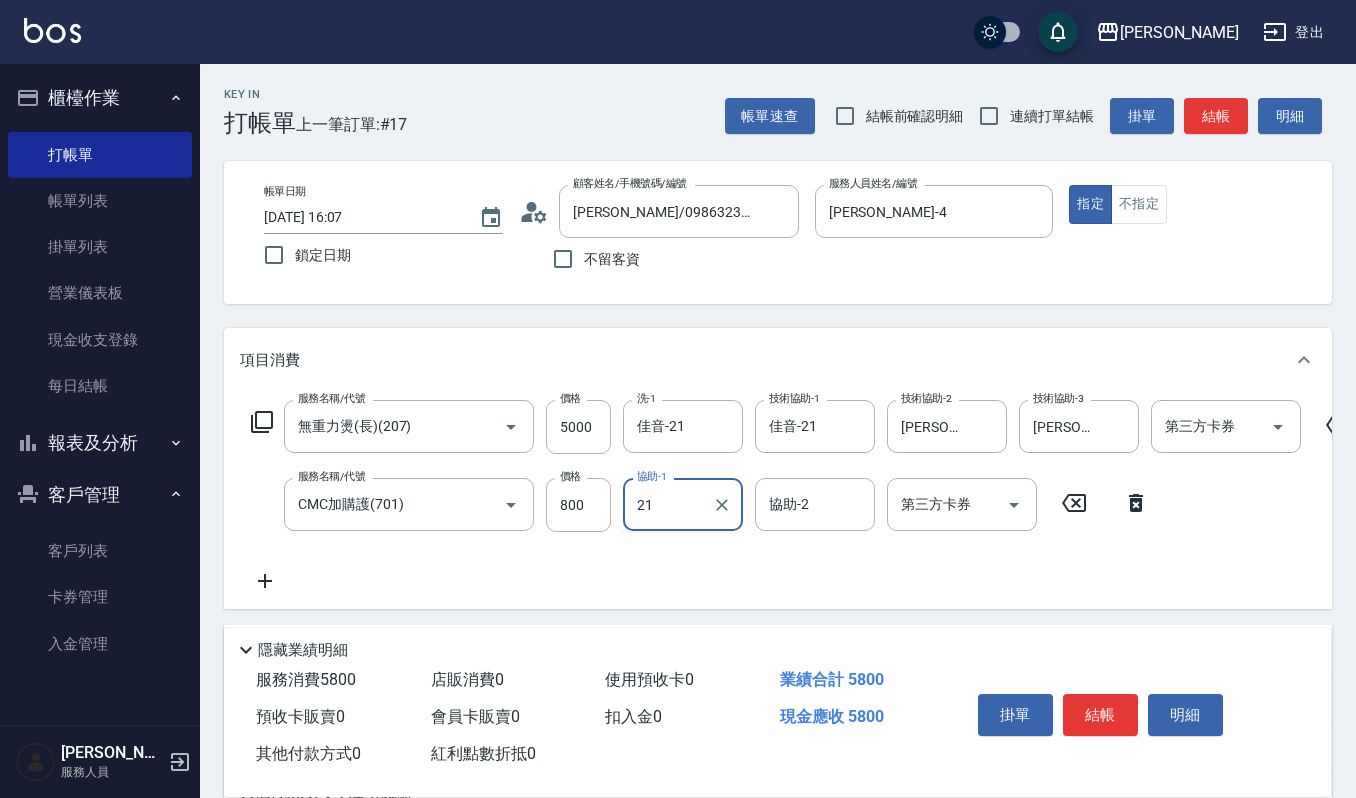type on "佳音-21" 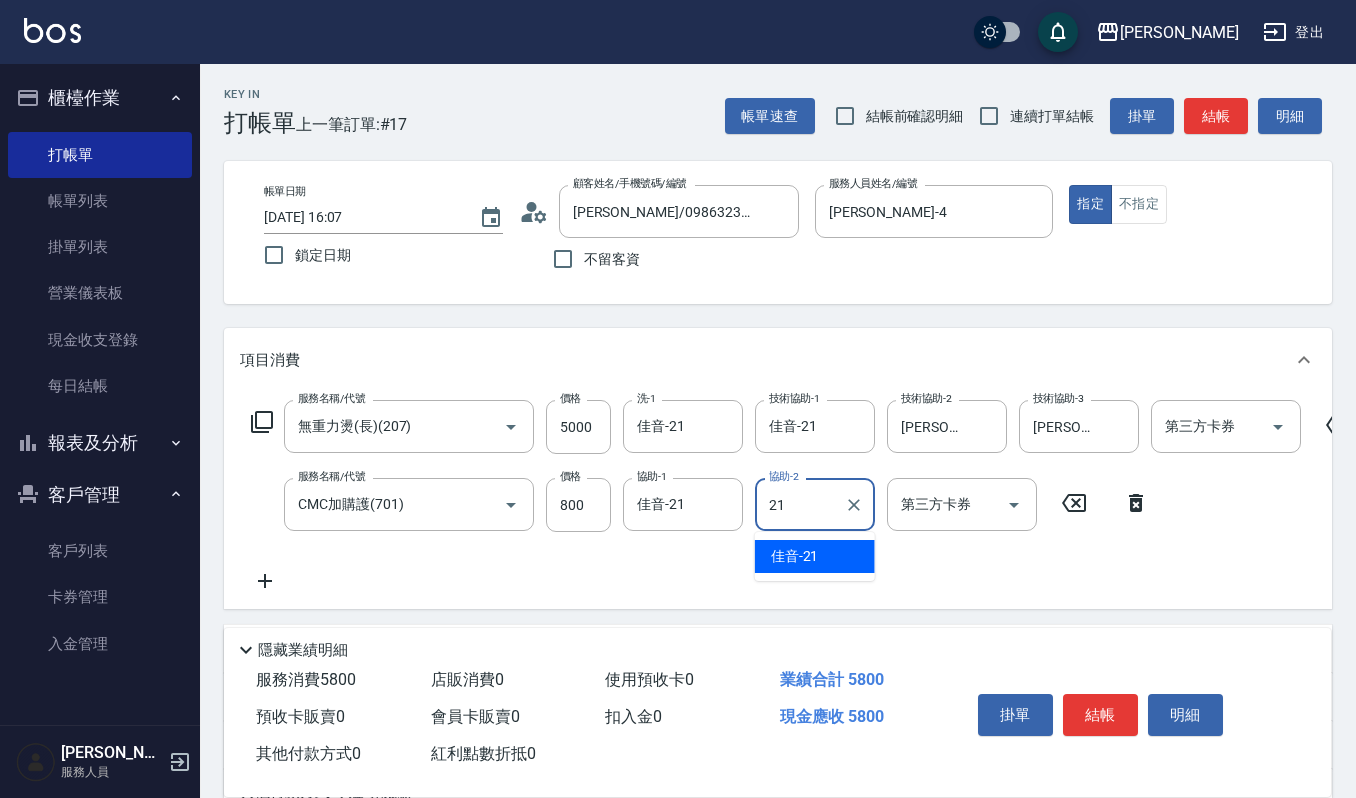 type on "佳音-21" 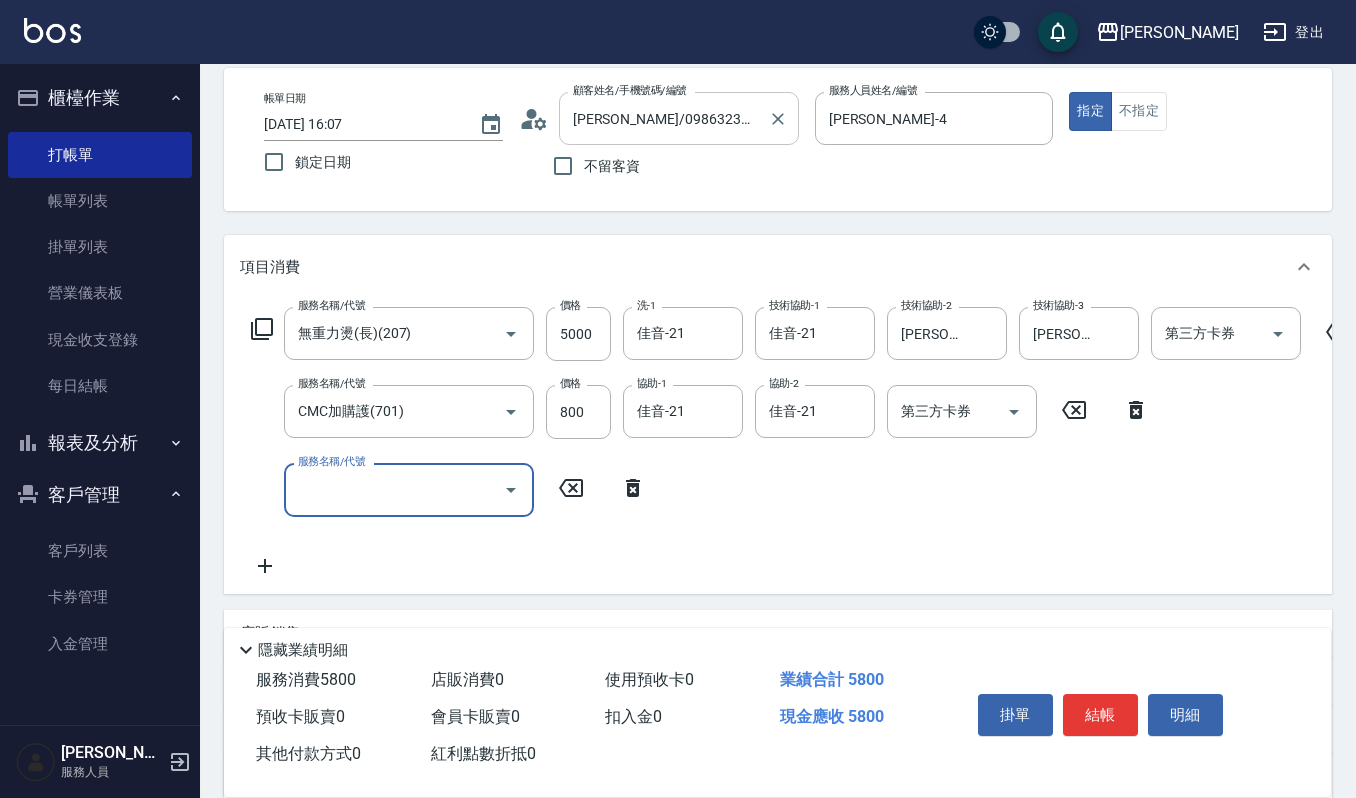scroll, scrollTop: 133, scrollLeft: 0, axis: vertical 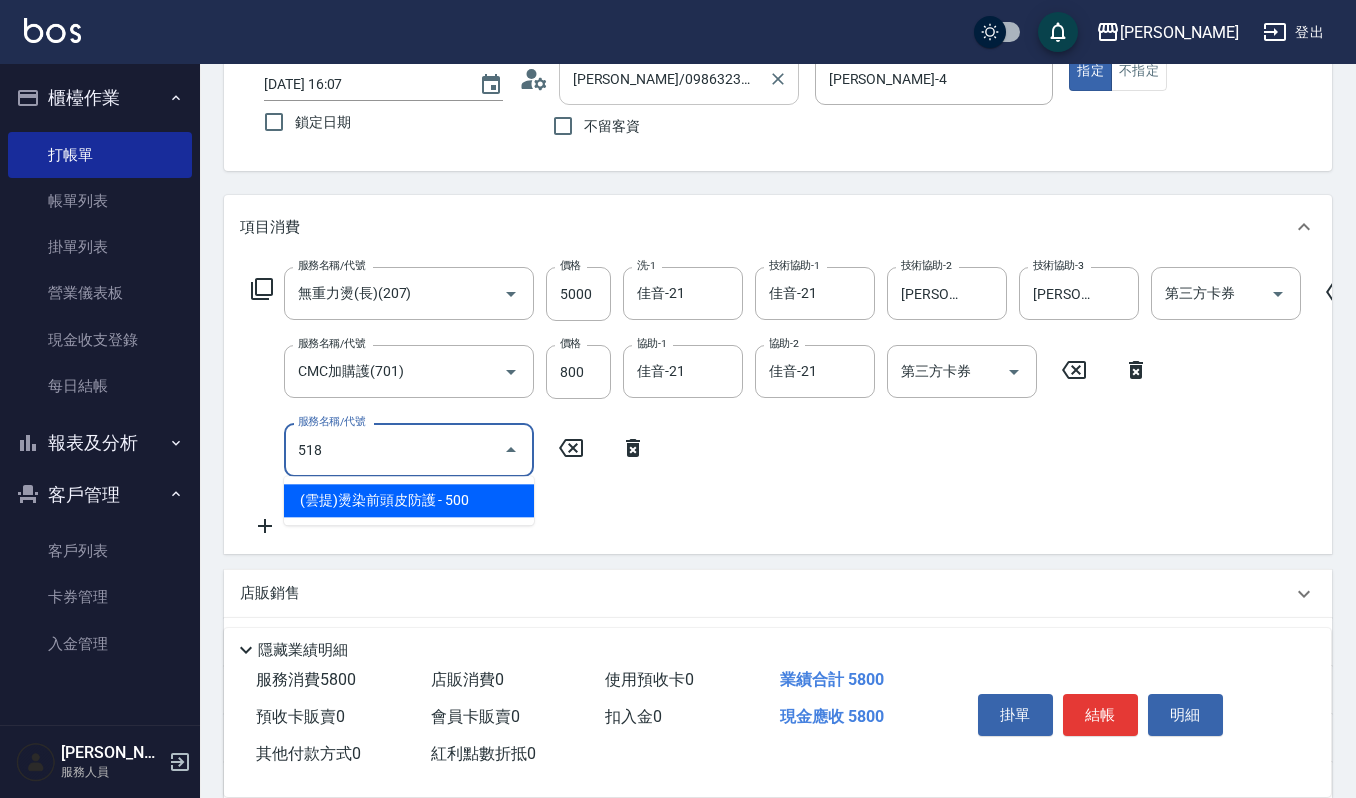 type on "(雲提)燙染前頭皮防護(518)" 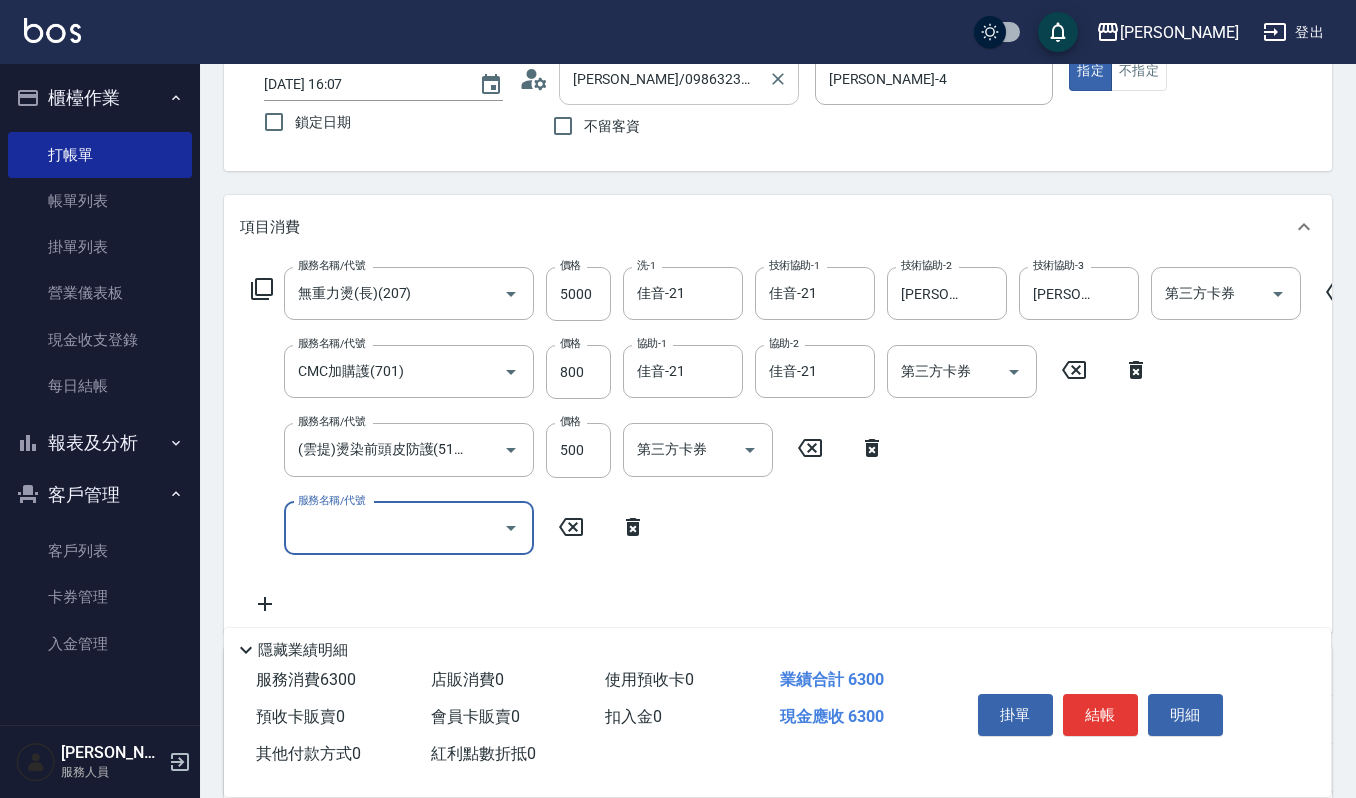 scroll, scrollTop: 0, scrollLeft: 0, axis: both 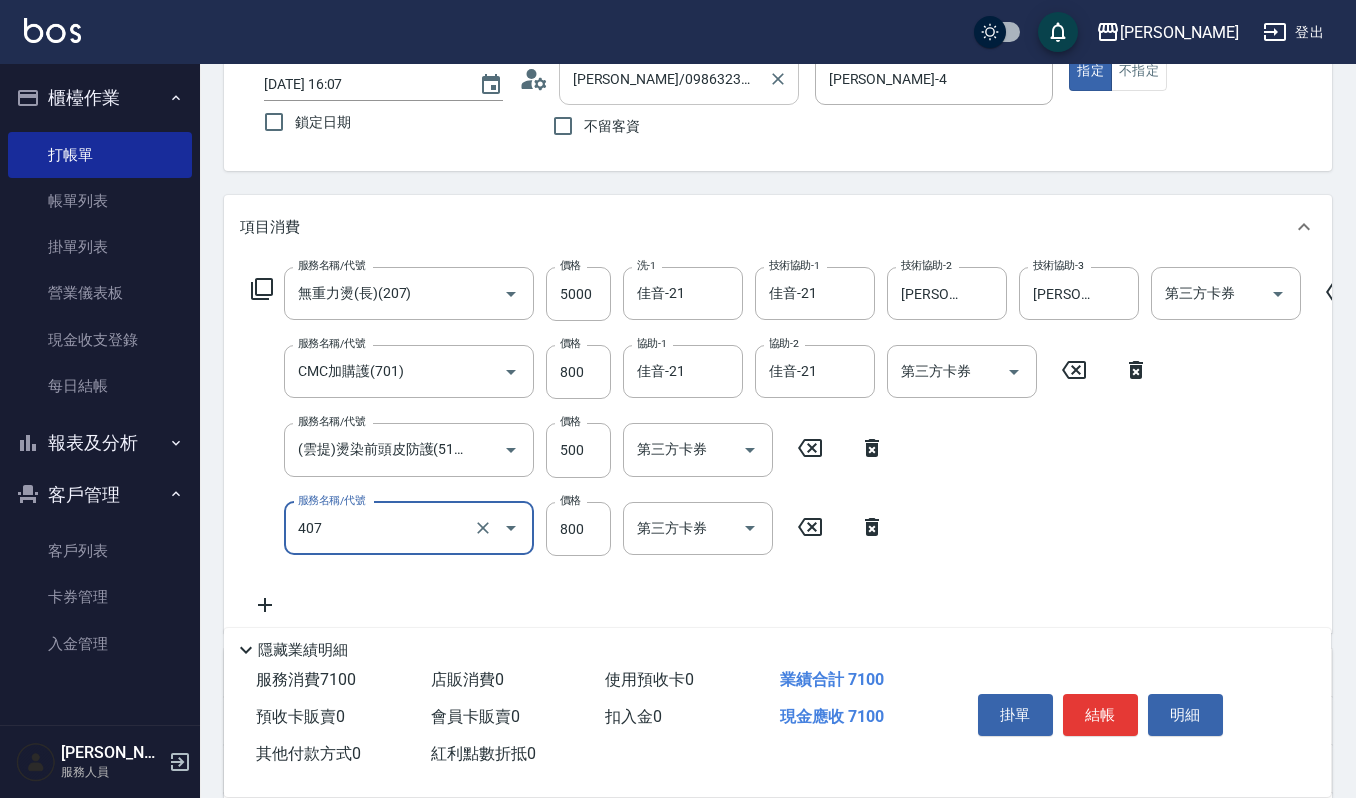 type on "補染(407)" 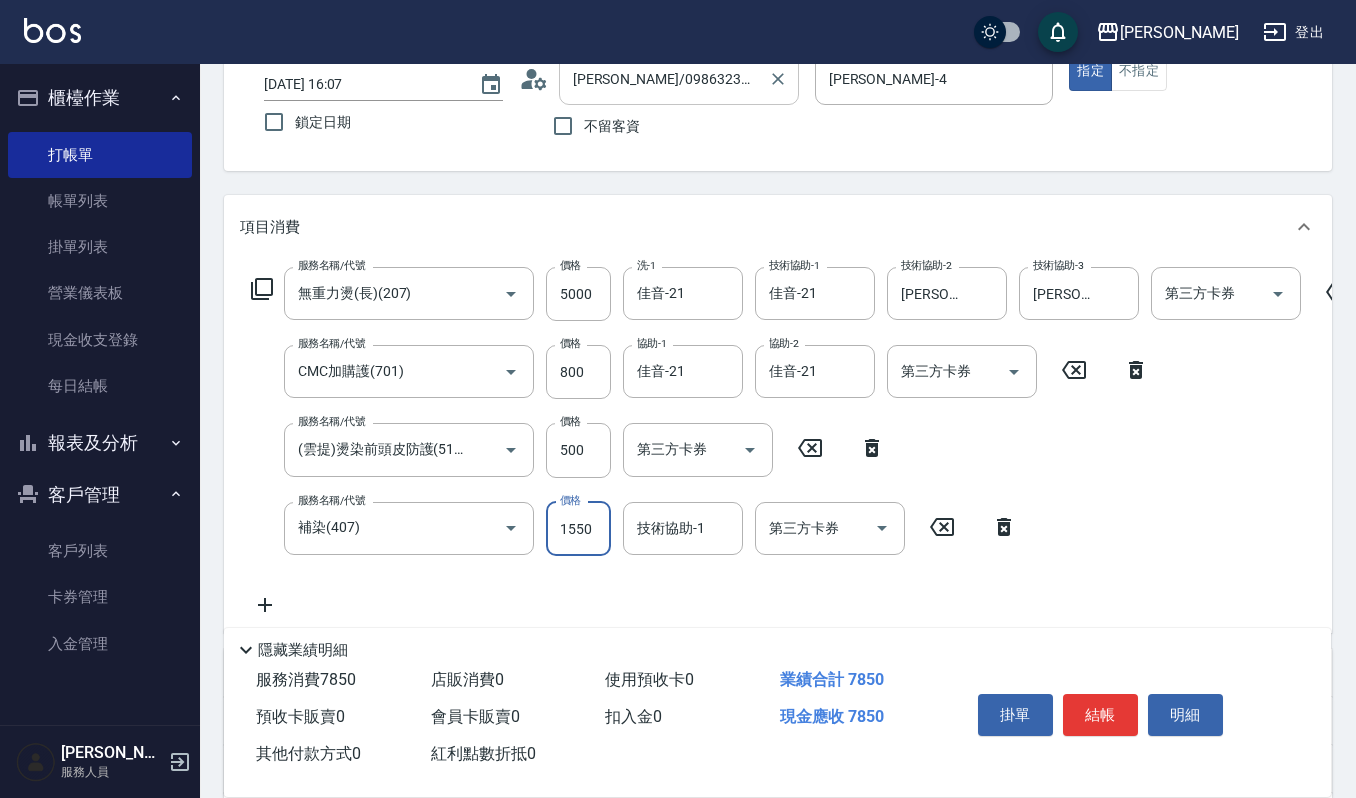 type on "1550" 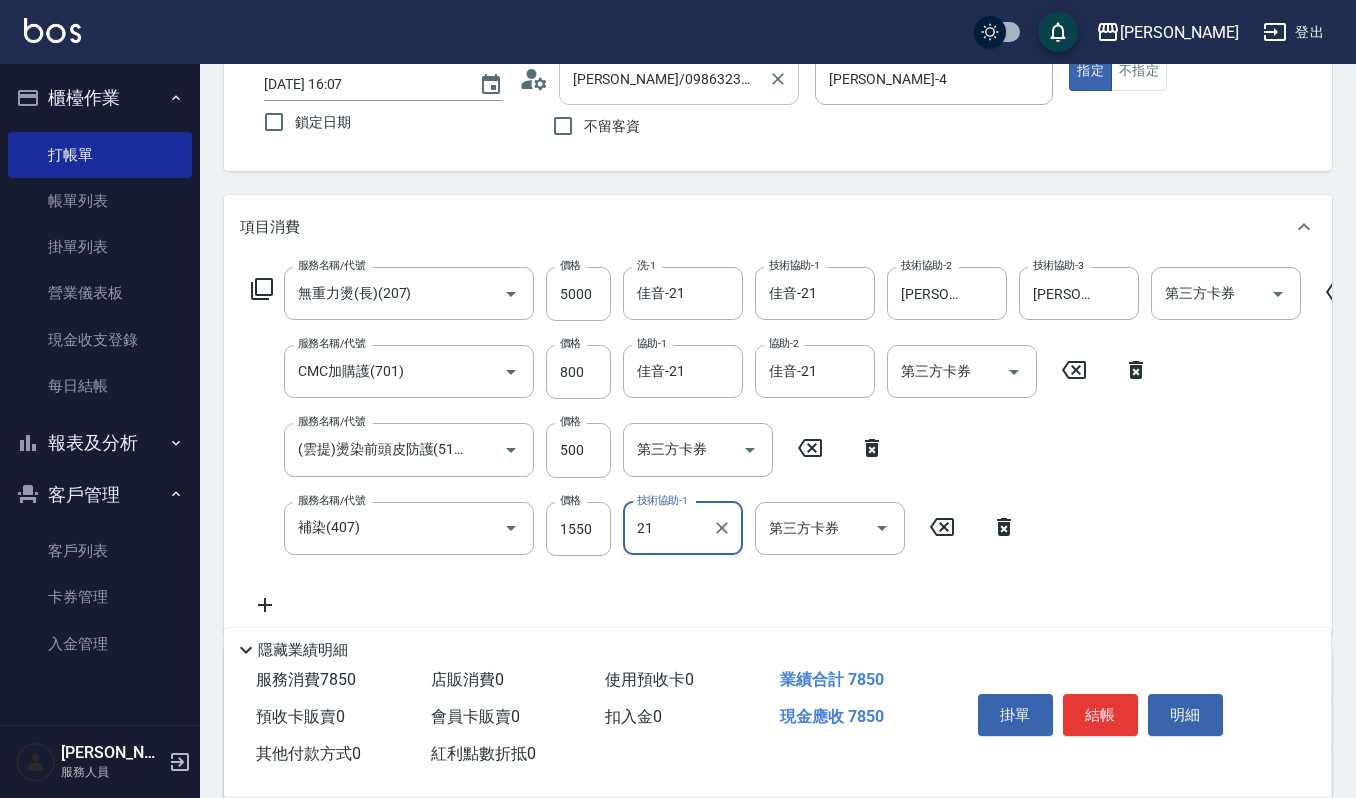 type on "佳音-21" 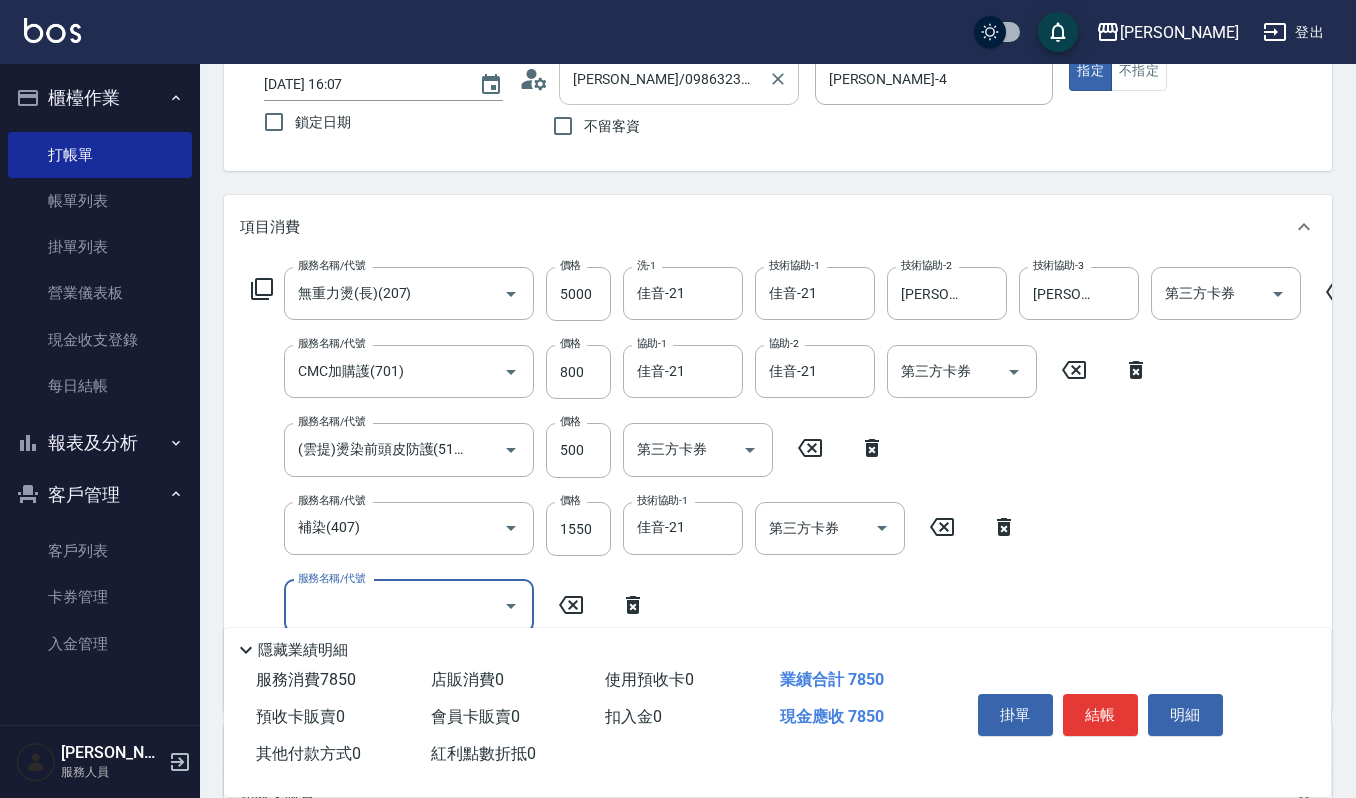 scroll, scrollTop: 0, scrollLeft: 0, axis: both 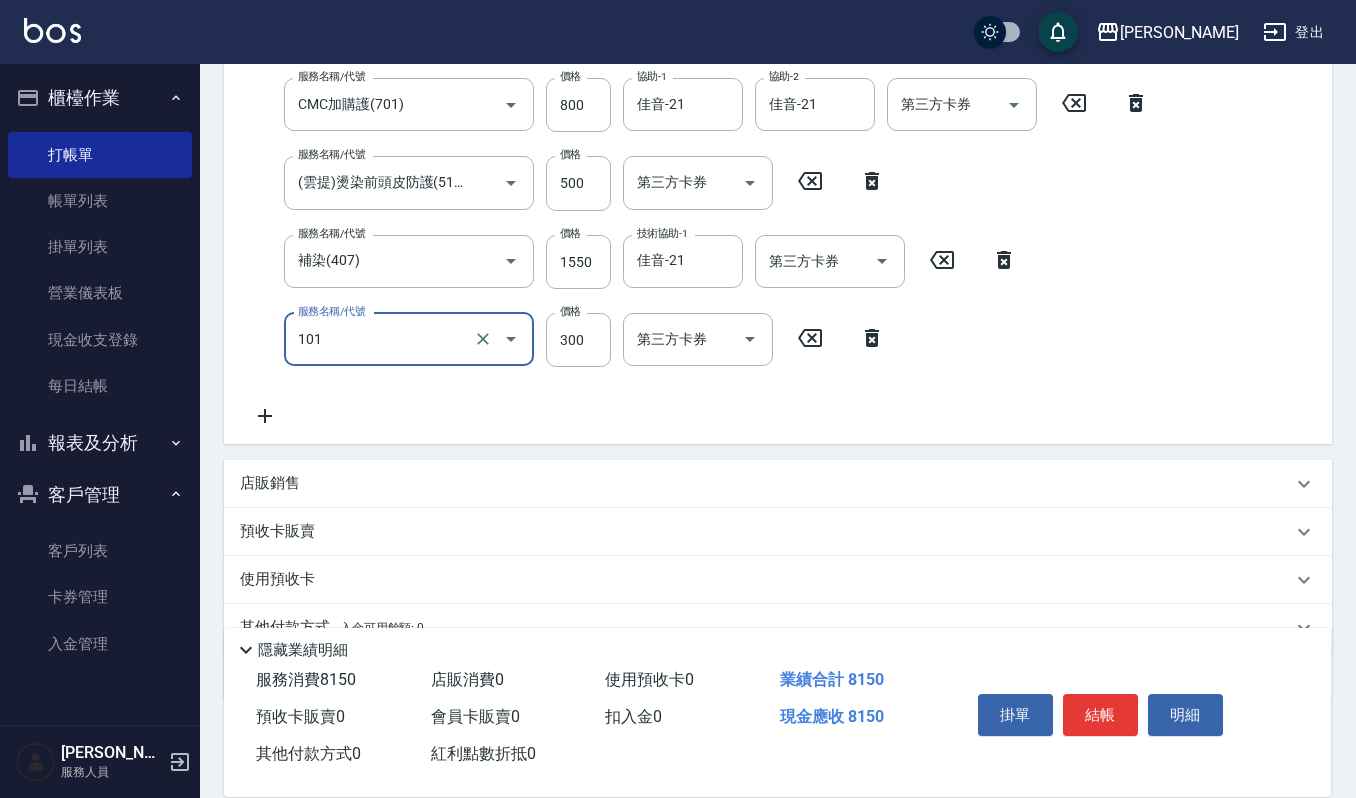 type on "一般洗髮(101)" 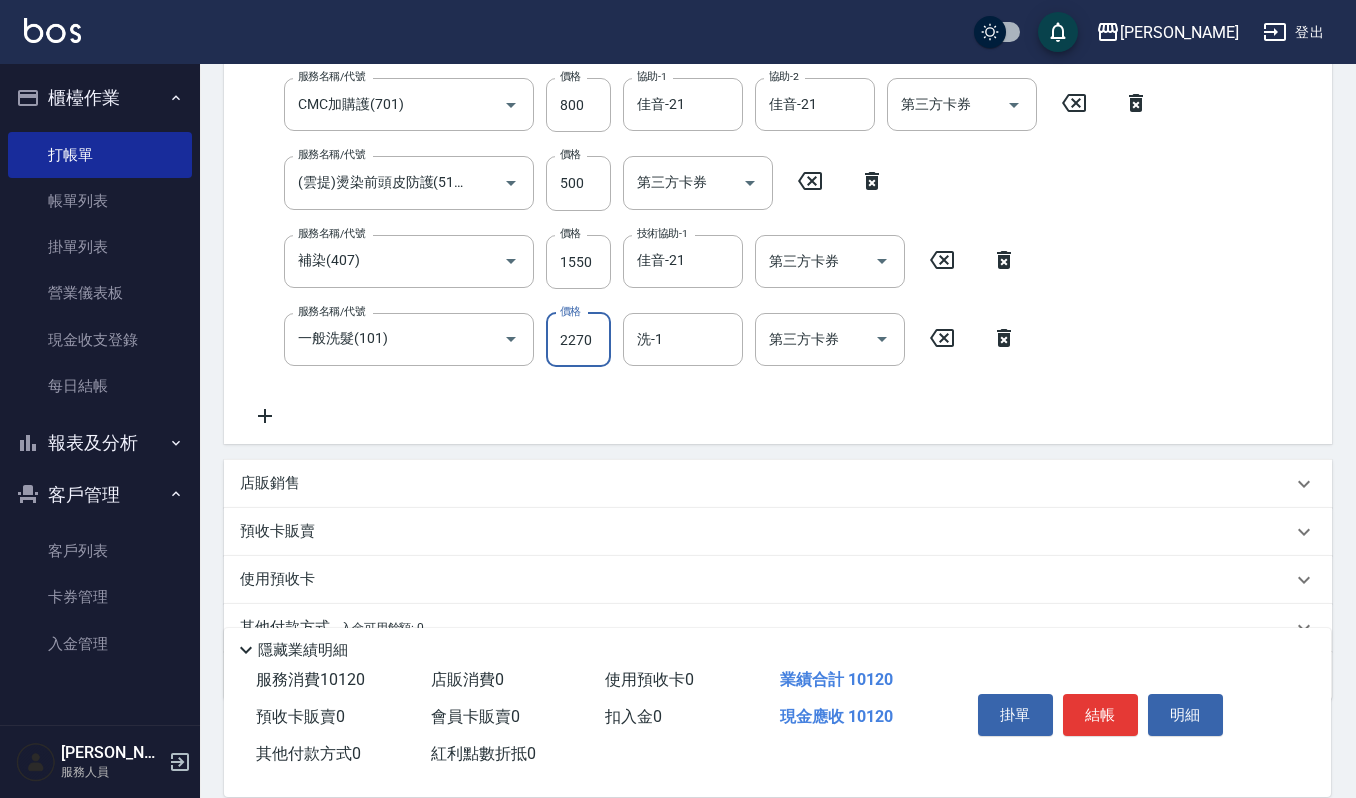 type on "2270" 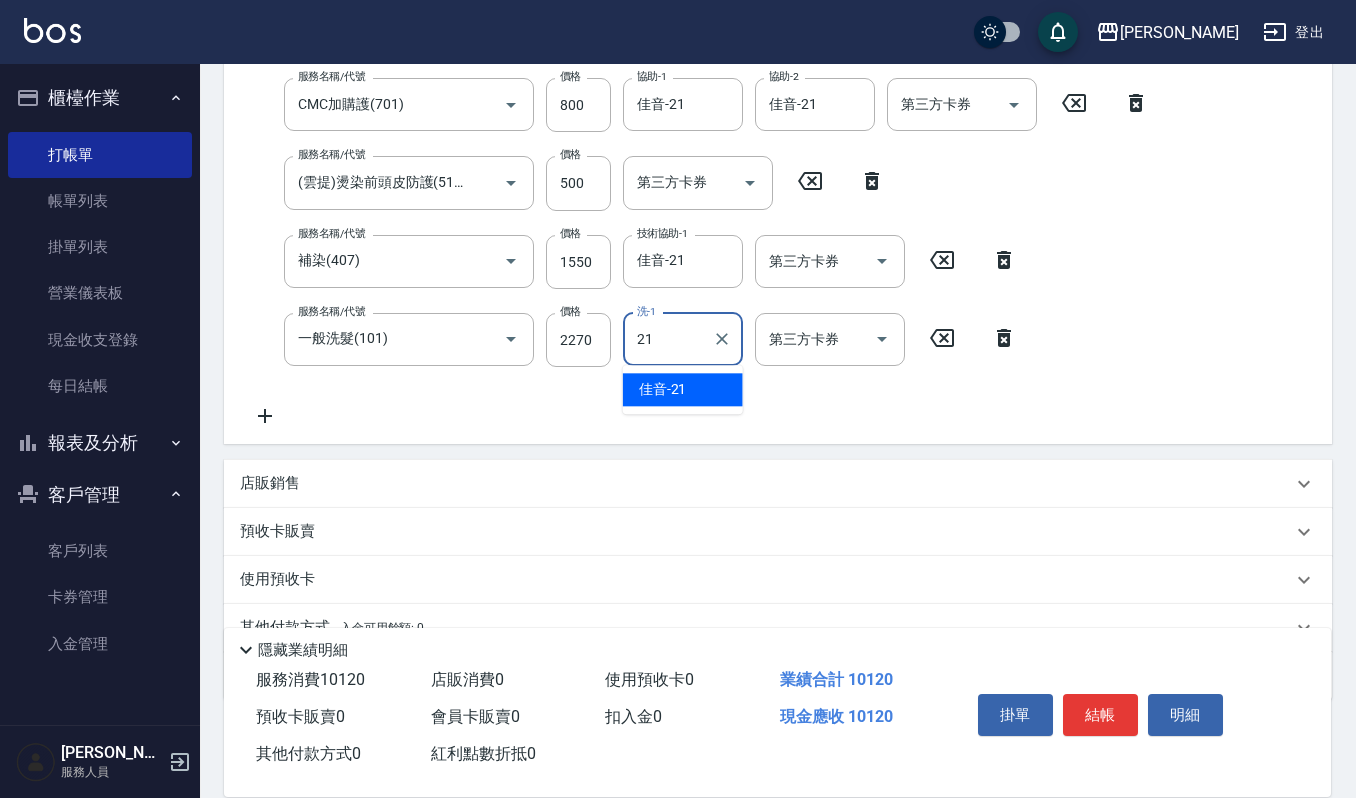 type on "佳音-21" 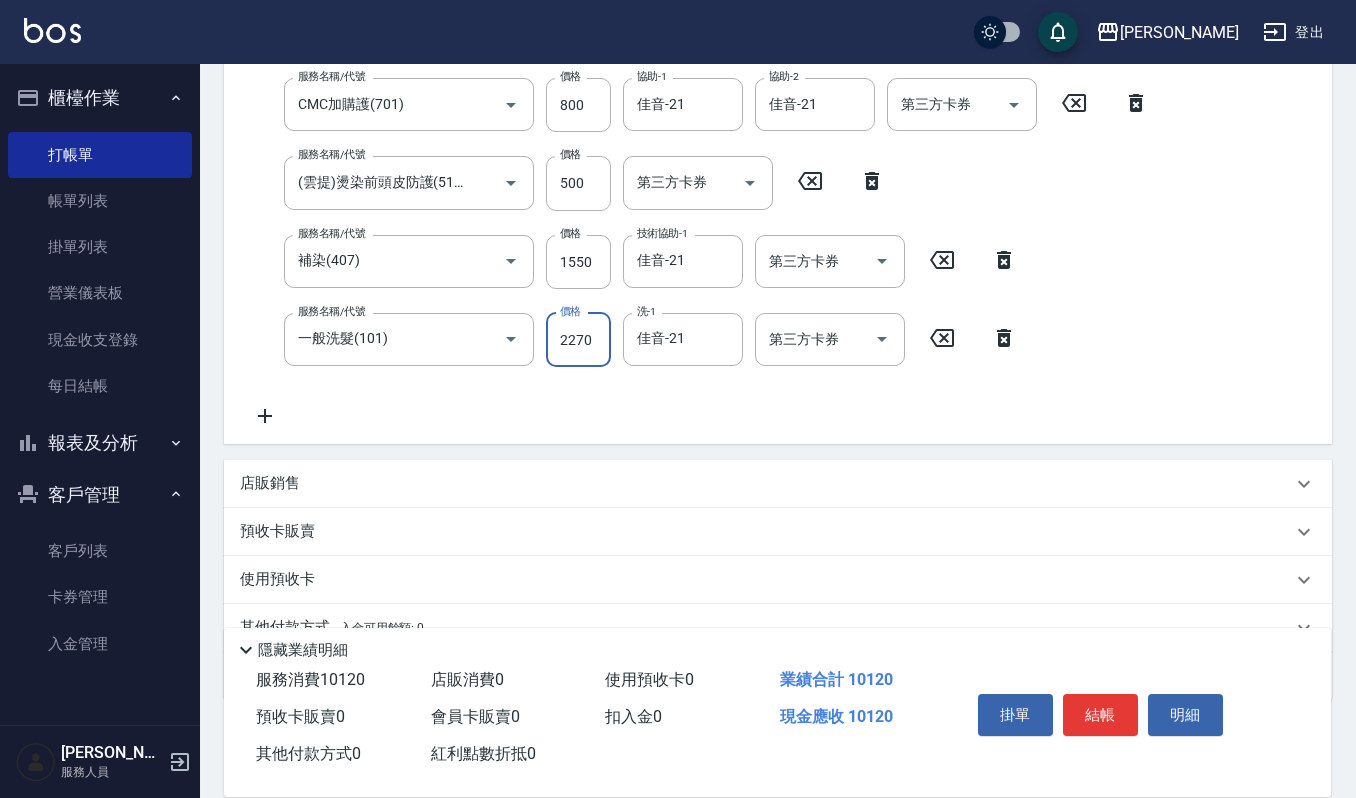 click on "2270" at bounding box center [578, 340] 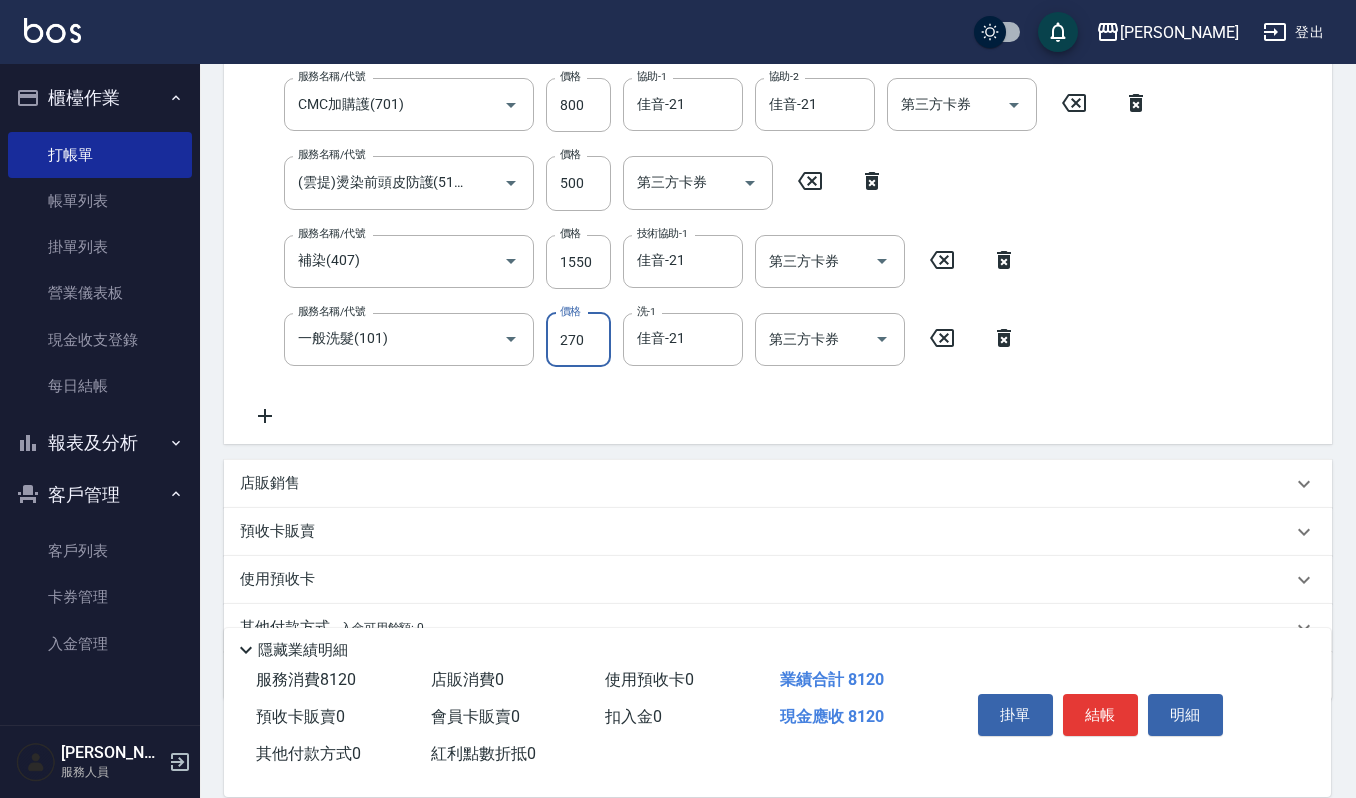 type on "270" 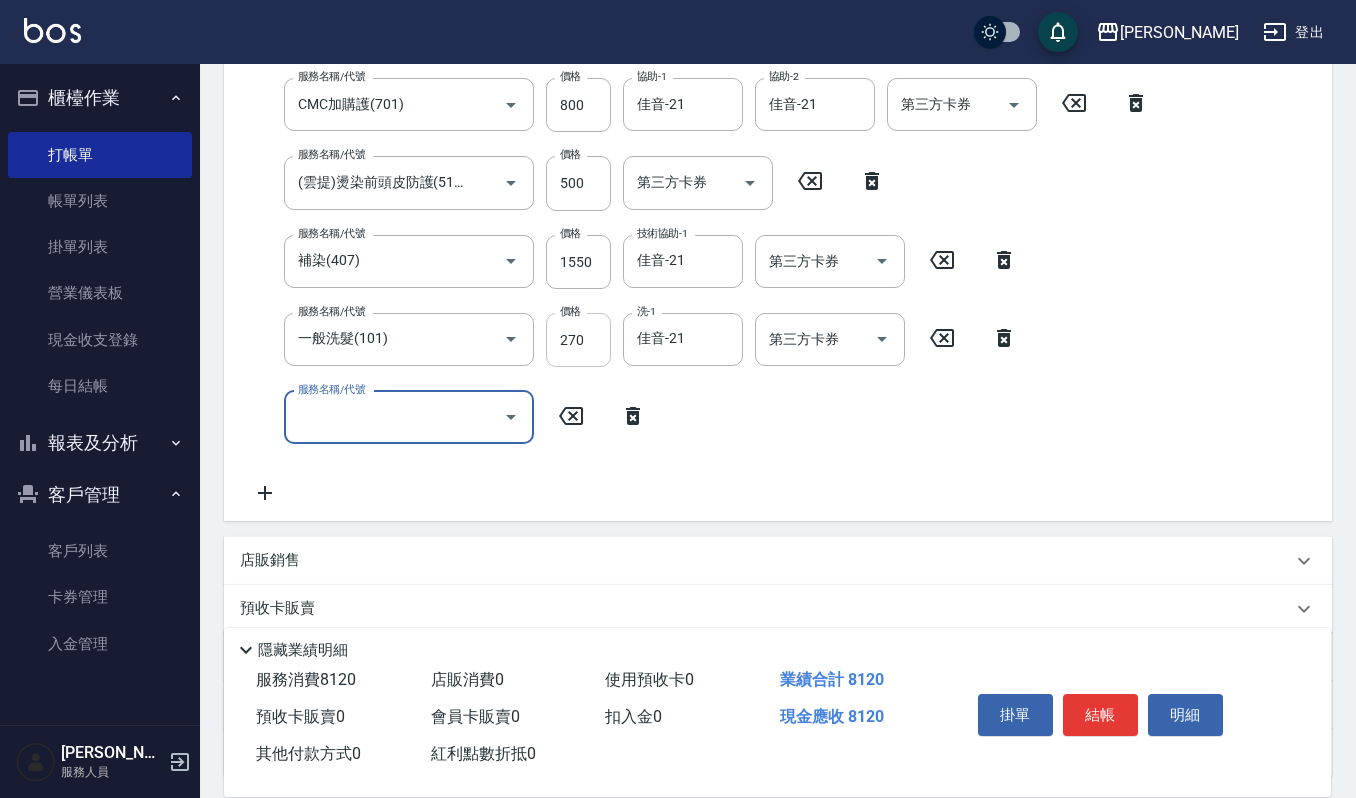 scroll, scrollTop: 0, scrollLeft: 0, axis: both 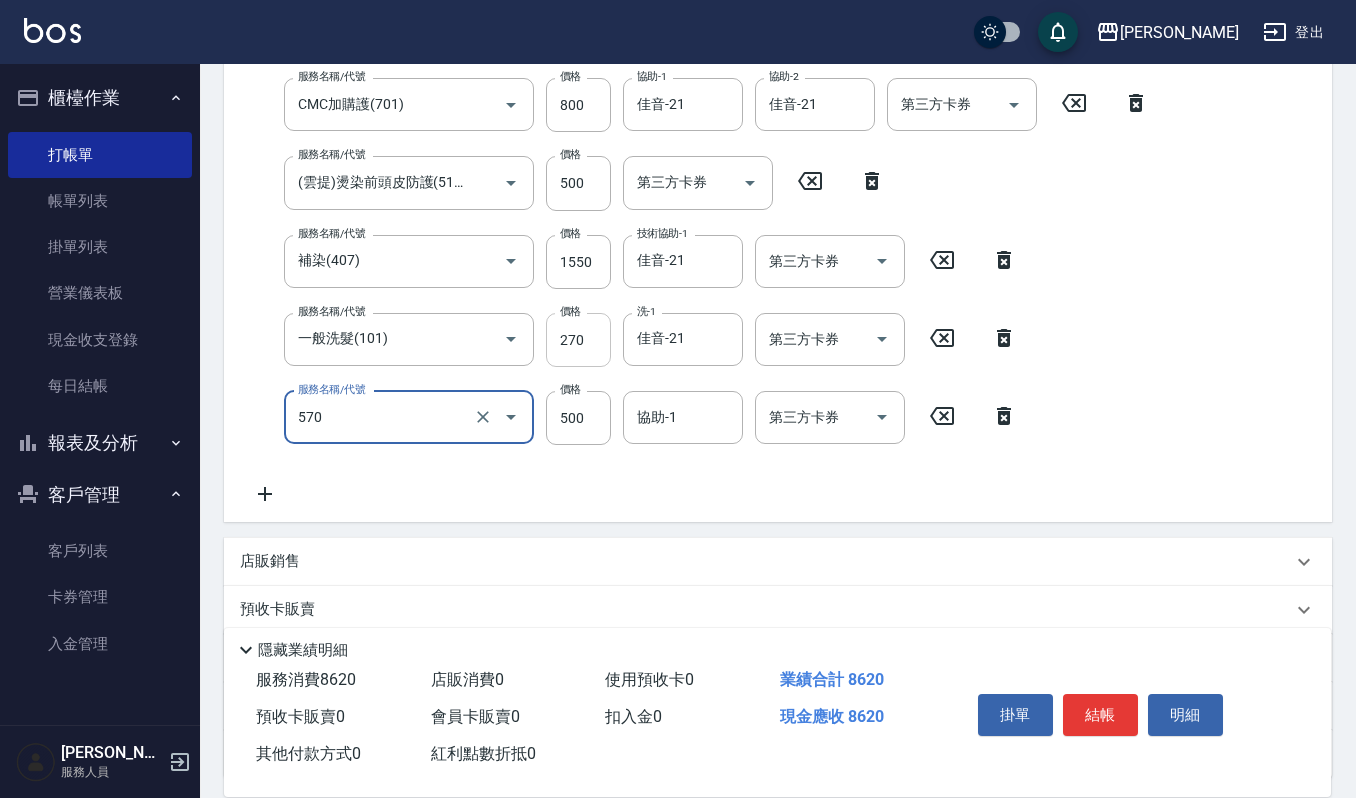 type on "(設計師自備)藍色小精靈(570)" 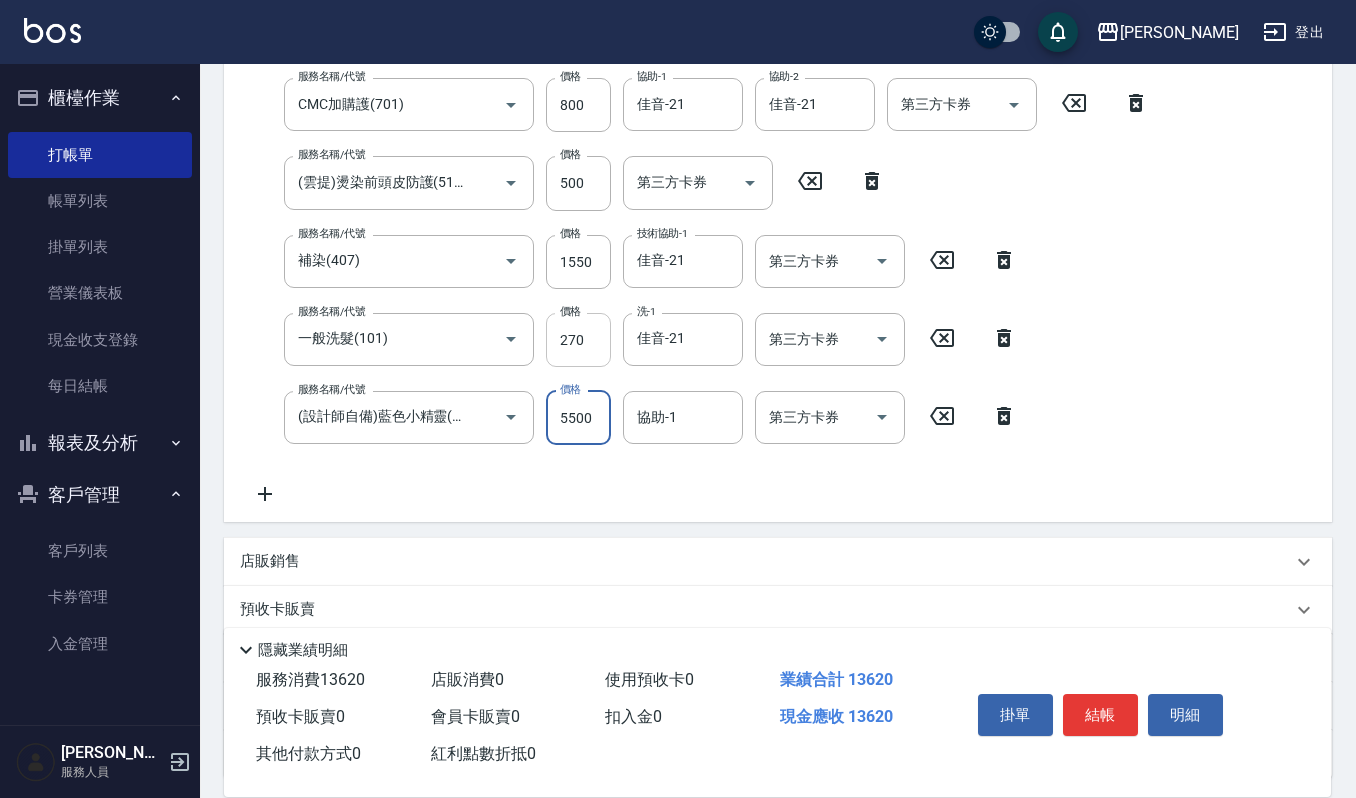 type on "5500" 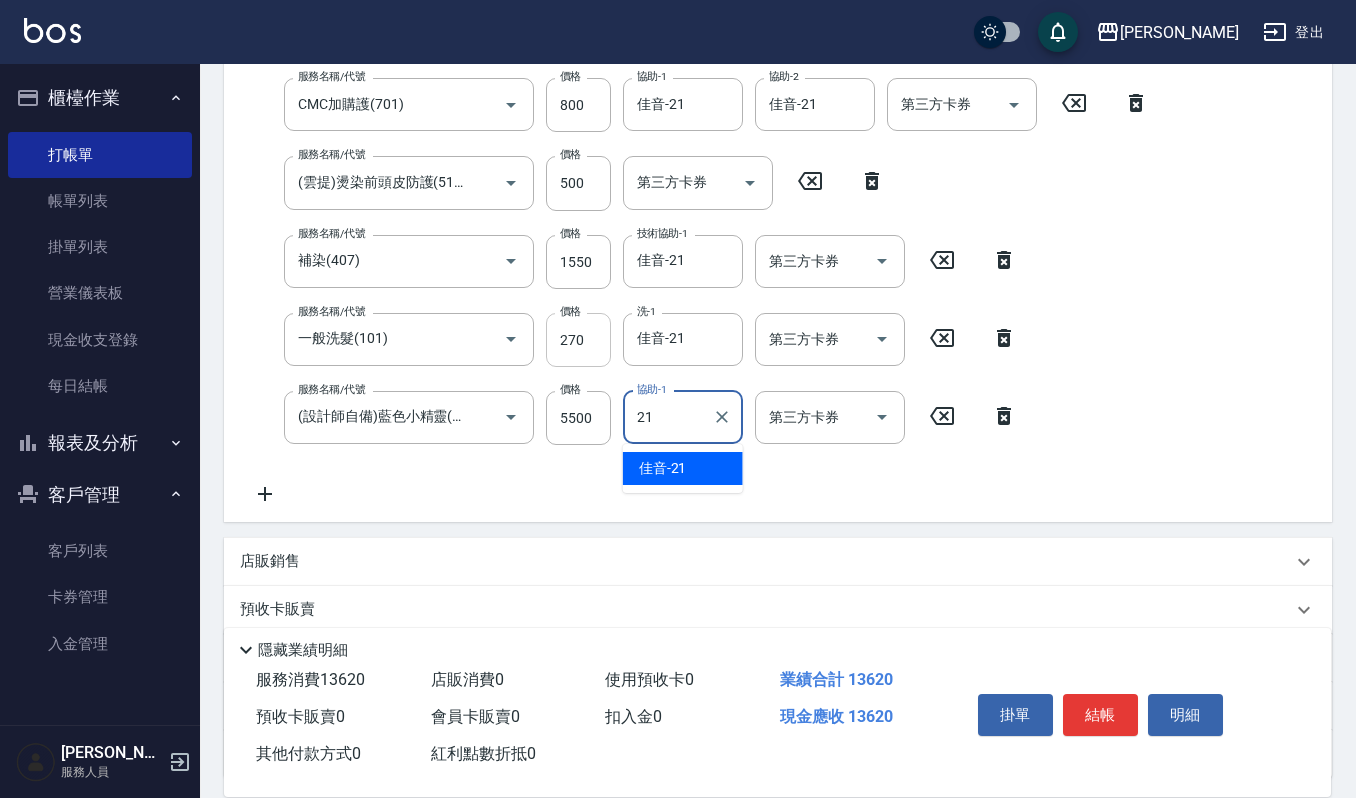 type on "佳音-21" 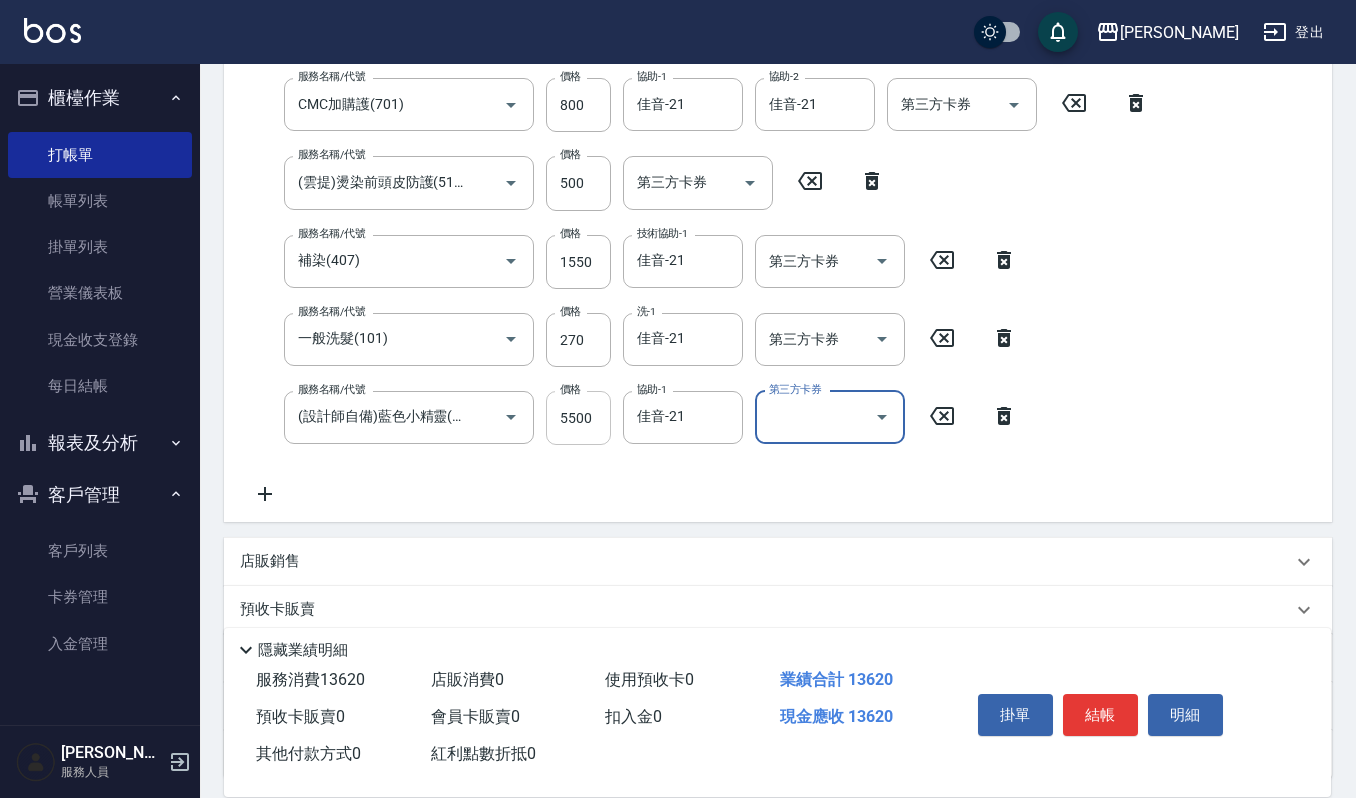 click on "5500" at bounding box center (578, 418) 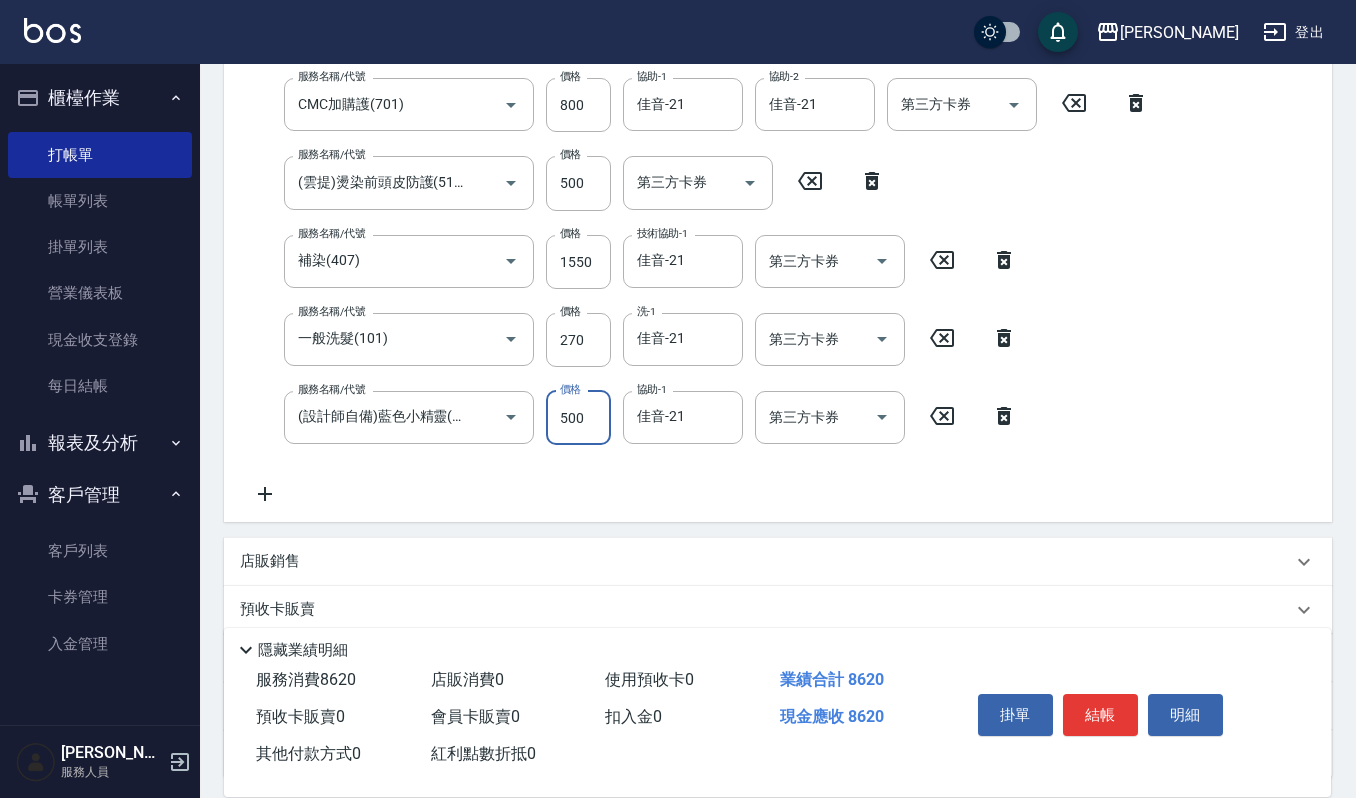 type on "500" 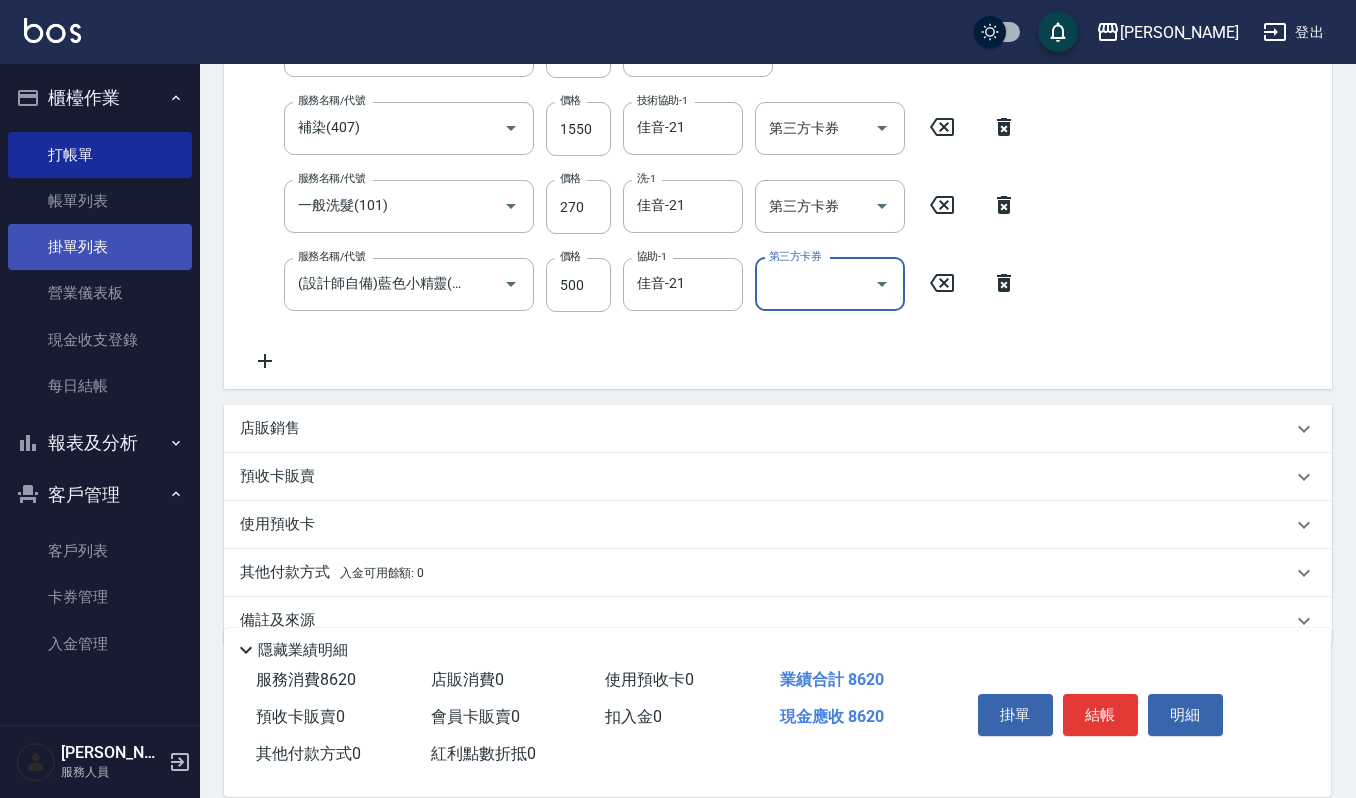 scroll, scrollTop: 496, scrollLeft: 0, axis: vertical 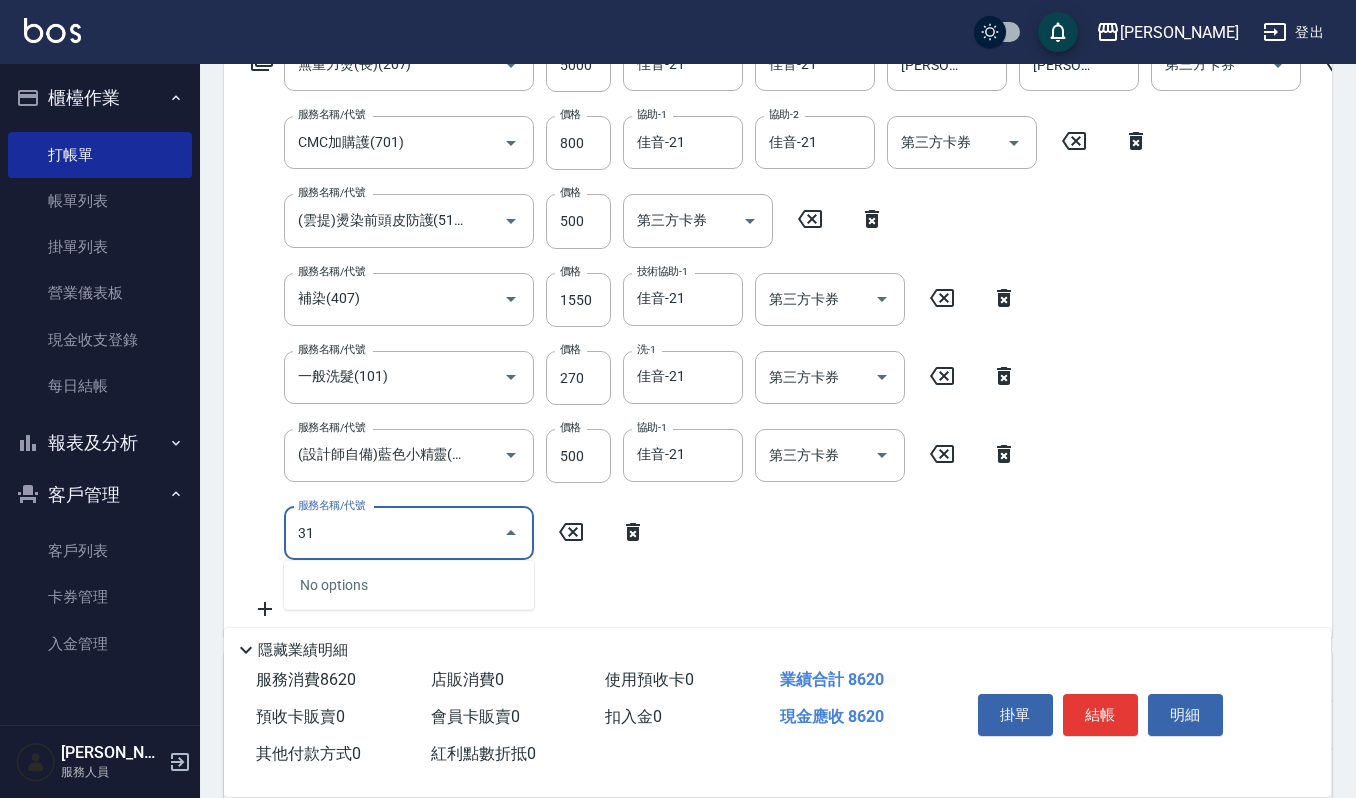 type on "3" 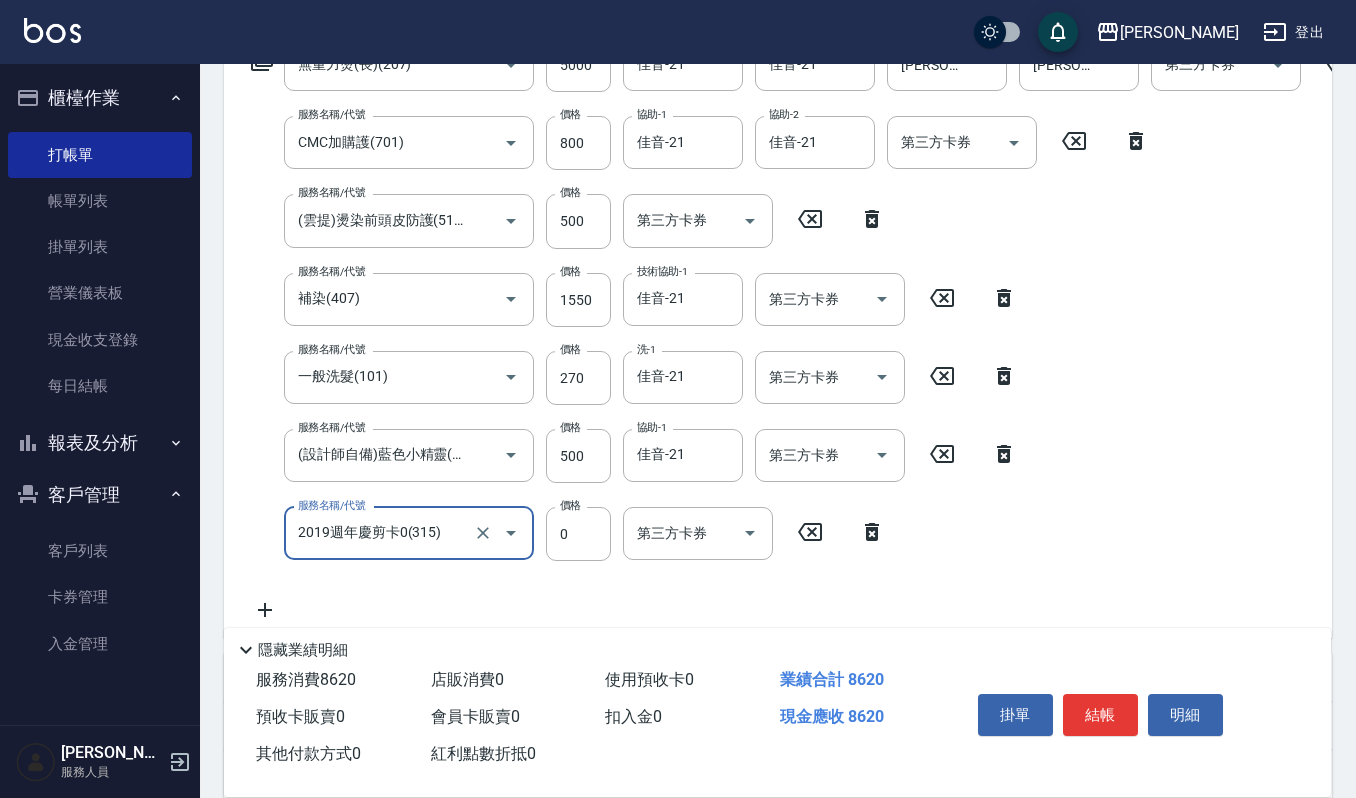 type on "2019週年慶剪卡0(315)" 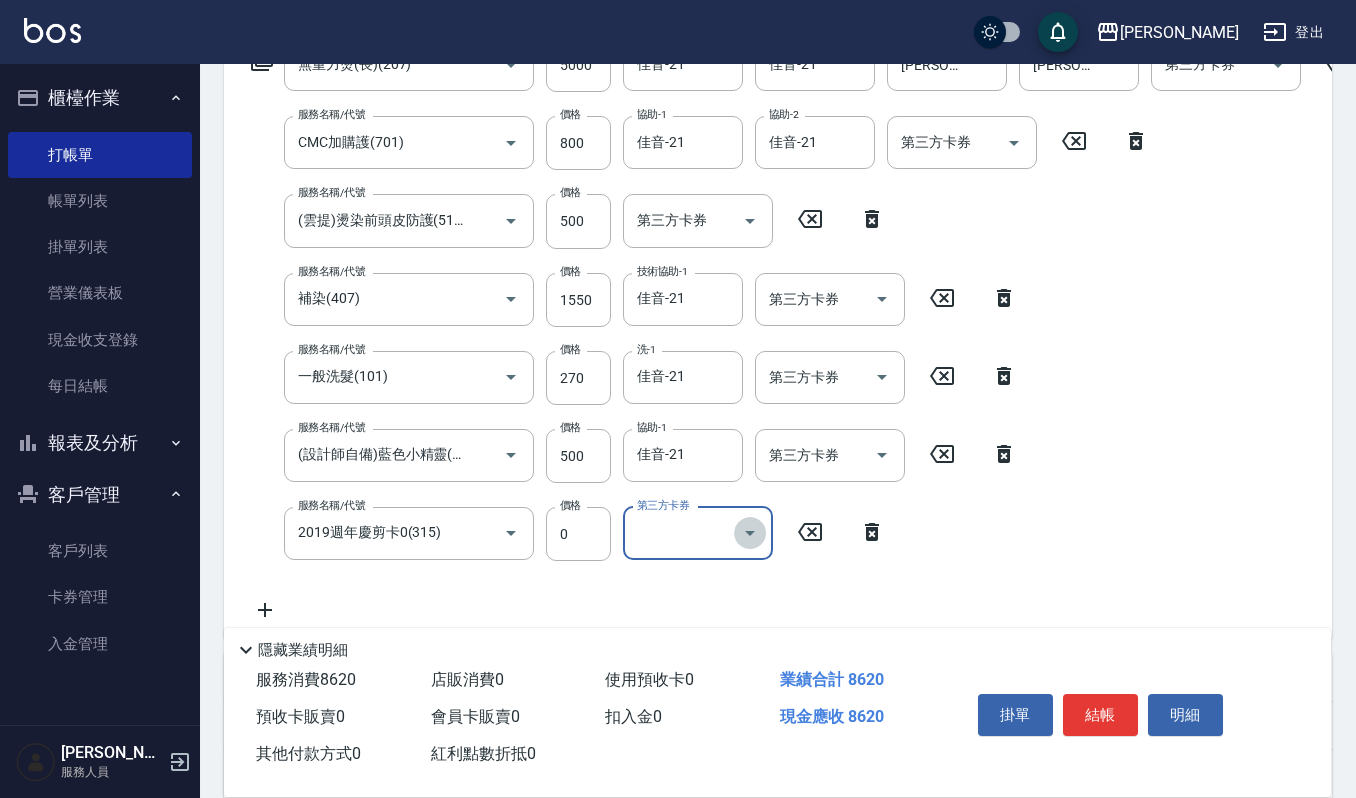 click 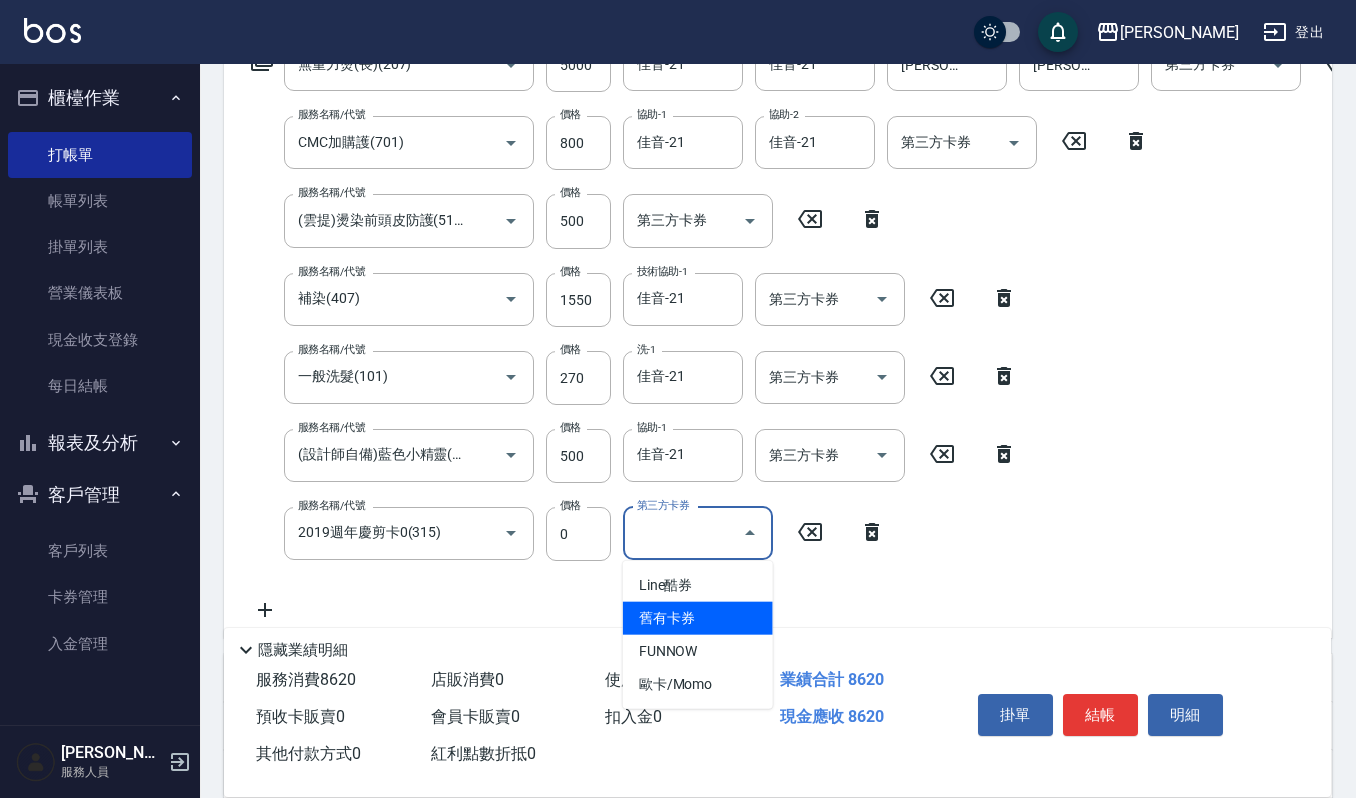 click on "舊有卡券" at bounding box center [698, 618] 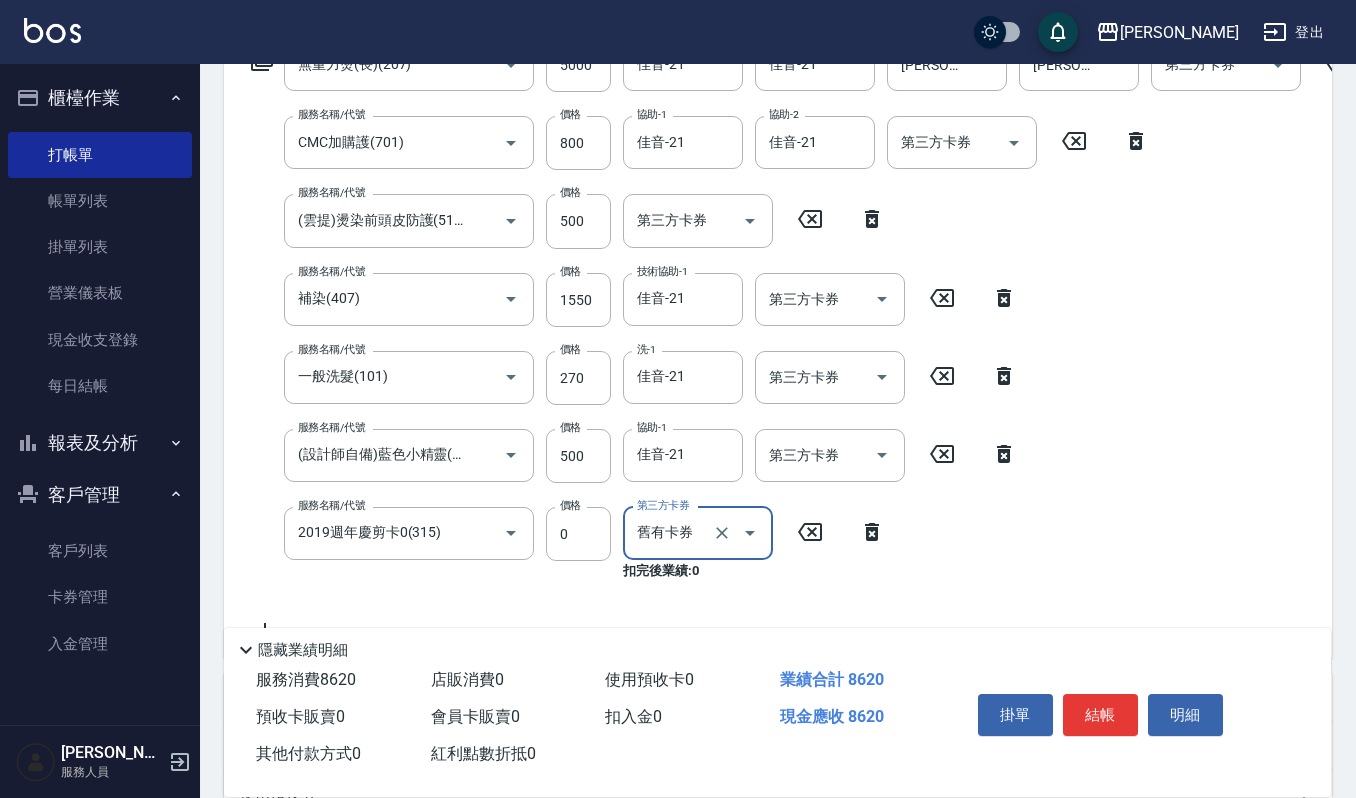 scroll, scrollTop: 229, scrollLeft: 0, axis: vertical 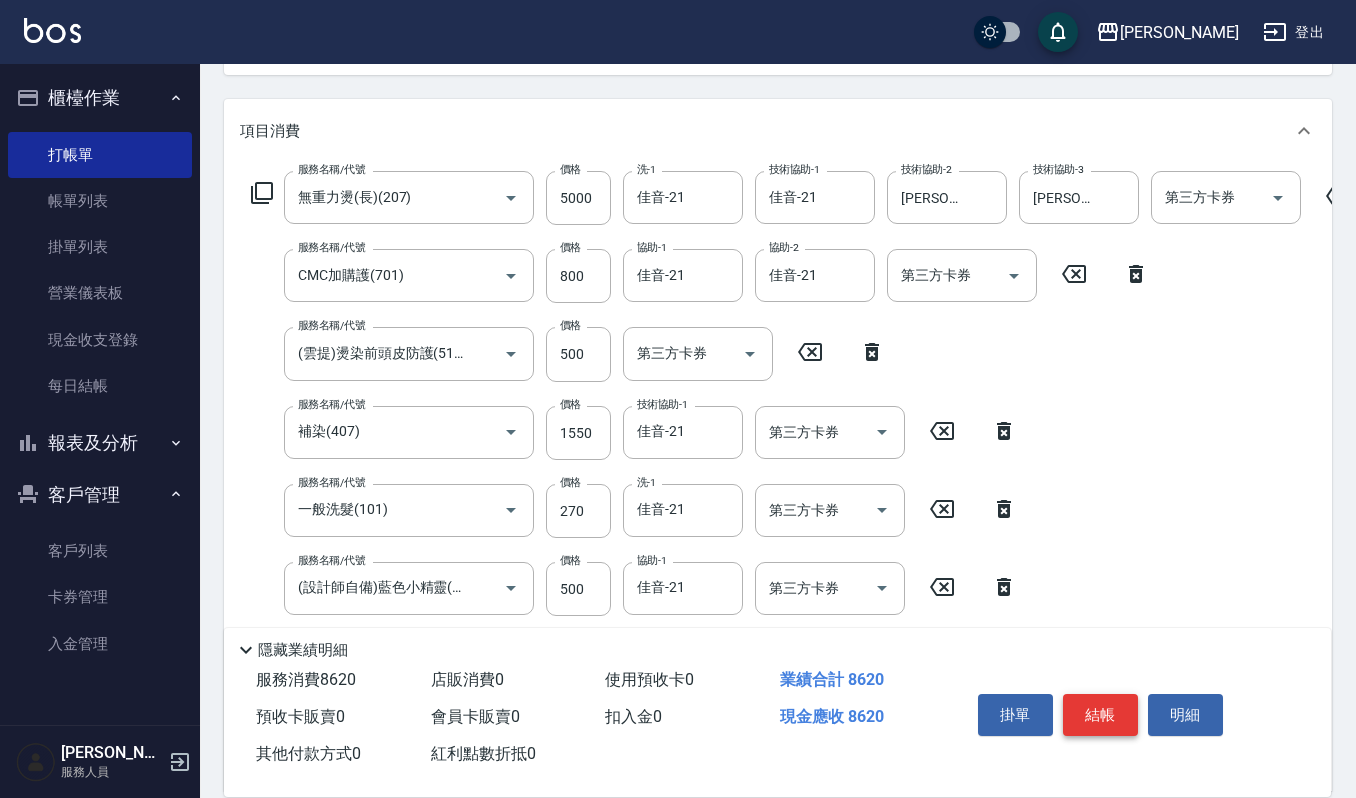 click on "結帳" at bounding box center [1100, 715] 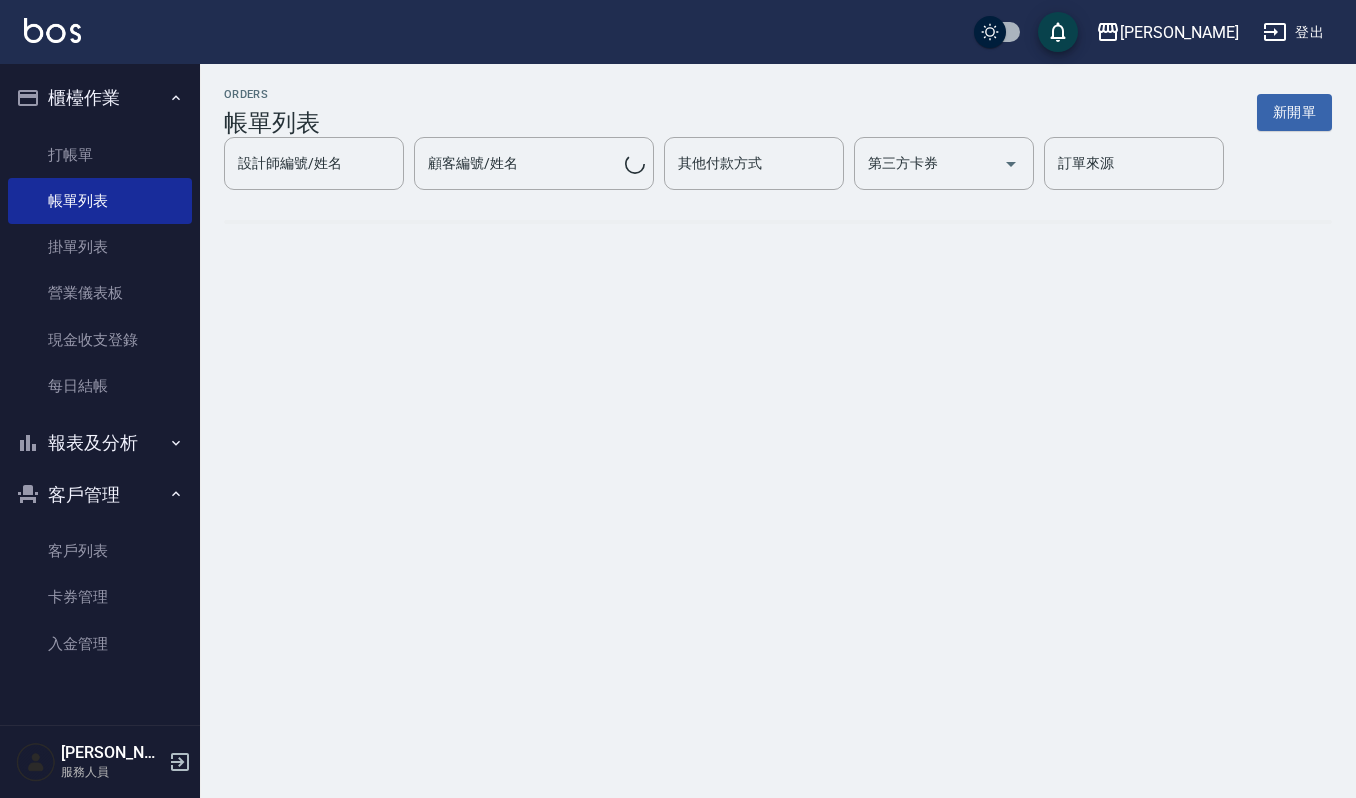 scroll, scrollTop: 0, scrollLeft: 0, axis: both 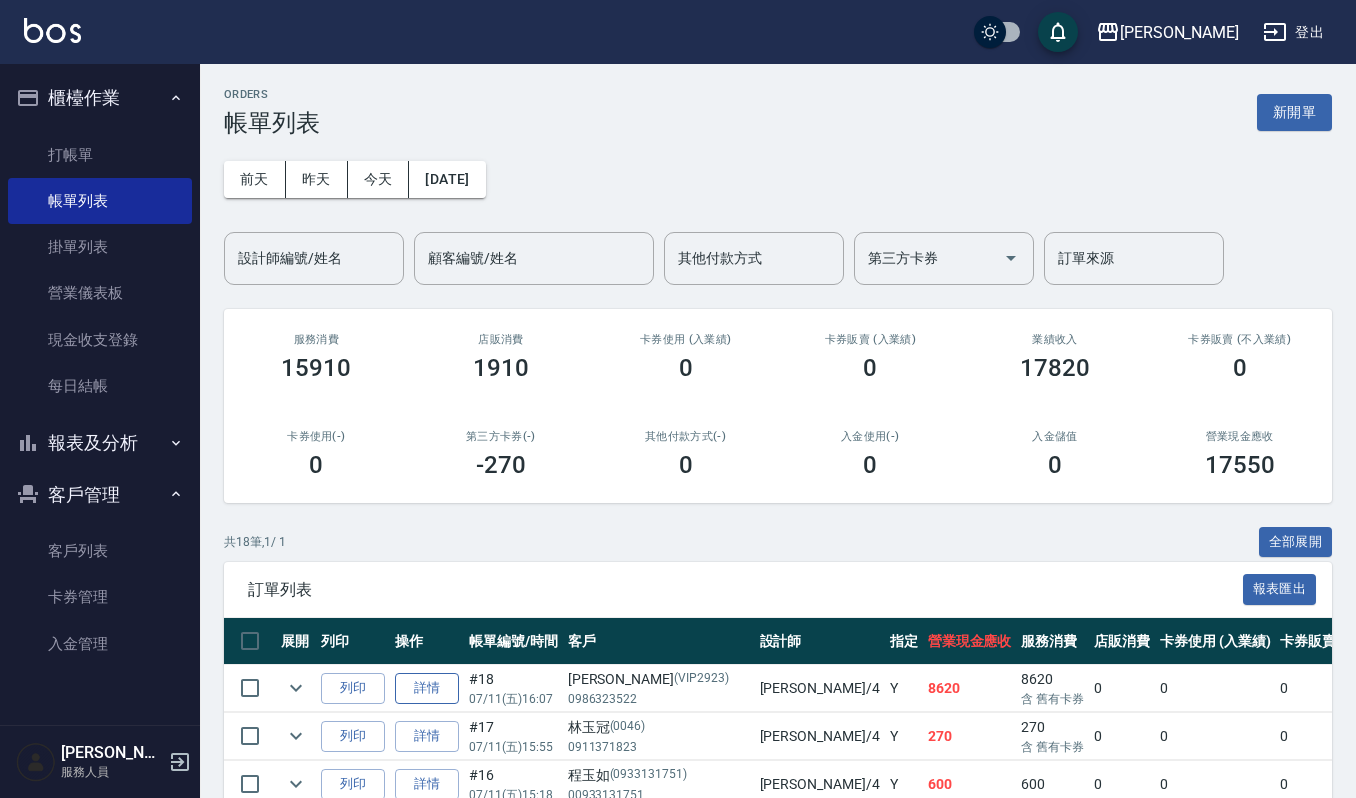 click on "詳情" at bounding box center (427, 688) 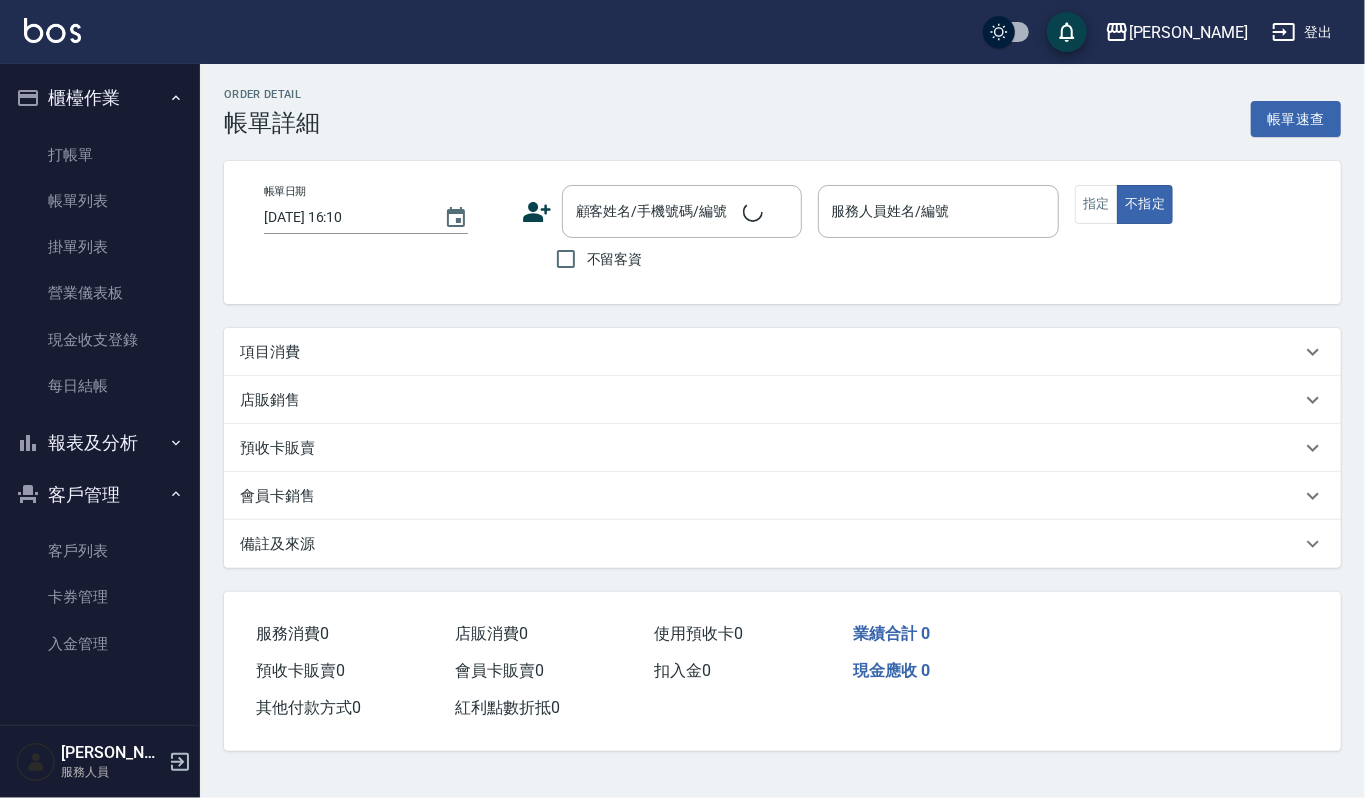 type on "2025/07/11 16:07" 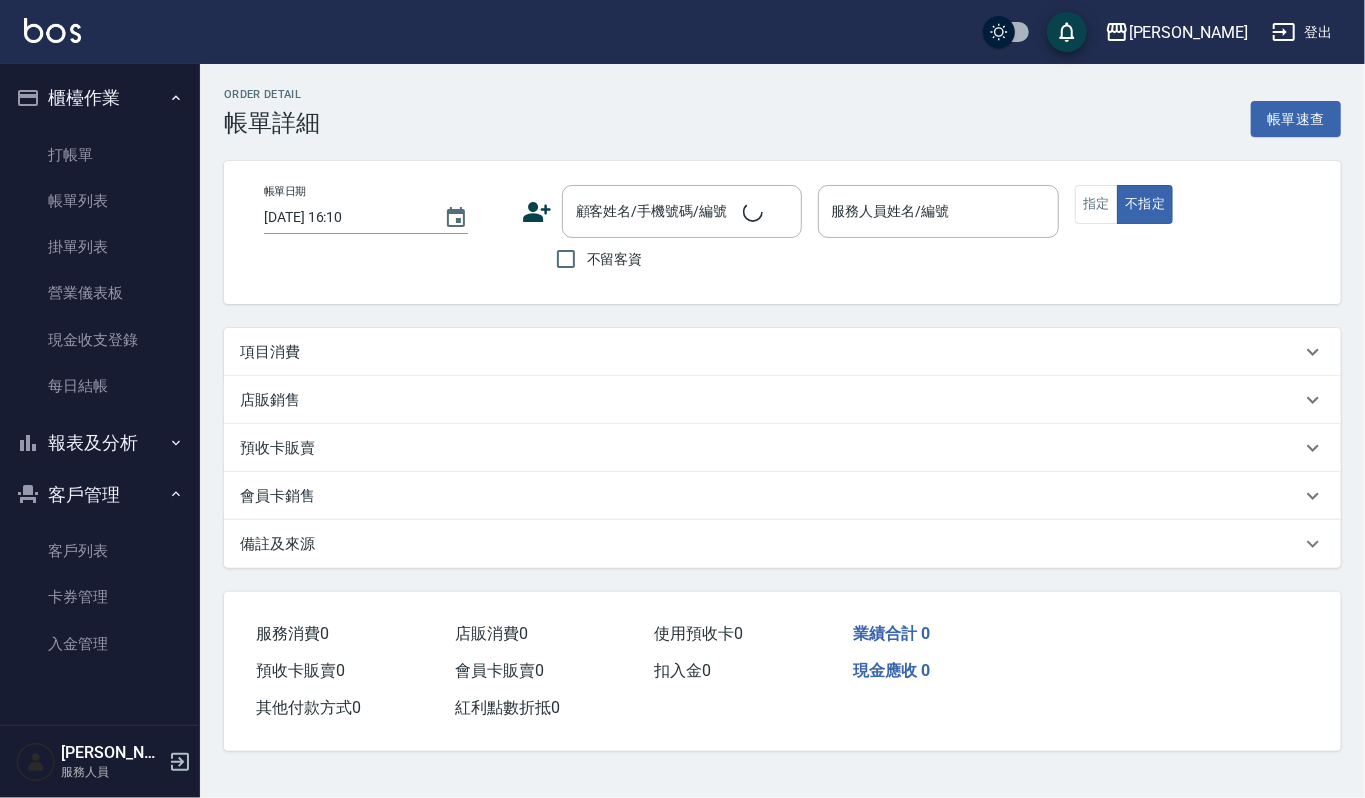 type on "吉兒-4" 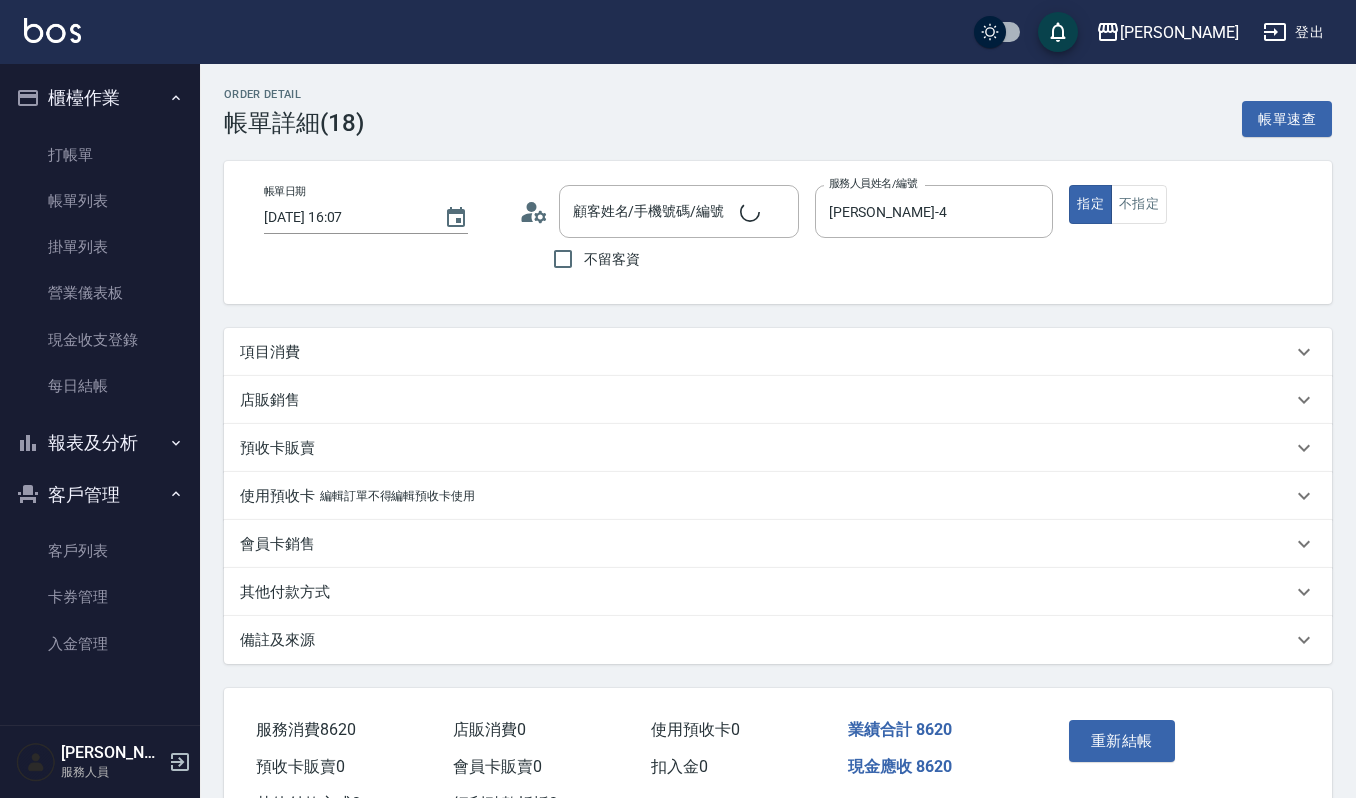 type on "李和璇/0986323522/VIP2923" 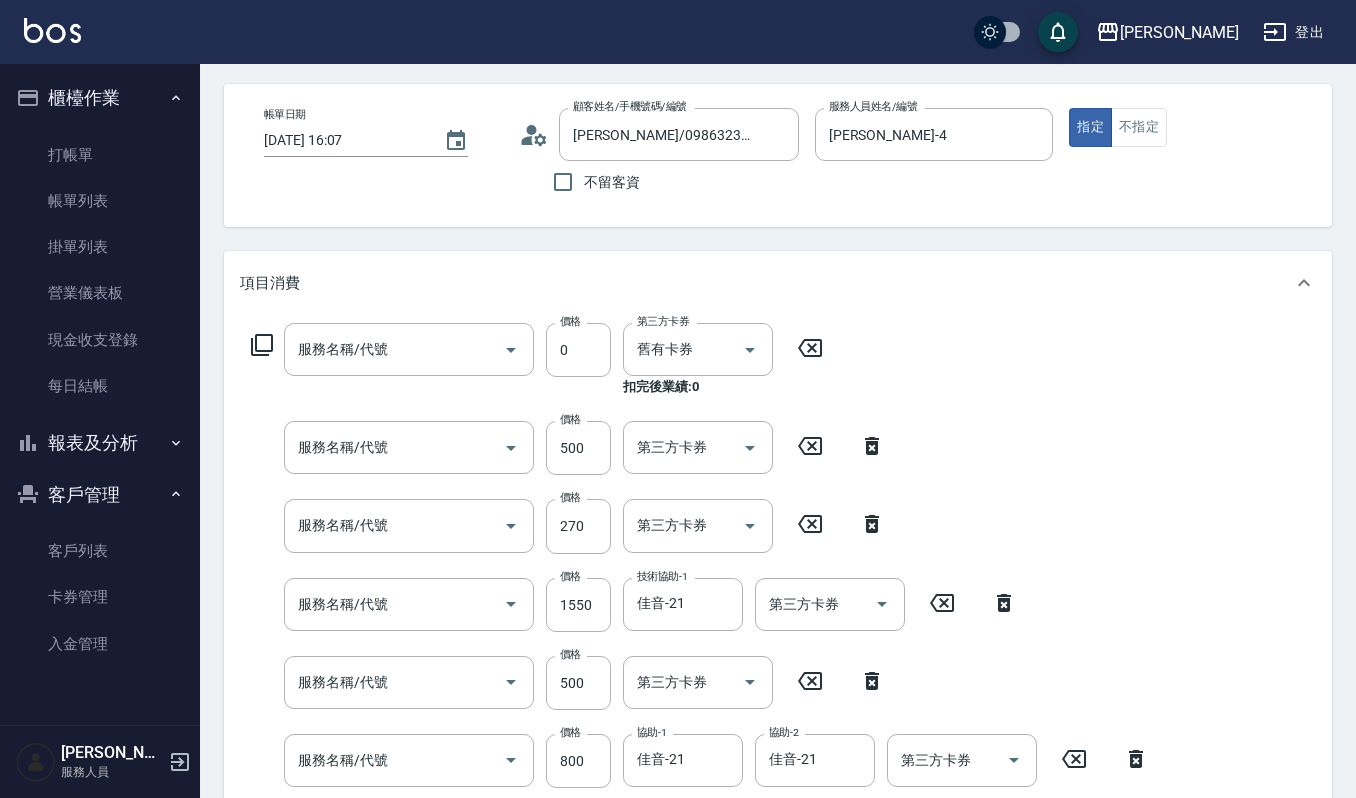 type on "2019週年慶剪卡0(315)" 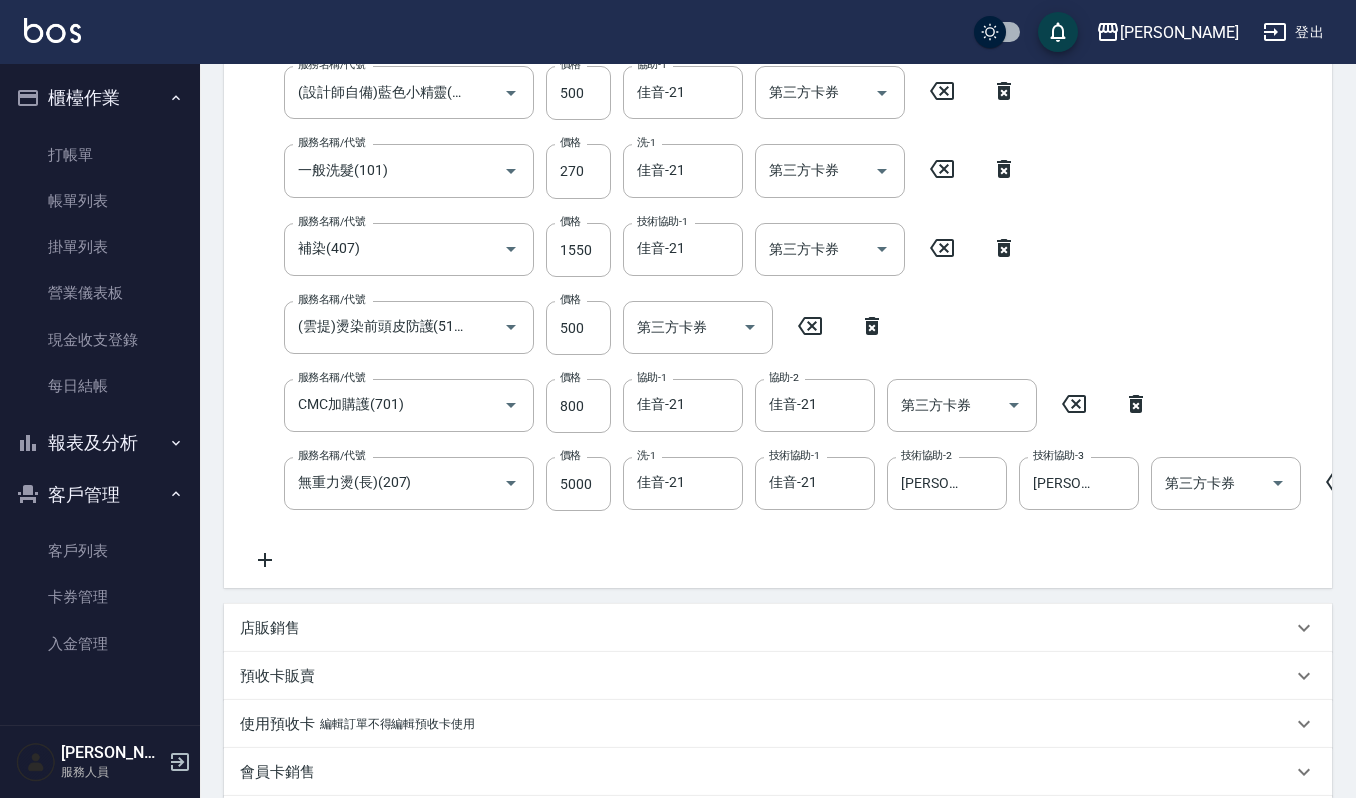 scroll, scrollTop: 610, scrollLeft: 0, axis: vertical 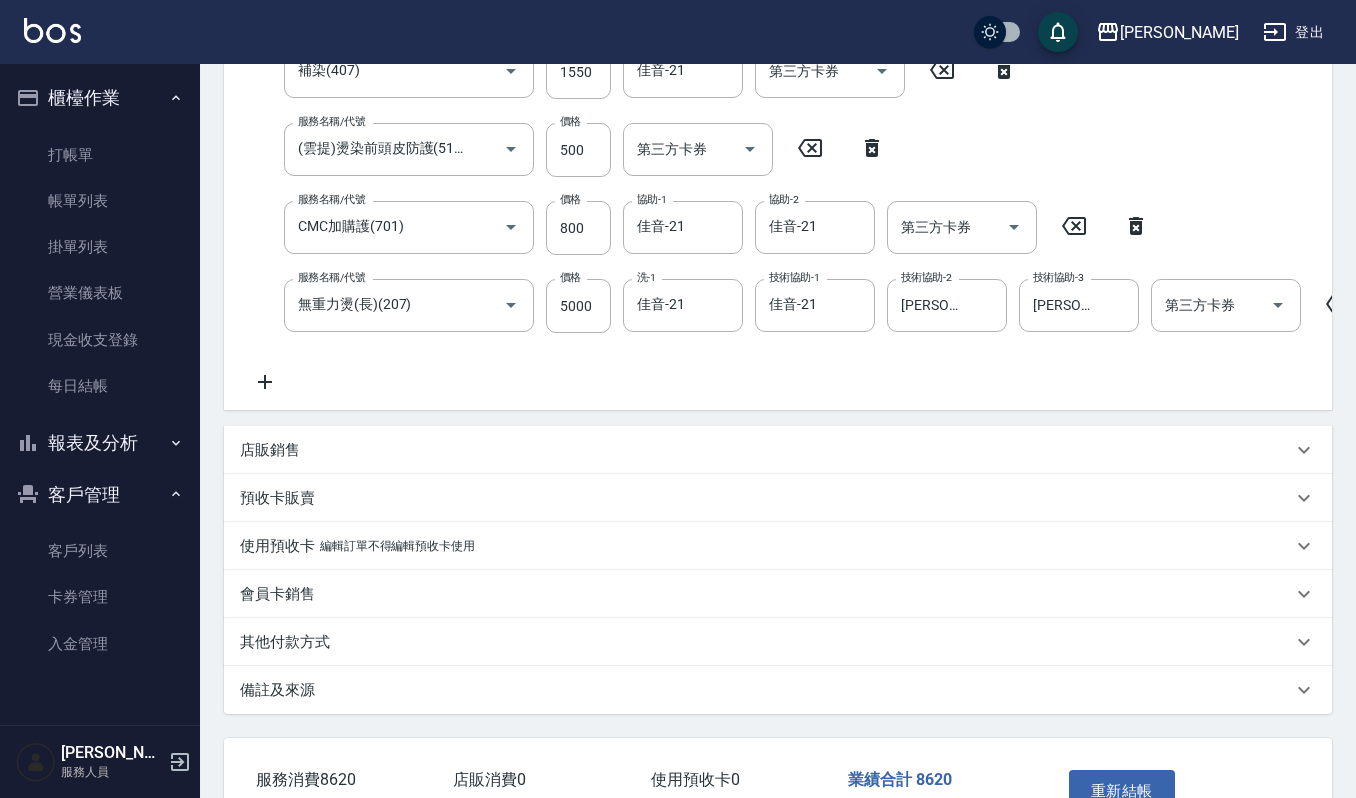 click on "店販銷售" at bounding box center [766, 450] 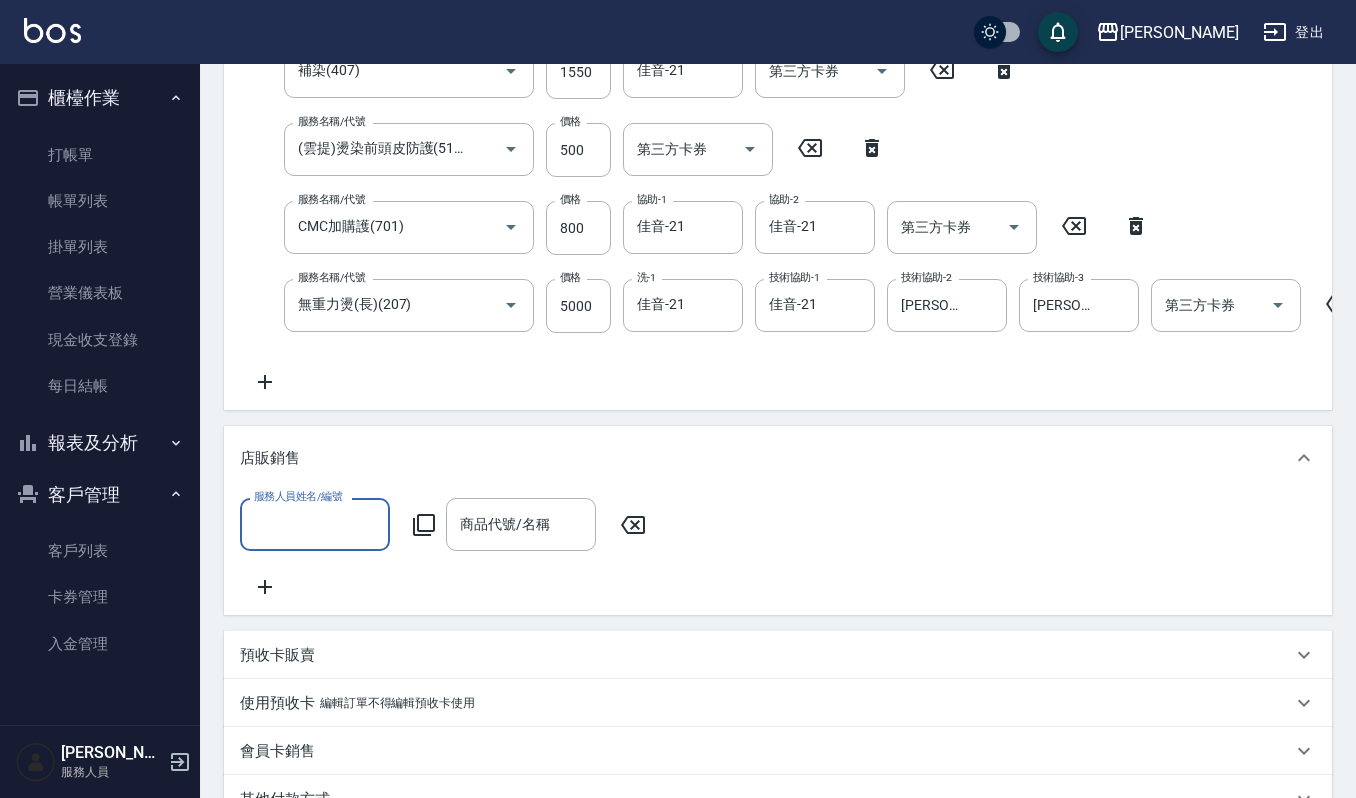 scroll, scrollTop: 0, scrollLeft: 0, axis: both 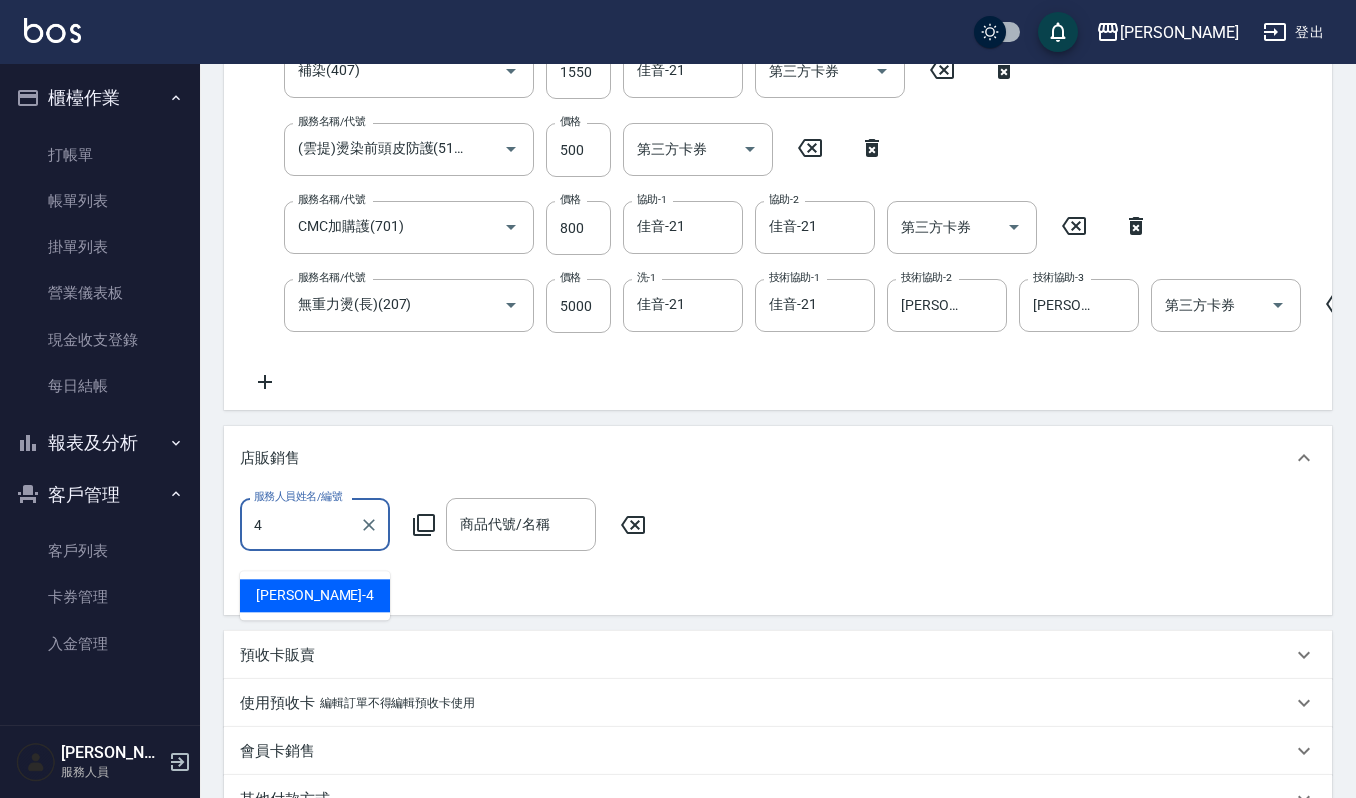 type on "吉兒-4" 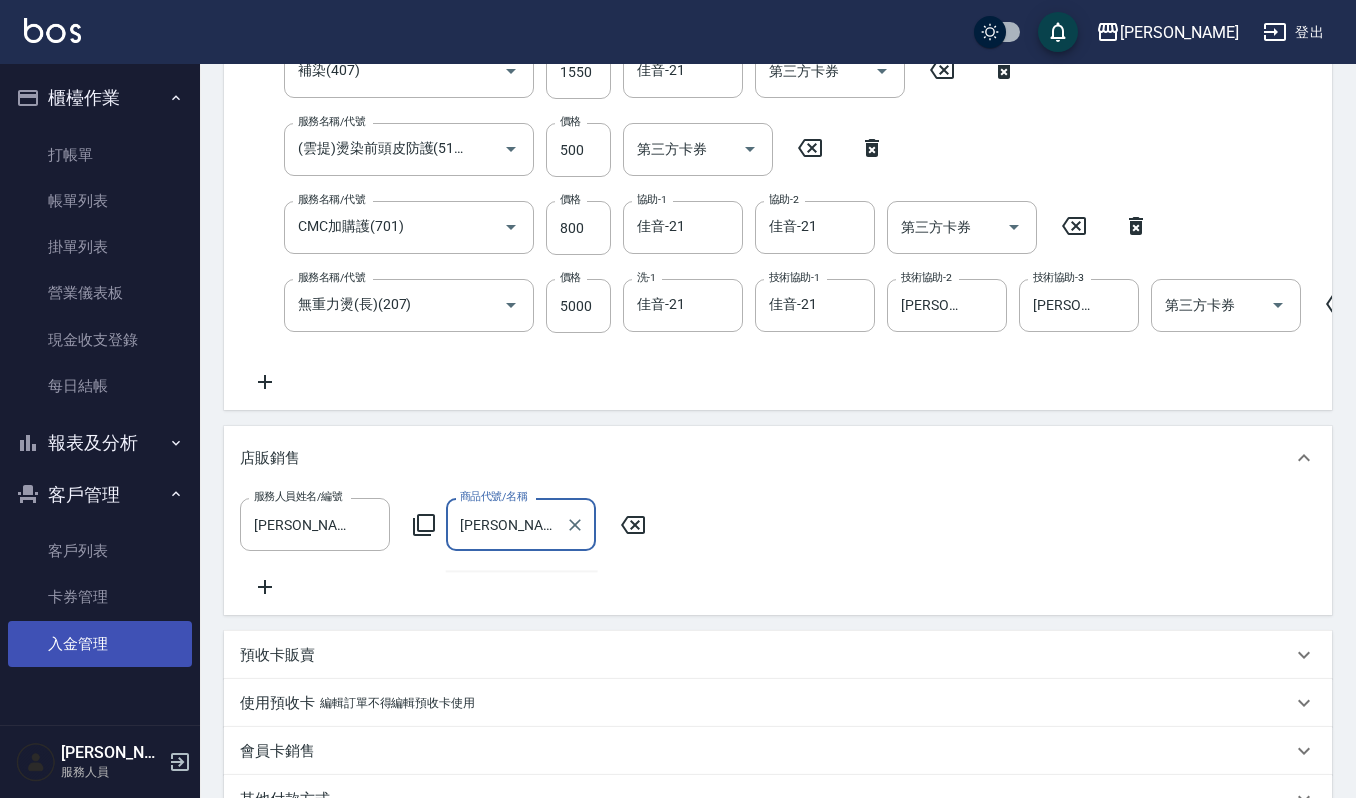 type on "undefined" 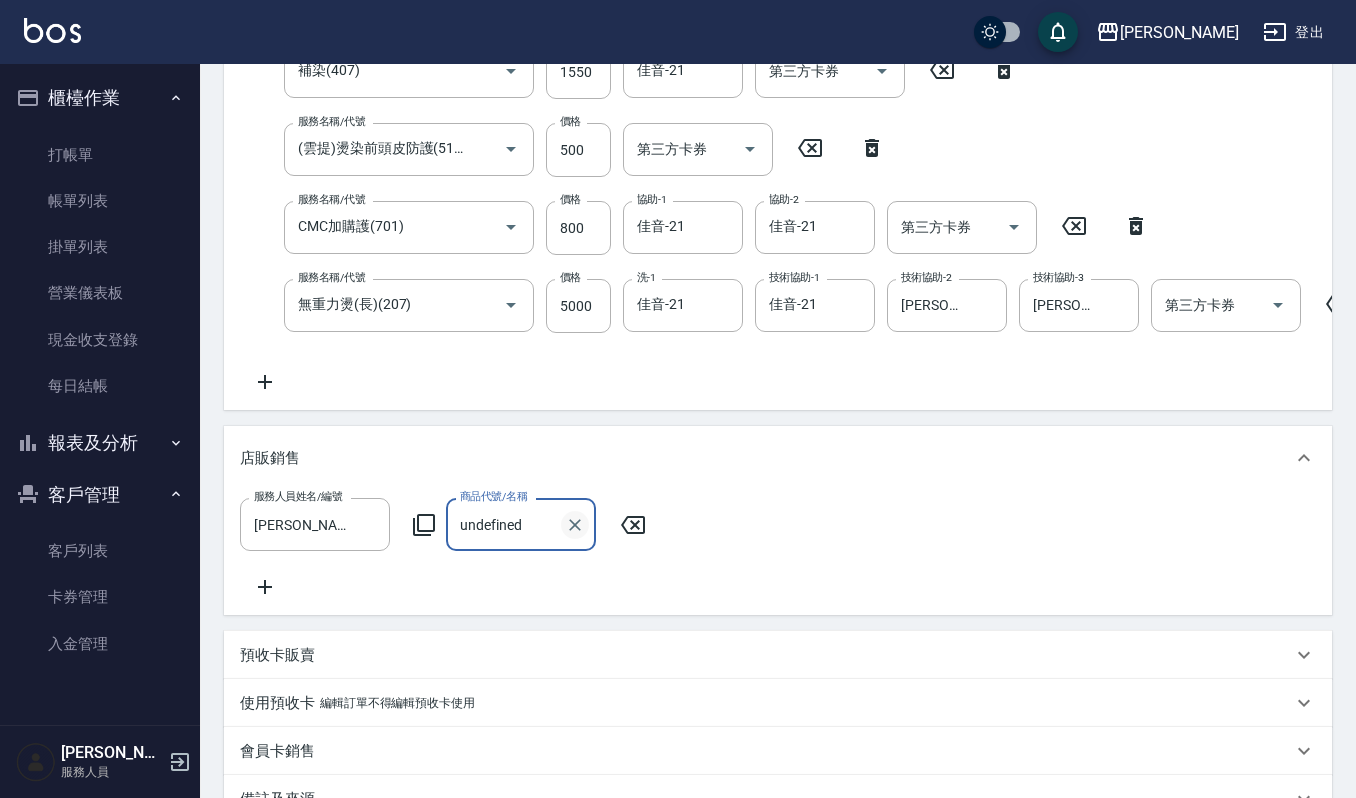 click at bounding box center [575, 525] 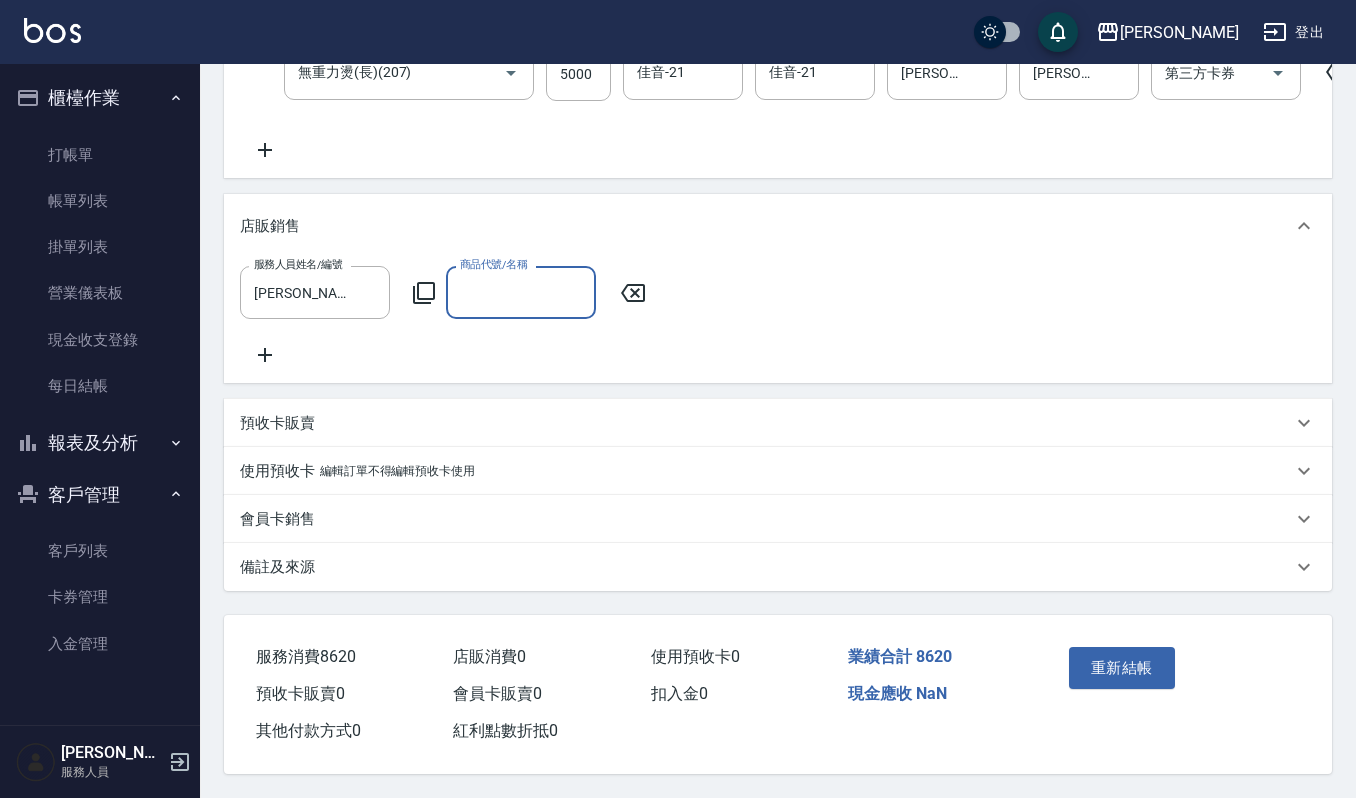 scroll, scrollTop: 886, scrollLeft: 0, axis: vertical 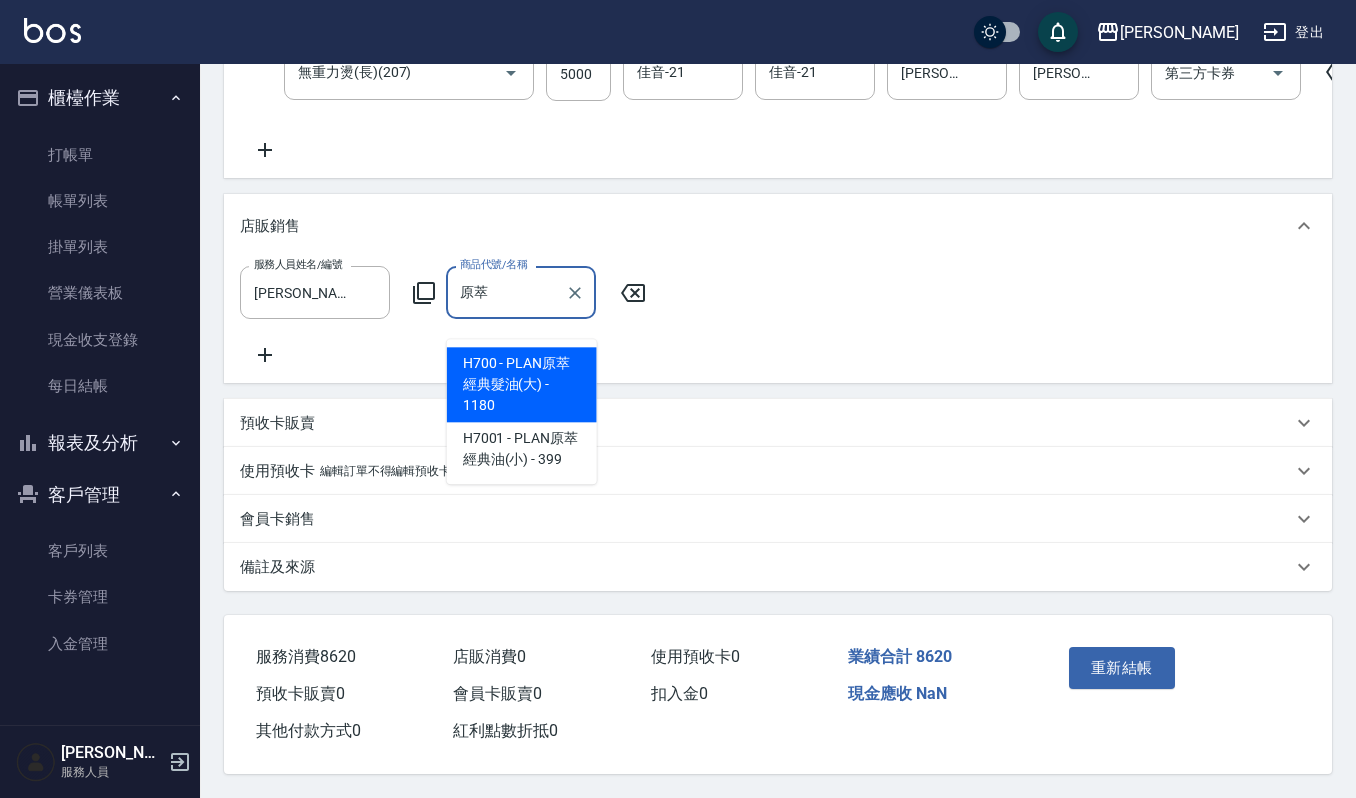 type on "PLAN原萃經典髮油(大)" 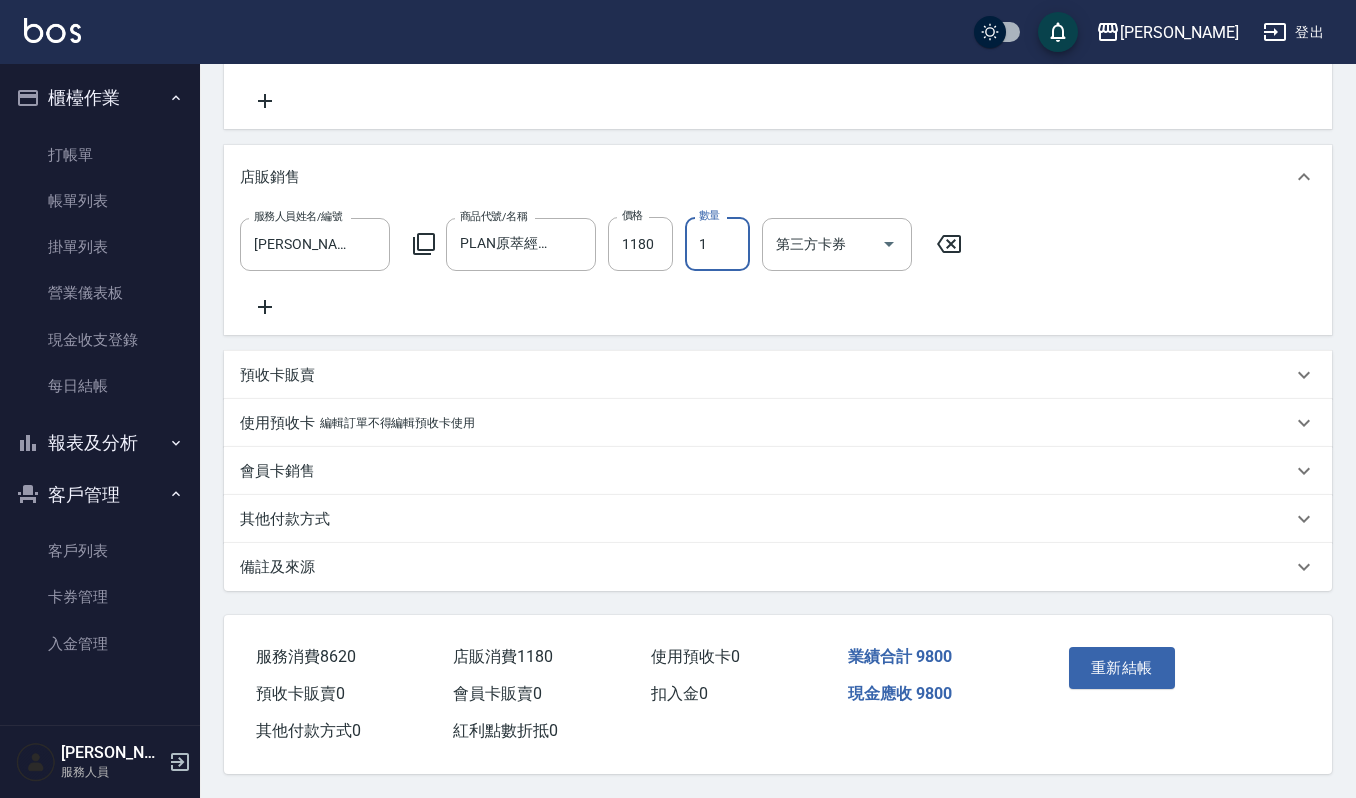 scroll, scrollTop: 936, scrollLeft: 0, axis: vertical 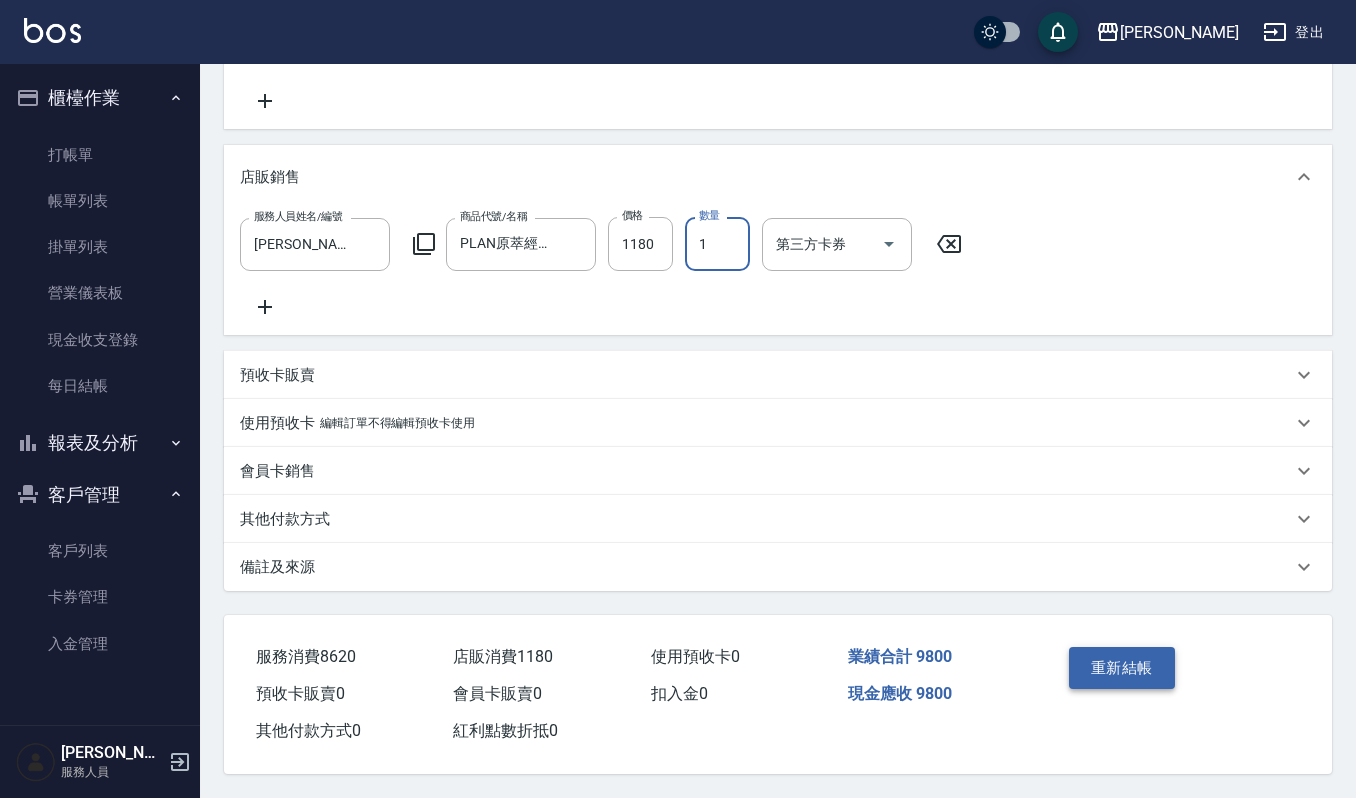 click on "重新結帳" at bounding box center (1122, 668) 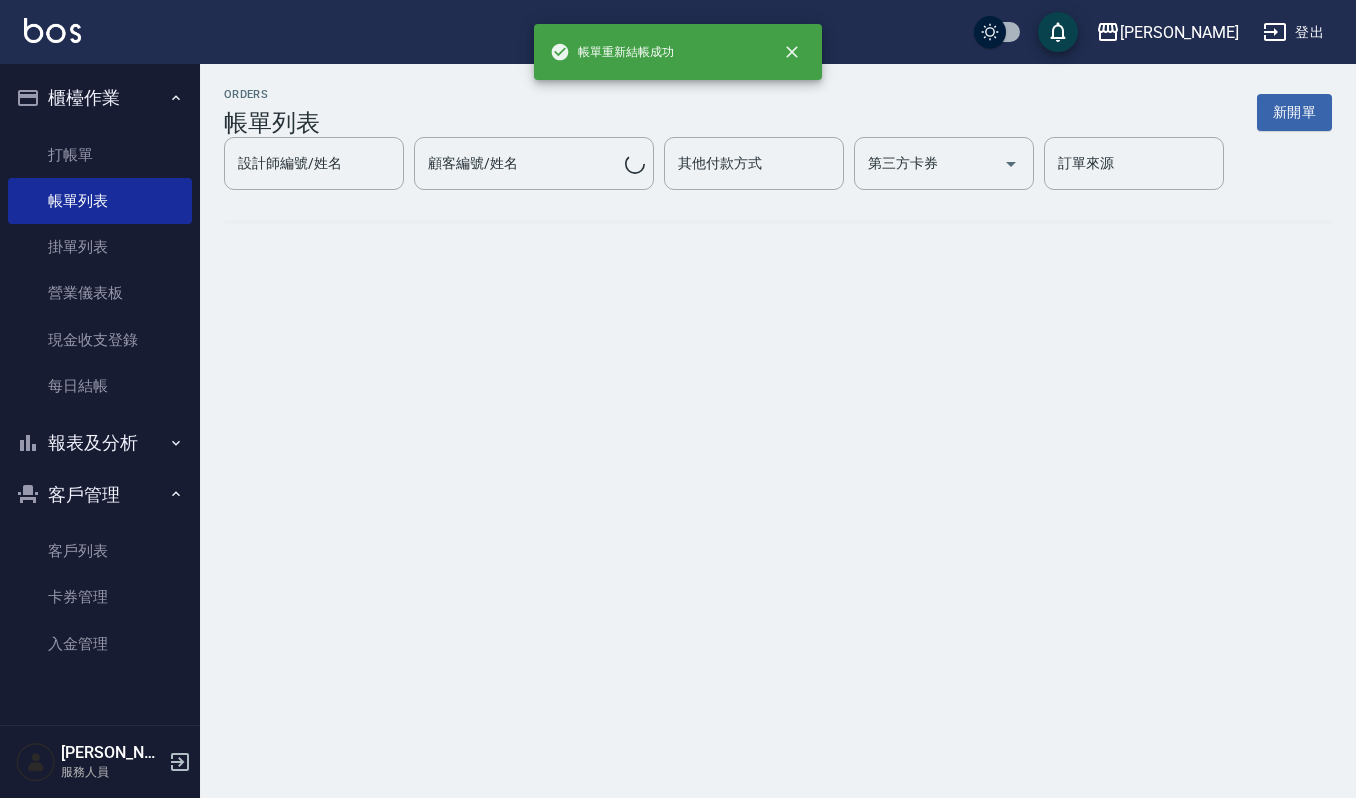 scroll, scrollTop: 0, scrollLeft: 0, axis: both 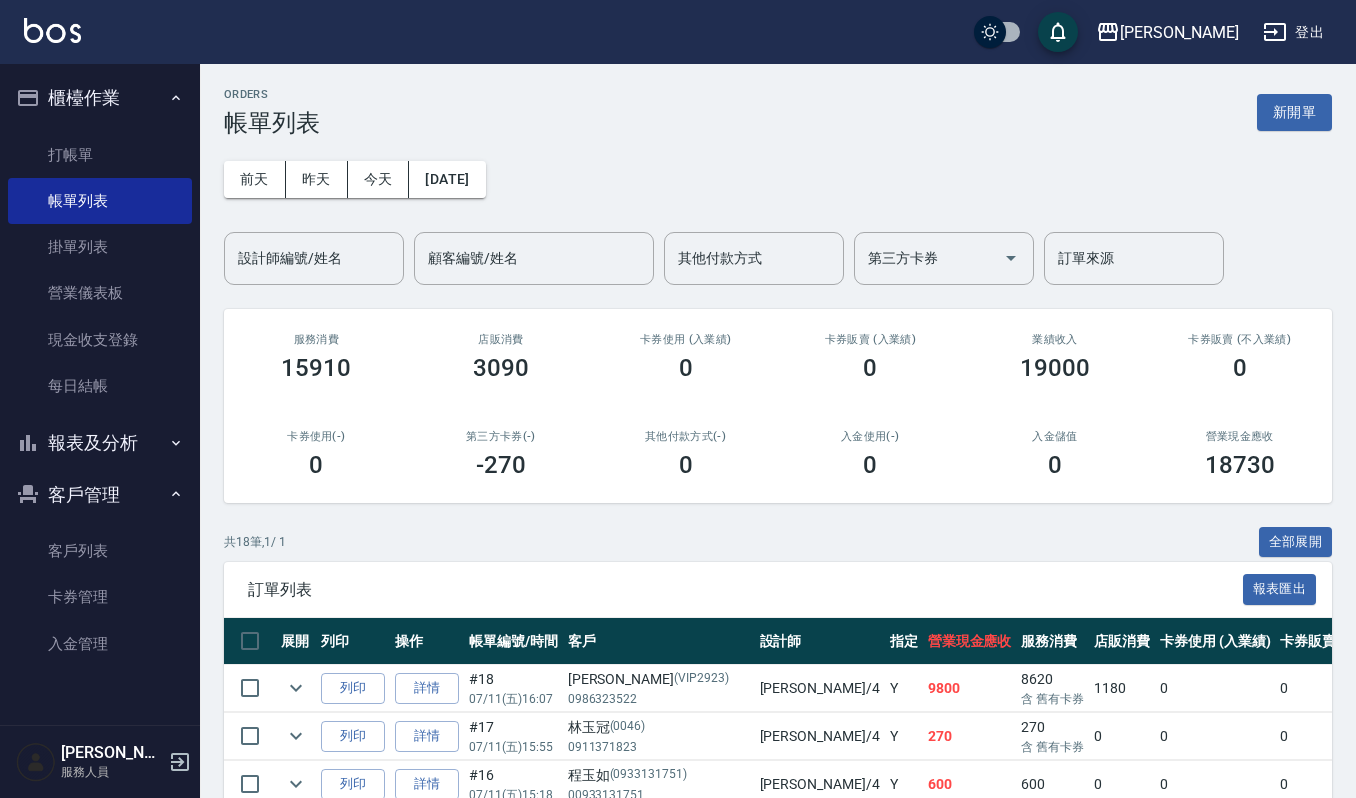 click on "ORDERS 帳單列表 新開單 前天 昨天 今天 2025/07/11 設計師編號/姓名 設計師編號/姓名 顧客編號/姓名 顧客編號/姓名 其他付款方式 其他付款方式 第三方卡券 第三方卡券 訂單來源 訂單來源 服務消費 15910 店販消費 3090 卡券使用 (入業績) 0 卡券販賣 (入業績) 0 業績收入 19000 卡券販賣 (不入業績) 0 卡券使用(-) 0 第三方卡券(-) -270 其他付款方式(-) 0 入金使用(-) 0 入金儲值 0 營業現金應收 18730 共  18  筆,  1  /   1 全部展開 訂單列表 報表匯出 展開 列印 操作 帳單編號/時間 客戶 設計師 指定 營業現金應收 服務消費 店販消費 卡券使用 (入業績) 卡券販賣 (入業績) 業績收入 卡券販賣 (不入業績) 卡券使用(-) 第三方卡券(-) 其他付款方式(-) 入金使用(-) 備註 訂單來源 列印 詳情 #18 07/11 (五) 16:07 李和璇 (VIP2923) 0986323522 吉兒 /4 Y 9800 8620 含 舊有卡券 1180 0 0 9800 0 0 0 含 舊有卡券 0 0 列印 #17 Y" at bounding box center (778, 835) 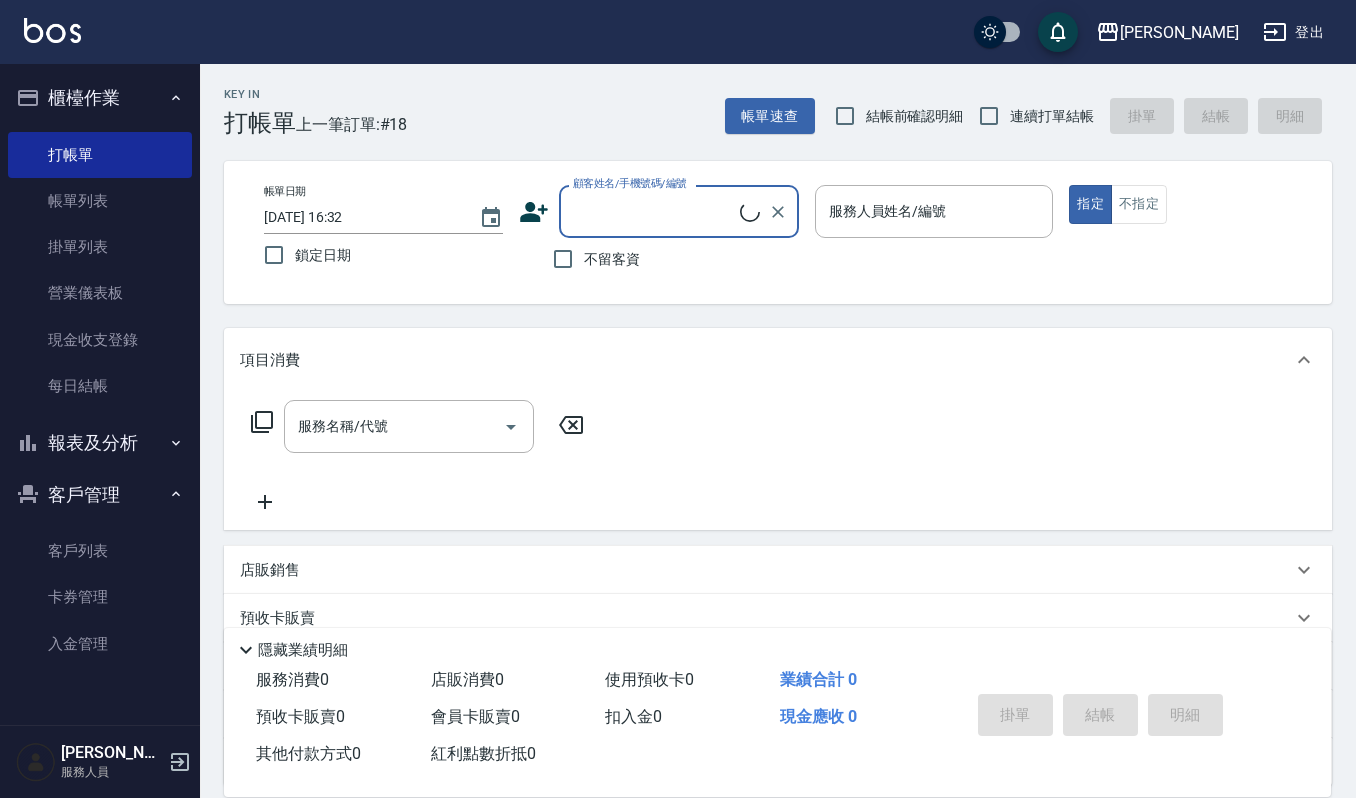 click on "顧客姓名/手機號碼/編號" at bounding box center [654, 211] 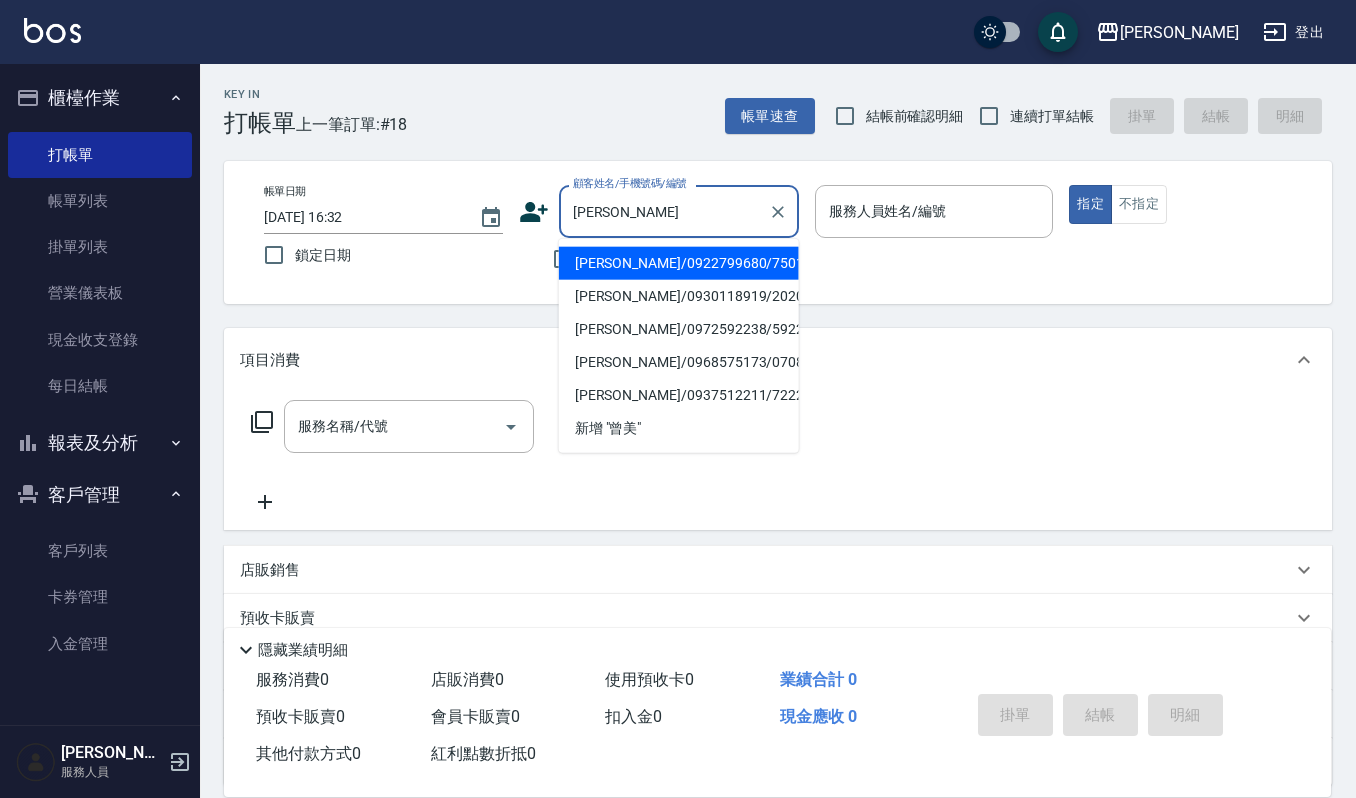 click on "曾美惠/0922799680/7501" at bounding box center (679, 263) 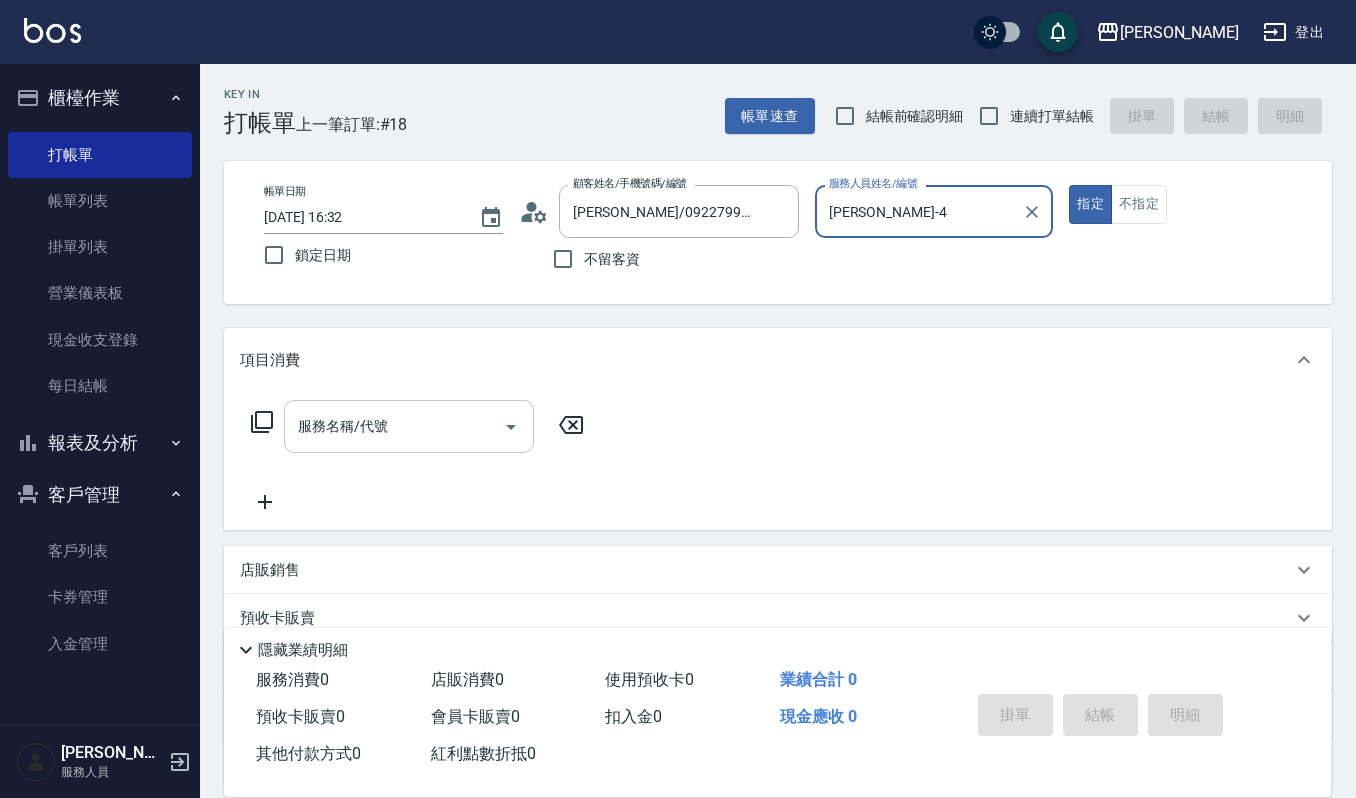 click on "服務名稱/代號" at bounding box center (394, 426) 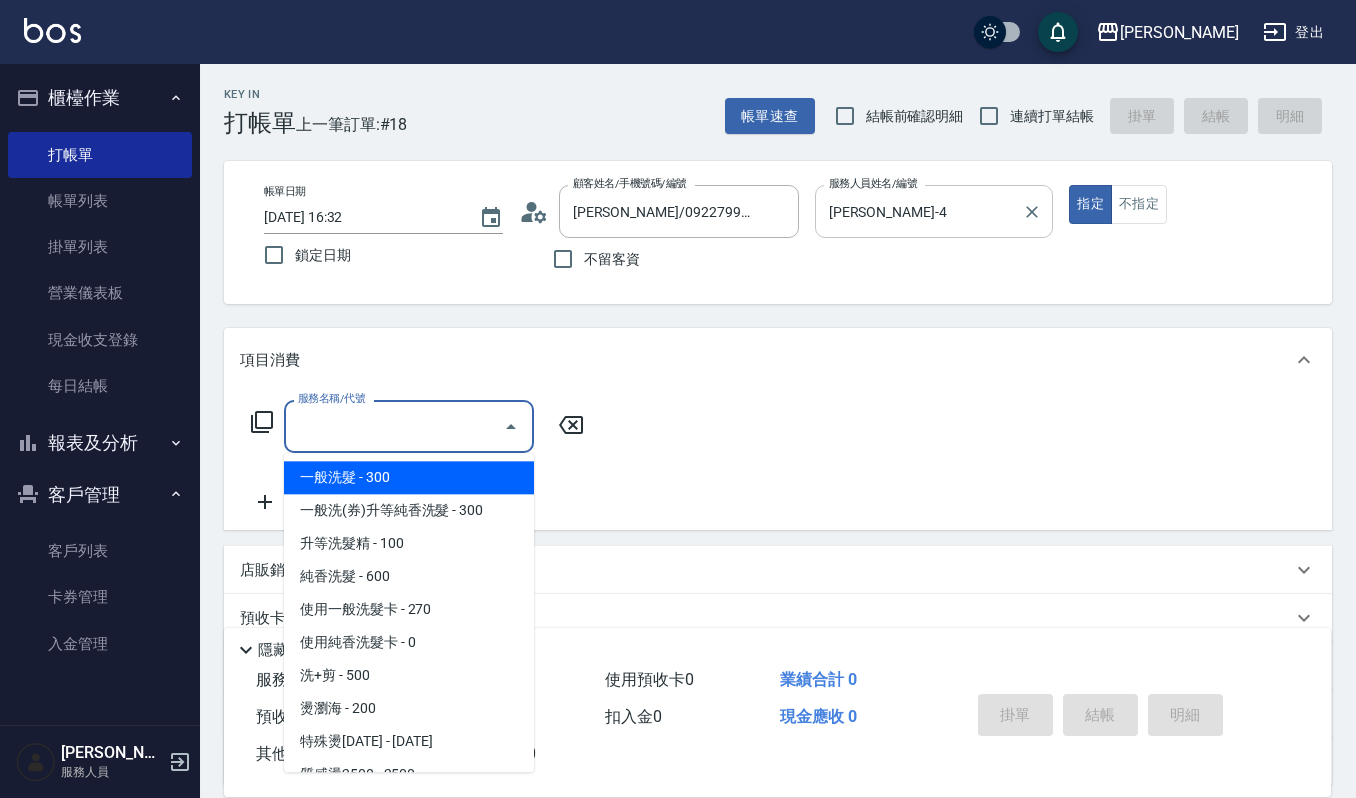 click on "吉兒-4 服務人員姓名/編號" at bounding box center [934, 211] 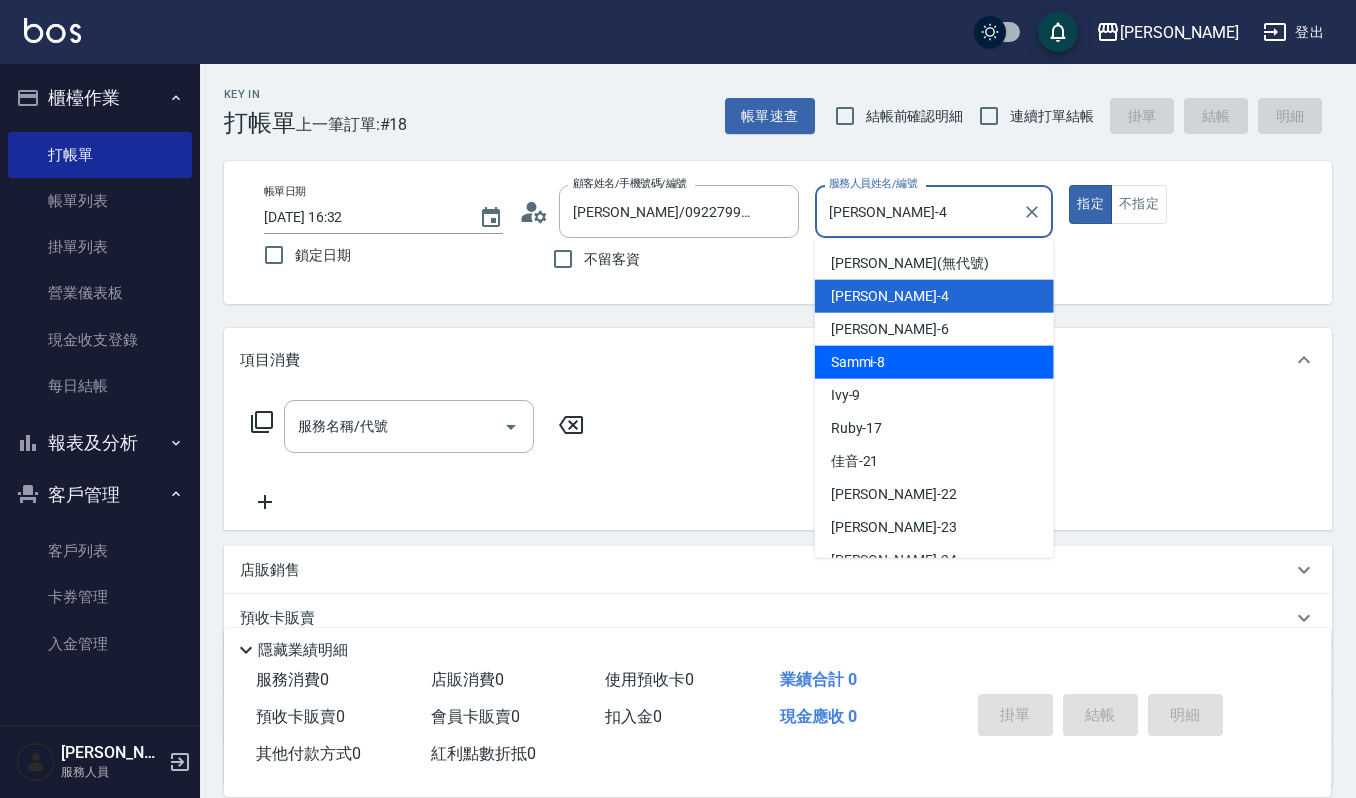 click on "Sammi -8" at bounding box center (934, 362) 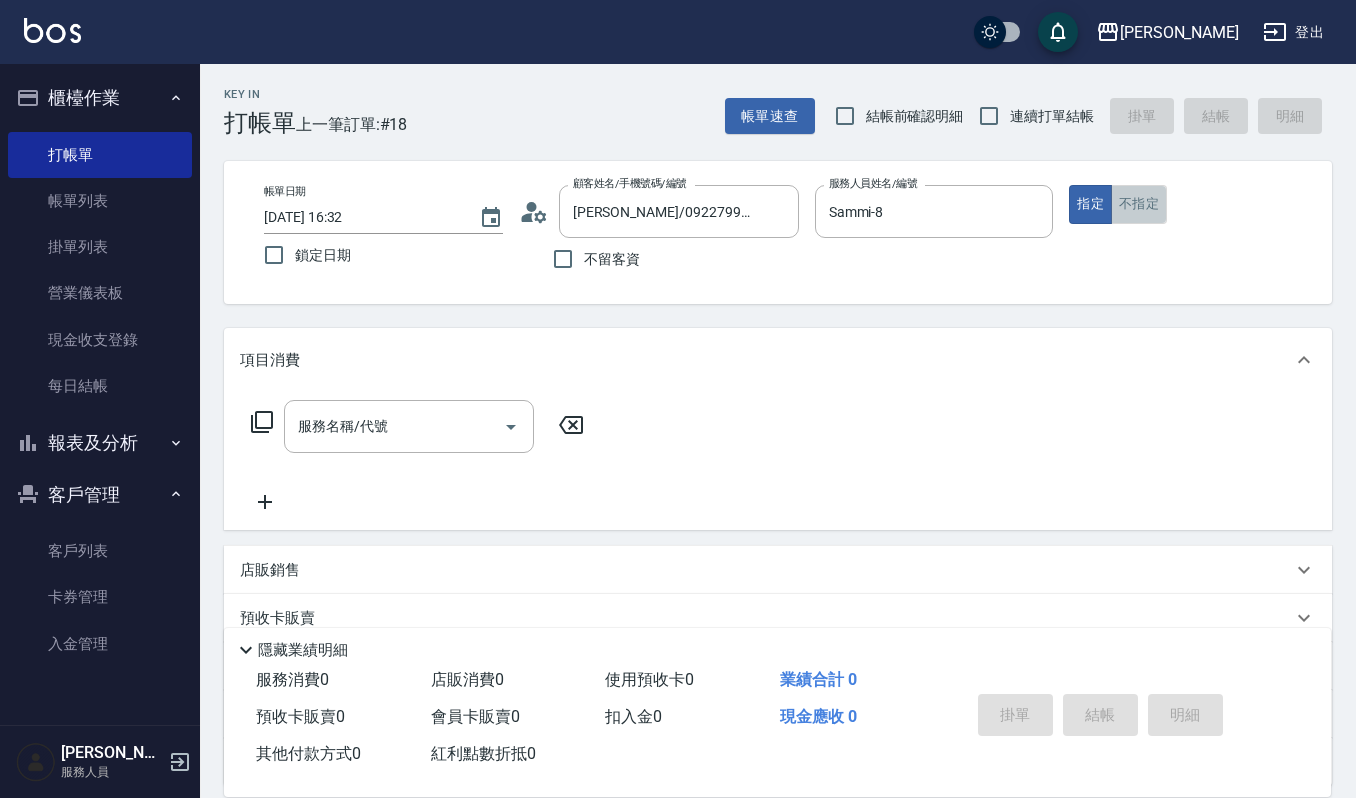 click on "不指定" at bounding box center (1139, 204) 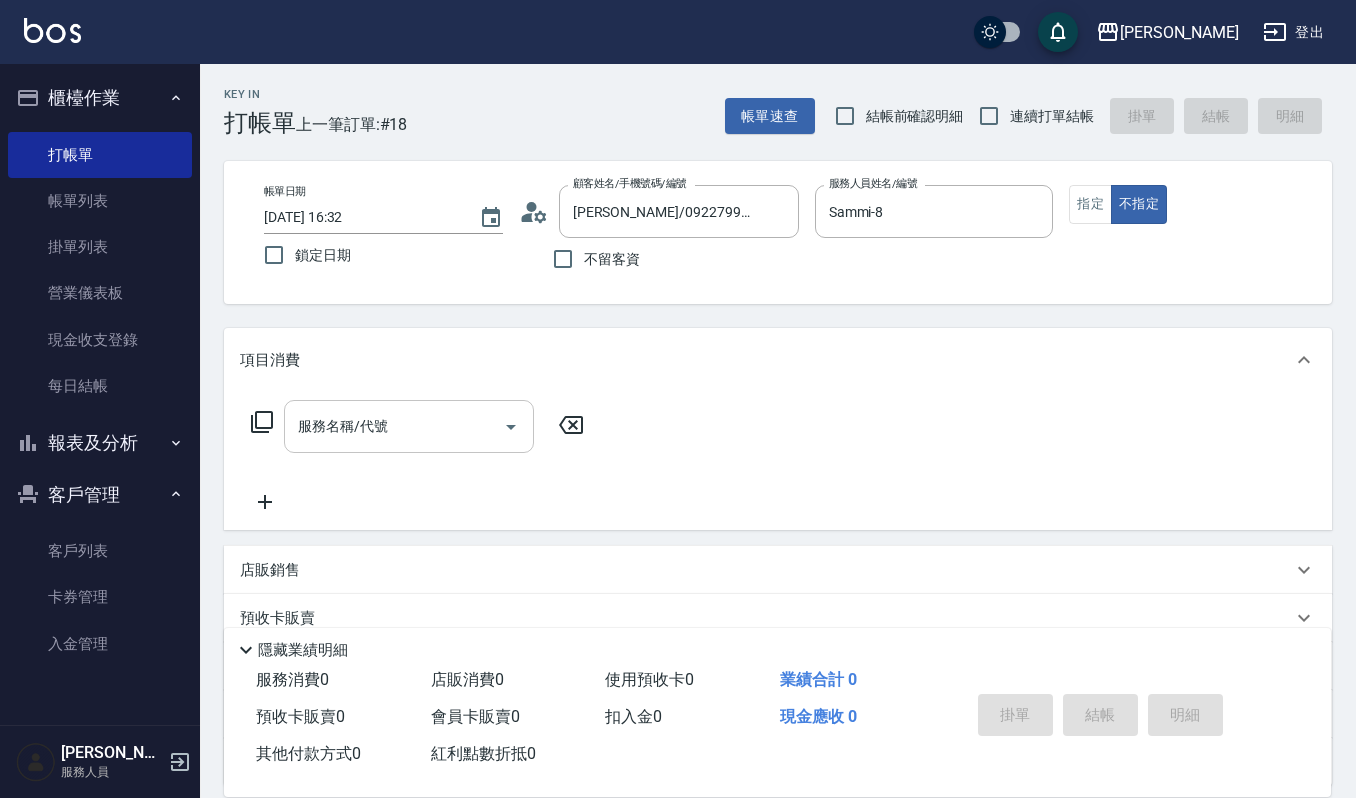 click on "服務名稱/代號" at bounding box center [394, 426] 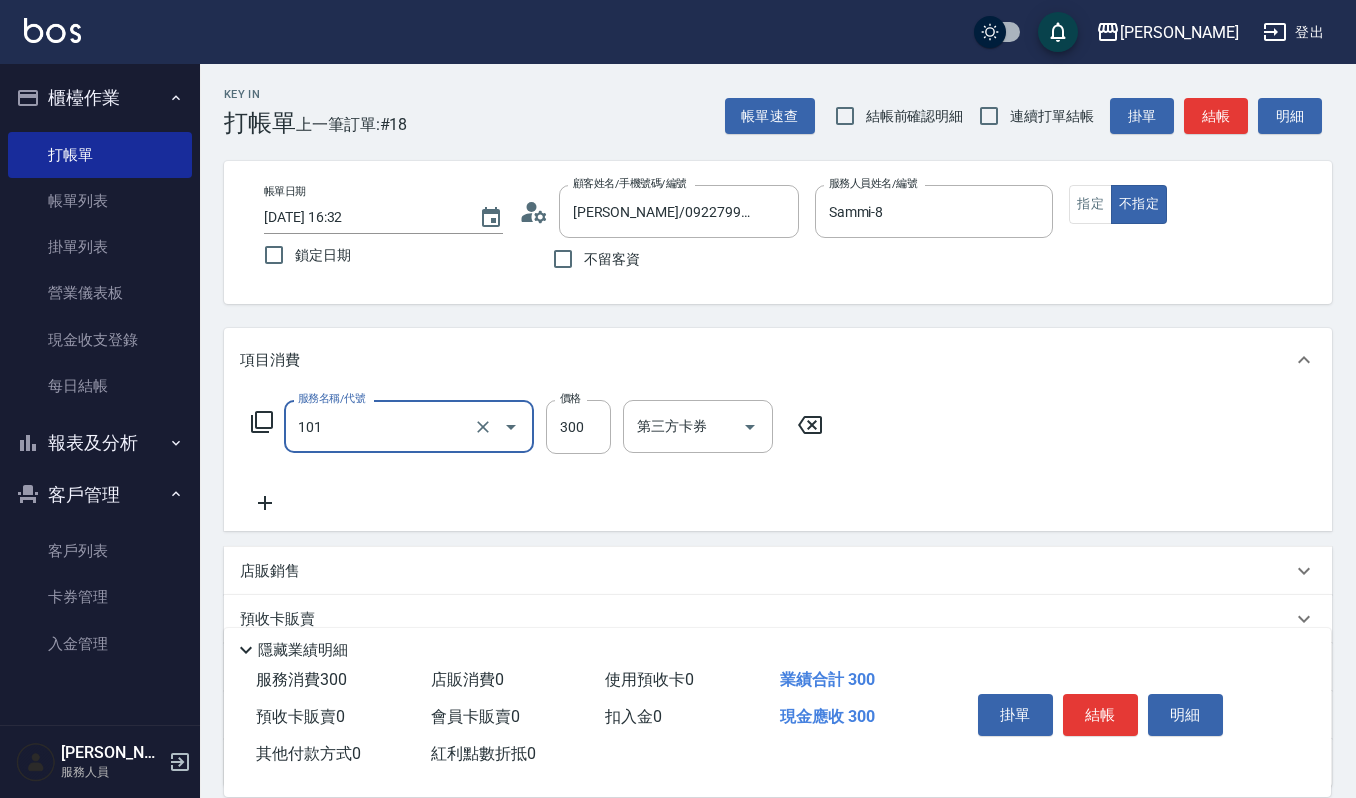 type on "一般洗髮(101)" 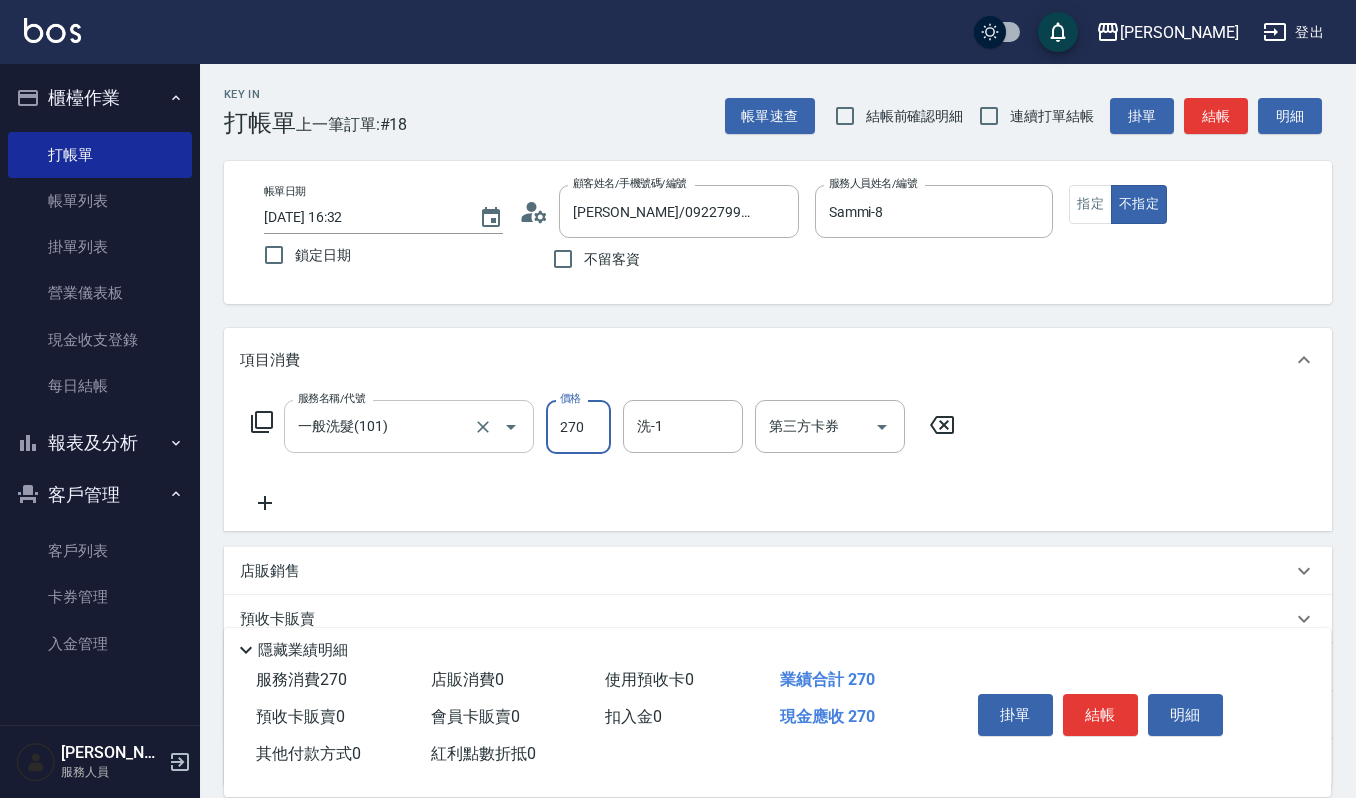 type on "270" 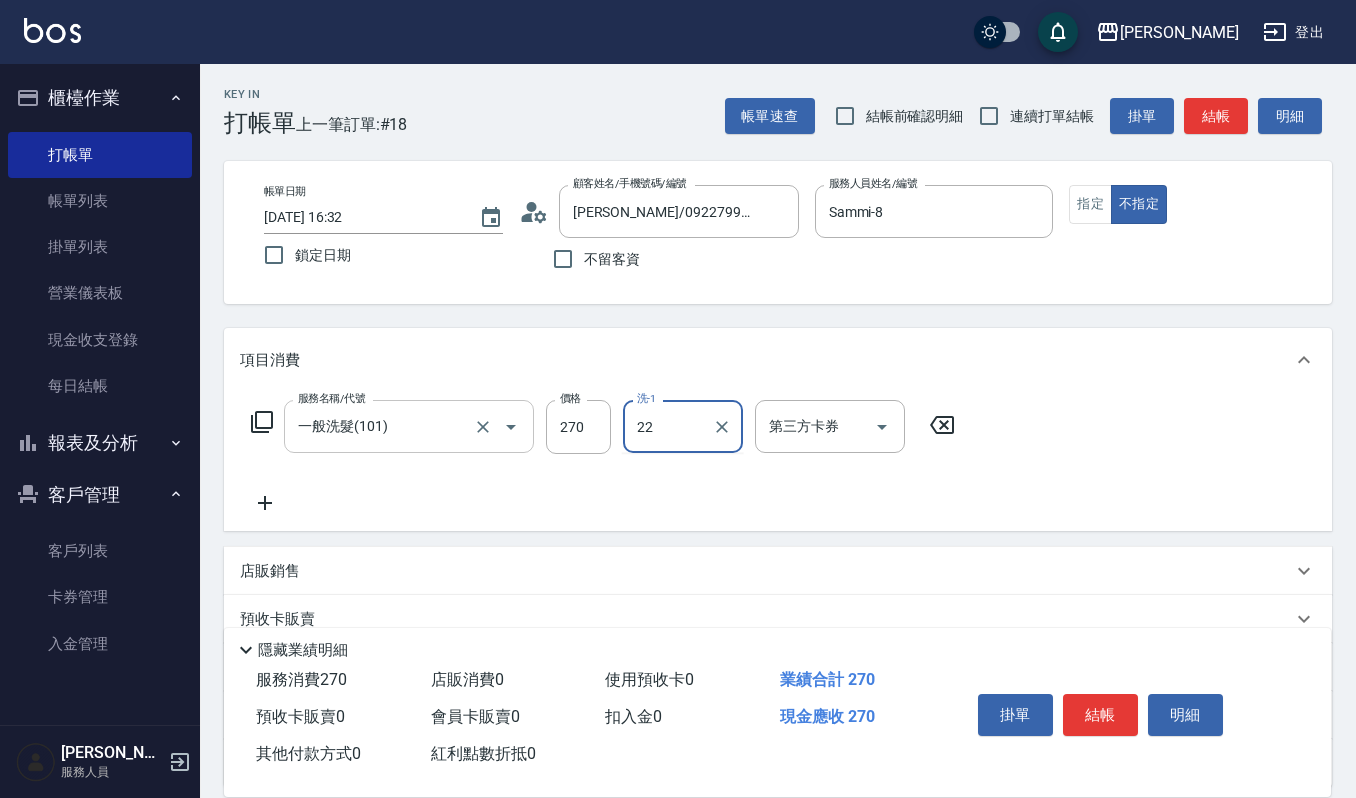 type on "宜芳-22" 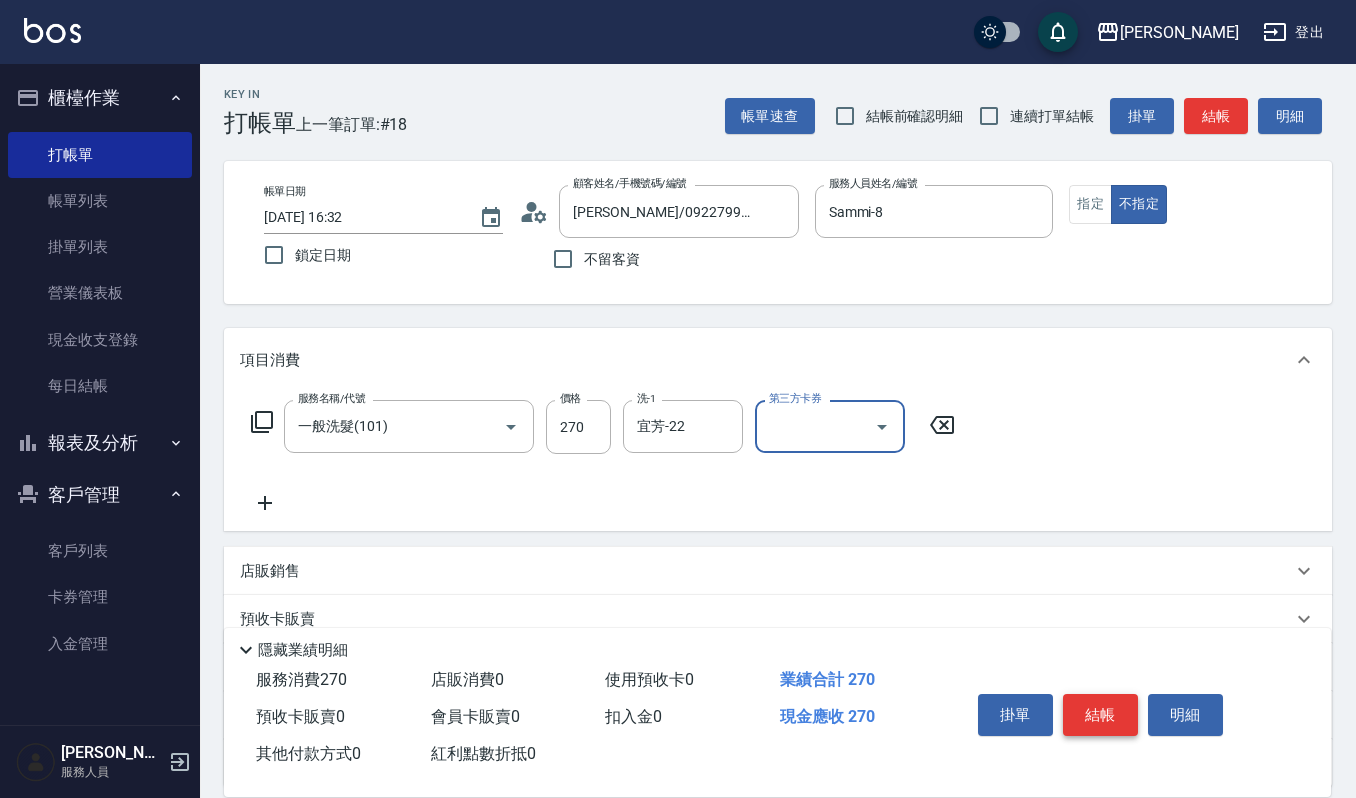 click on "結帳" at bounding box center (1100, 715) 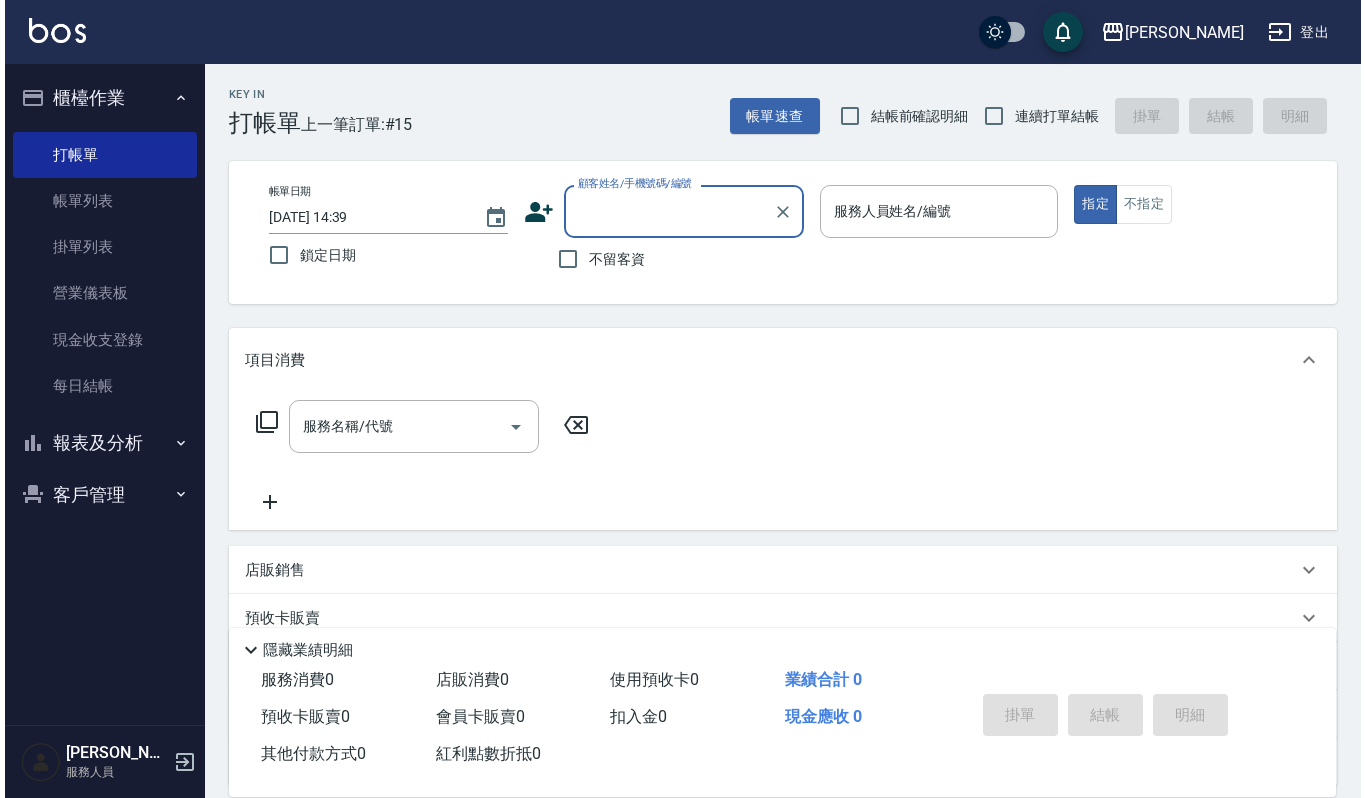 scroll, scrollTop: 0, scrollLeft: 0, axis: both 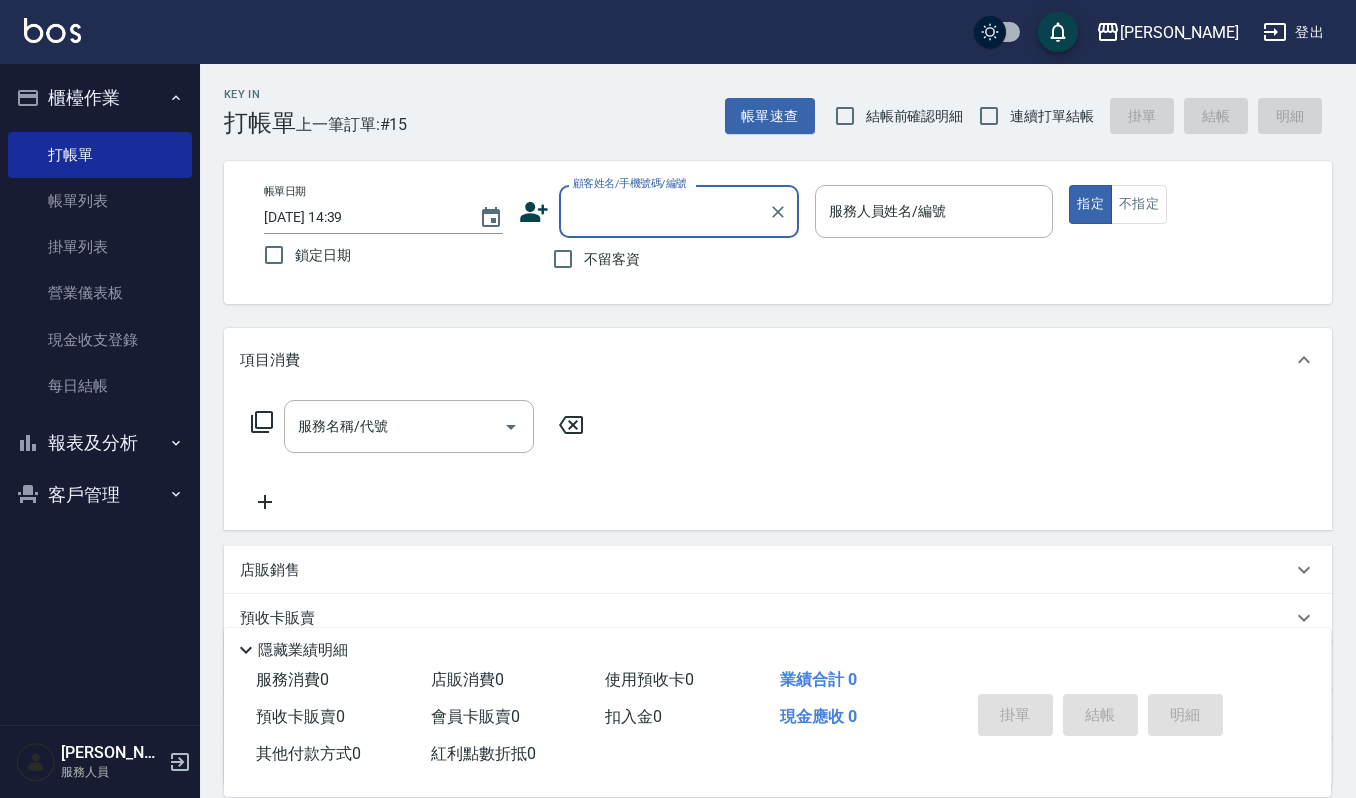 click on "顧客姓名/手機號碼/編號" at bounding box center (664, 211) 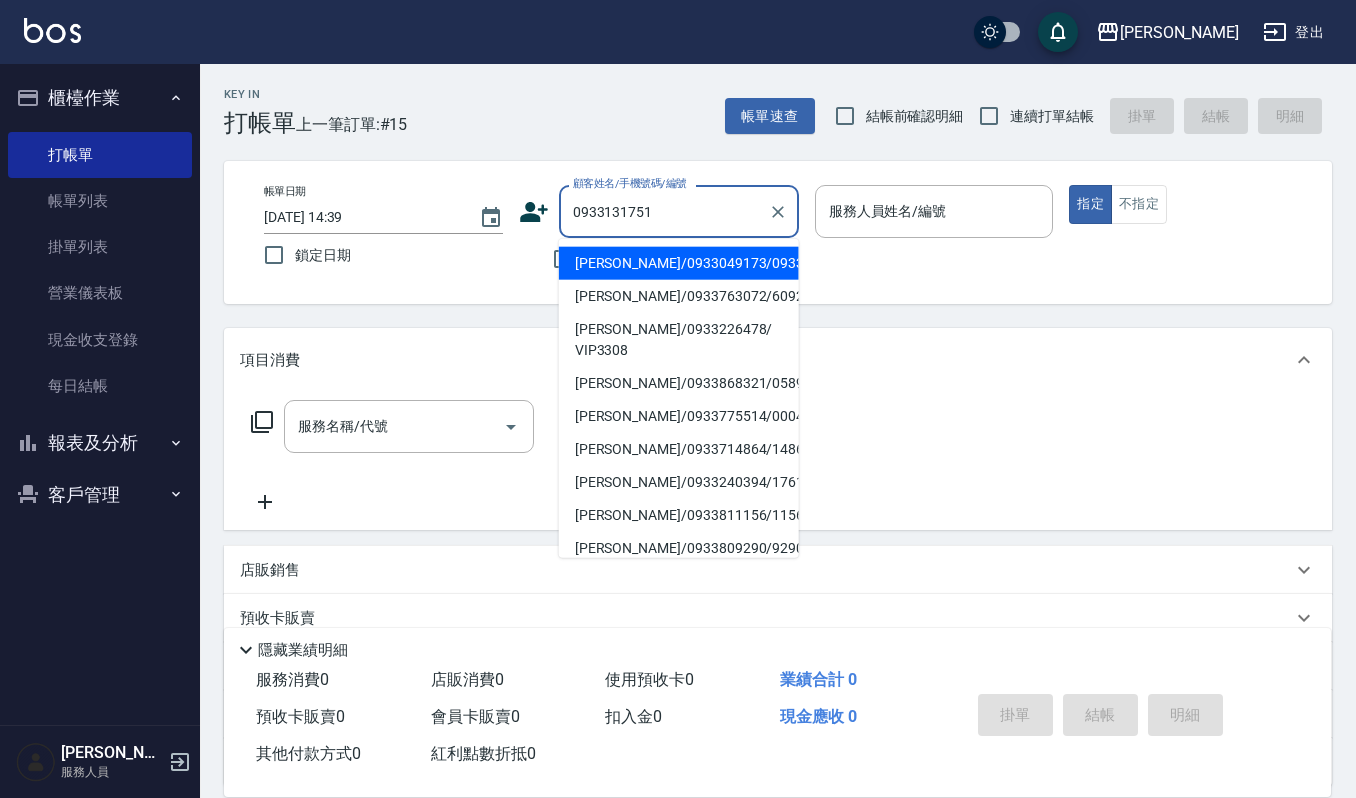 click on "0933131751" at bounding box center [664, 211] 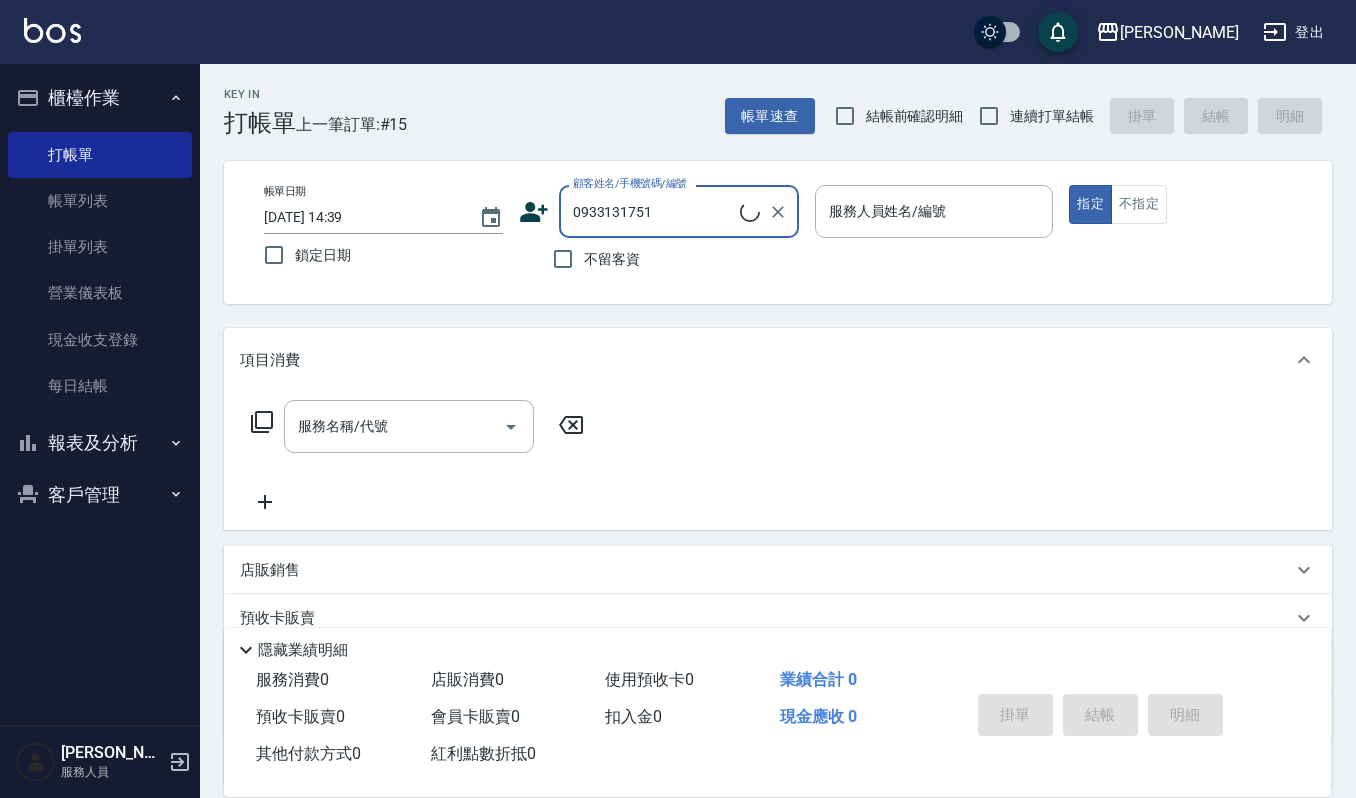 type on "[PERSON_NAME]/0933131751/730907" 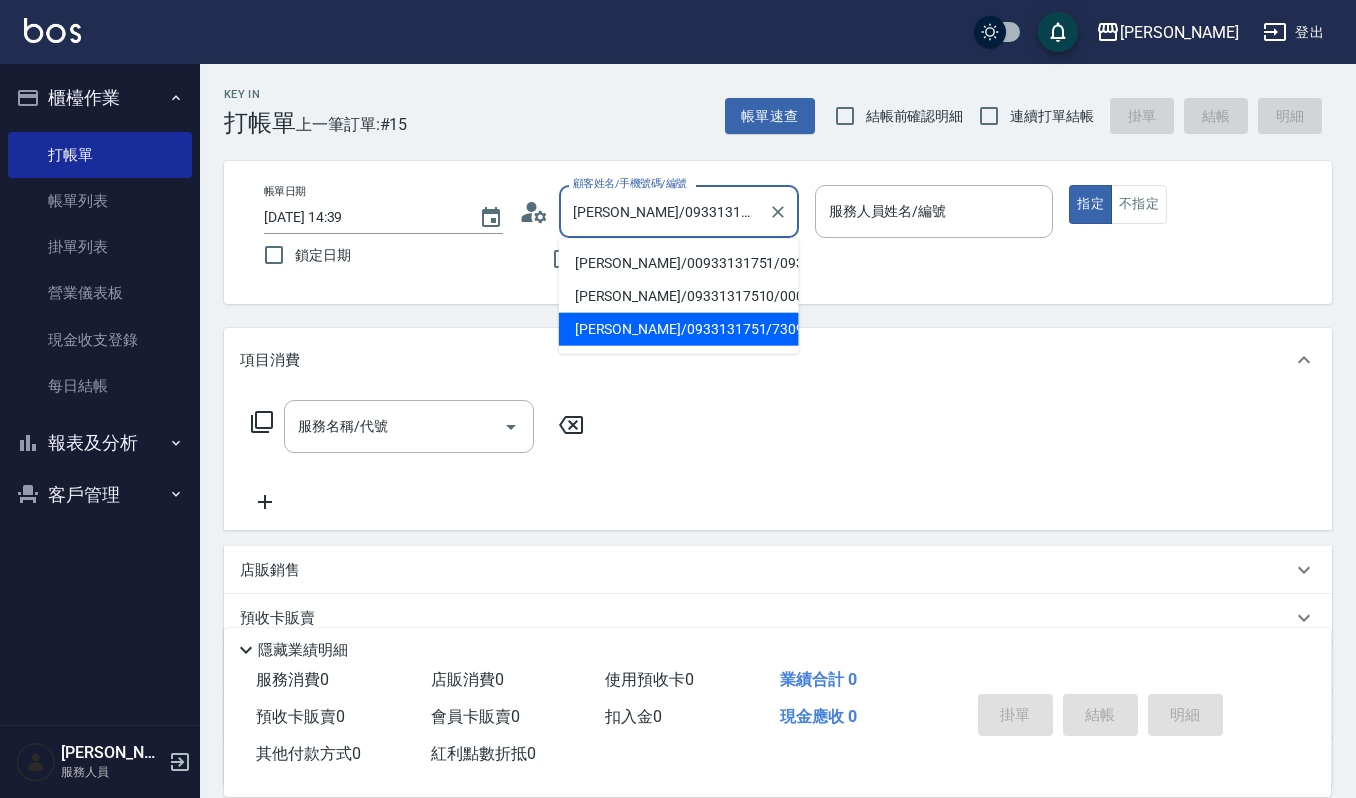type on "[PERSON_NAME]-48" 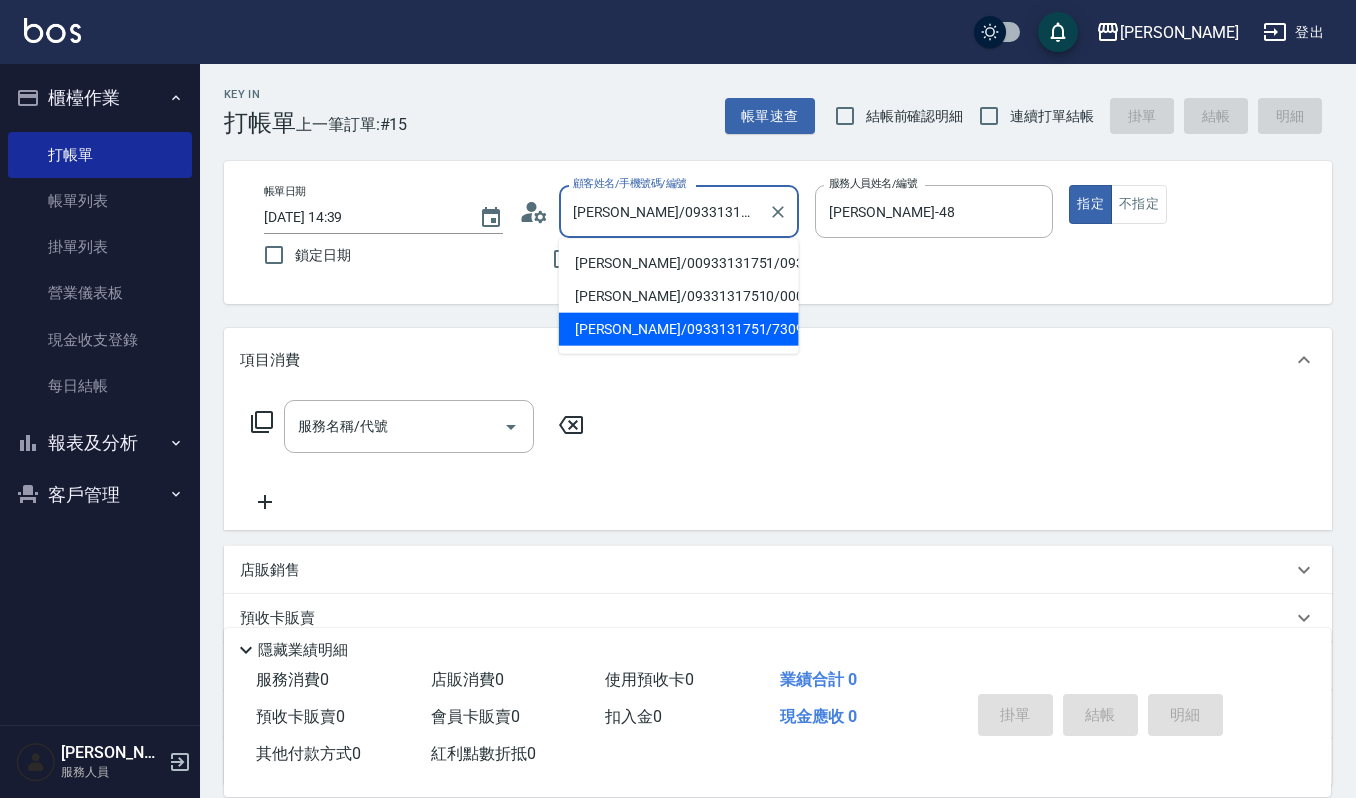 click on "[PERSON_NAME]/00933131751/0933131751" at bounding box center [679, 263] 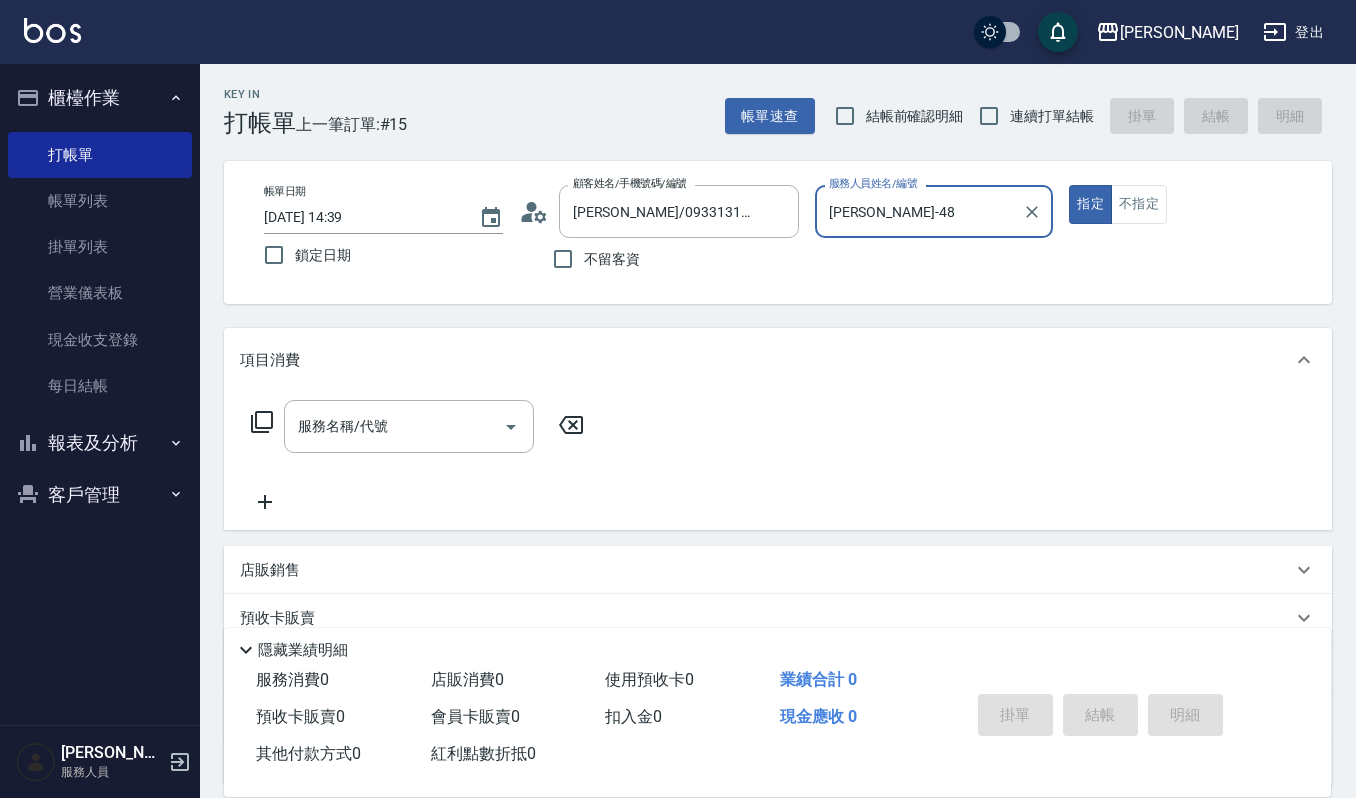 type on "[PERSON_NAME]/00933131751/0933131751" 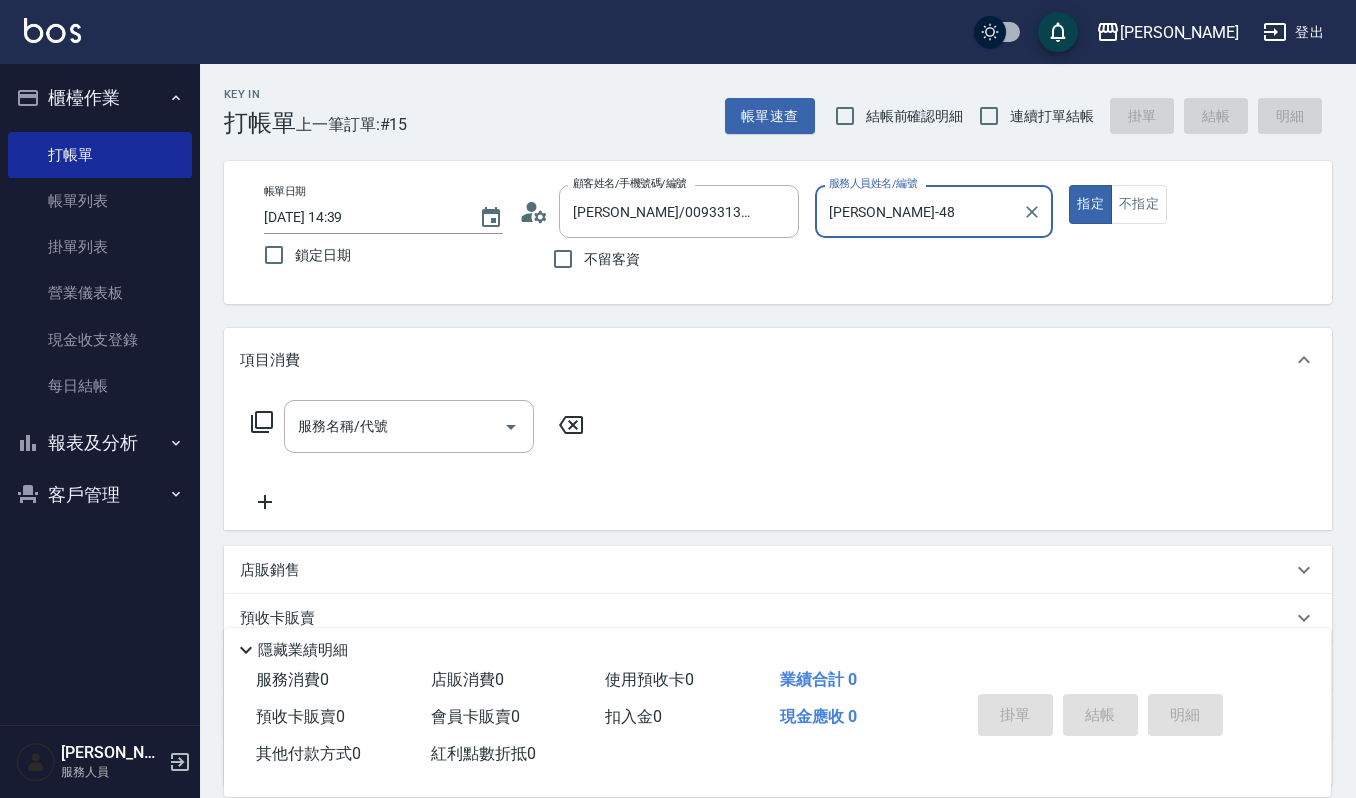 type on "Ivy-9" 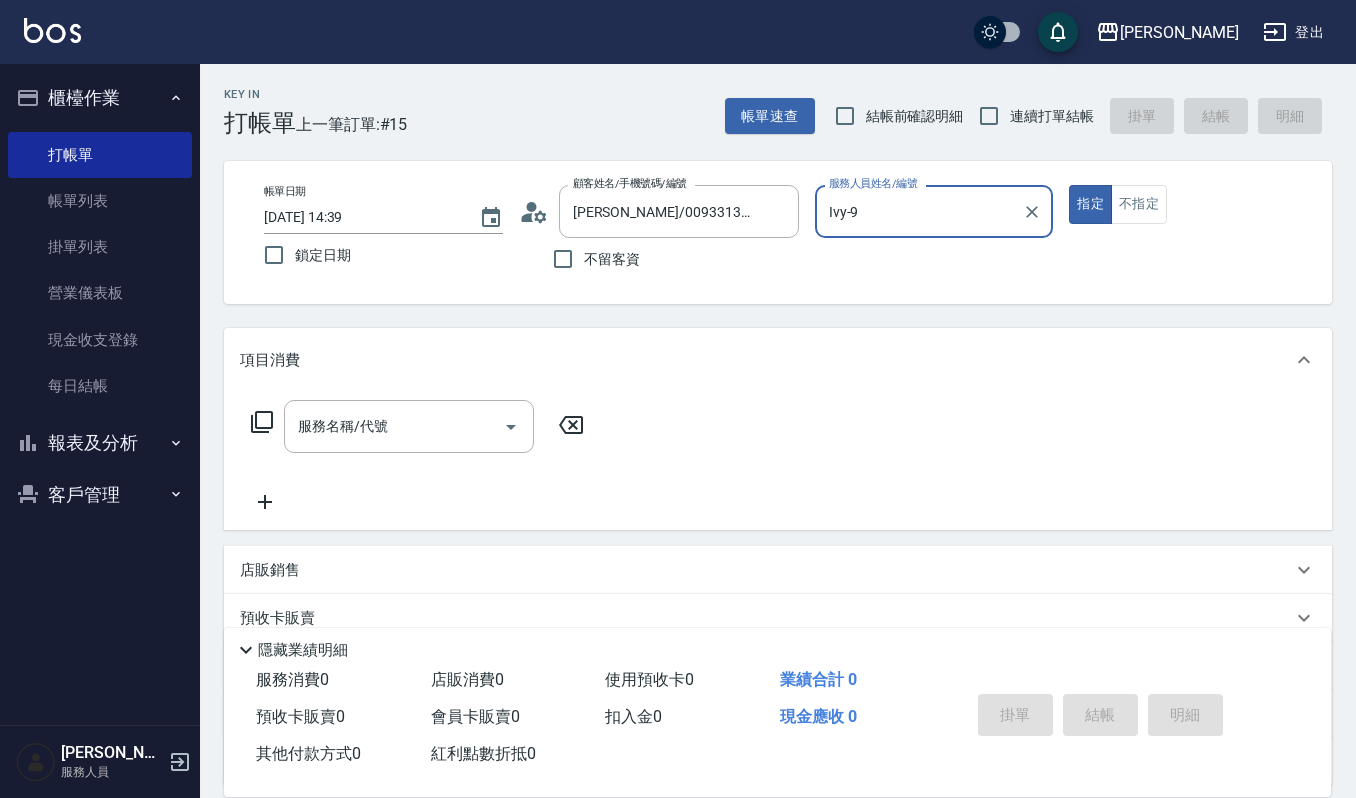 click 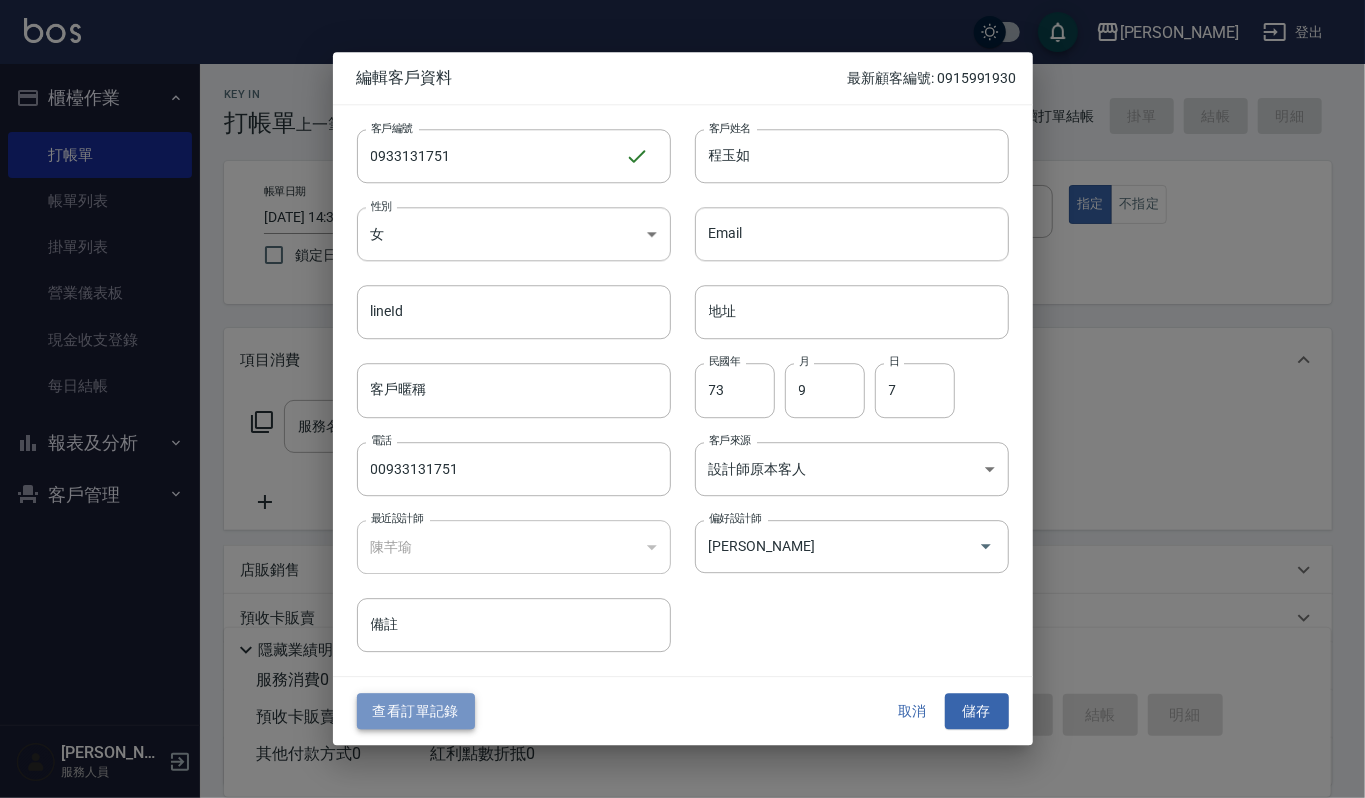 click on "查看訂單記錄" at bounding box center [416, 711] 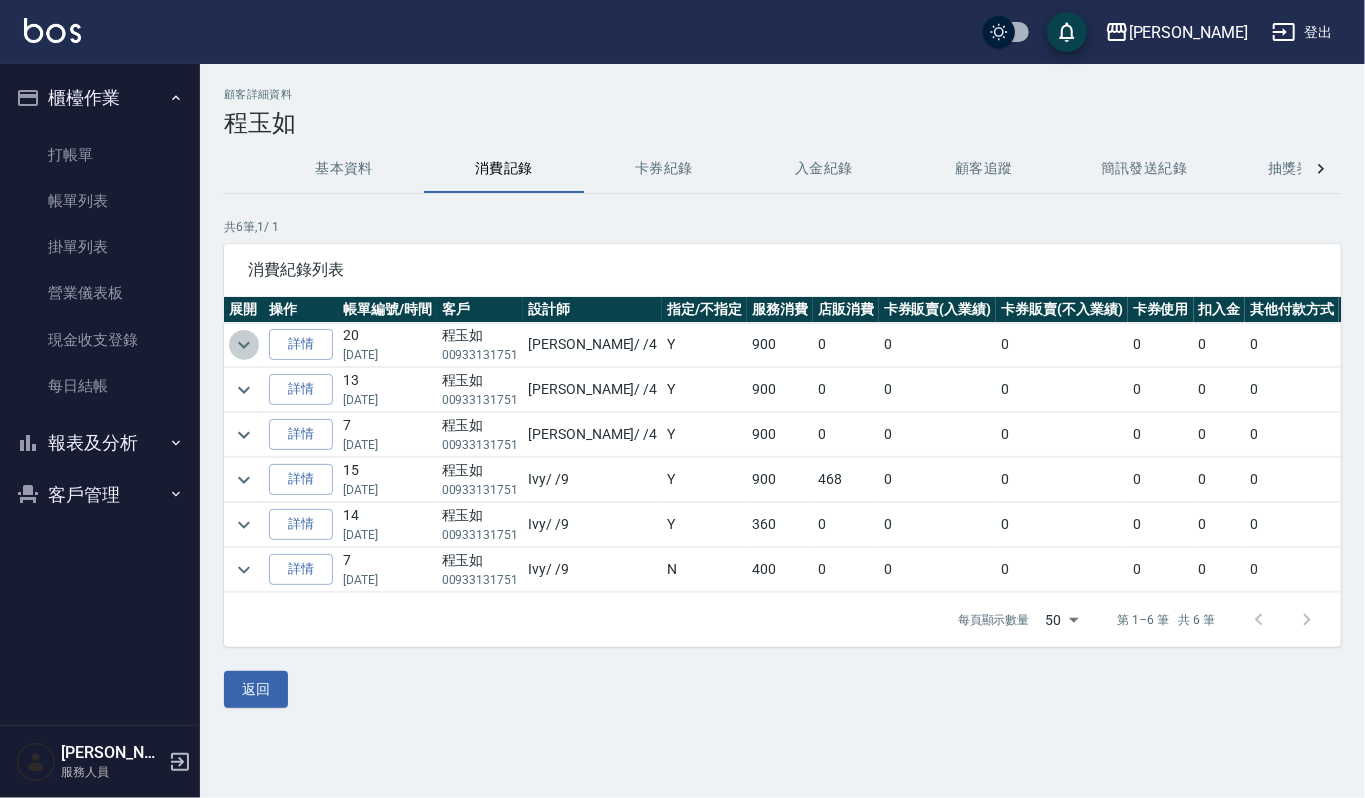 click 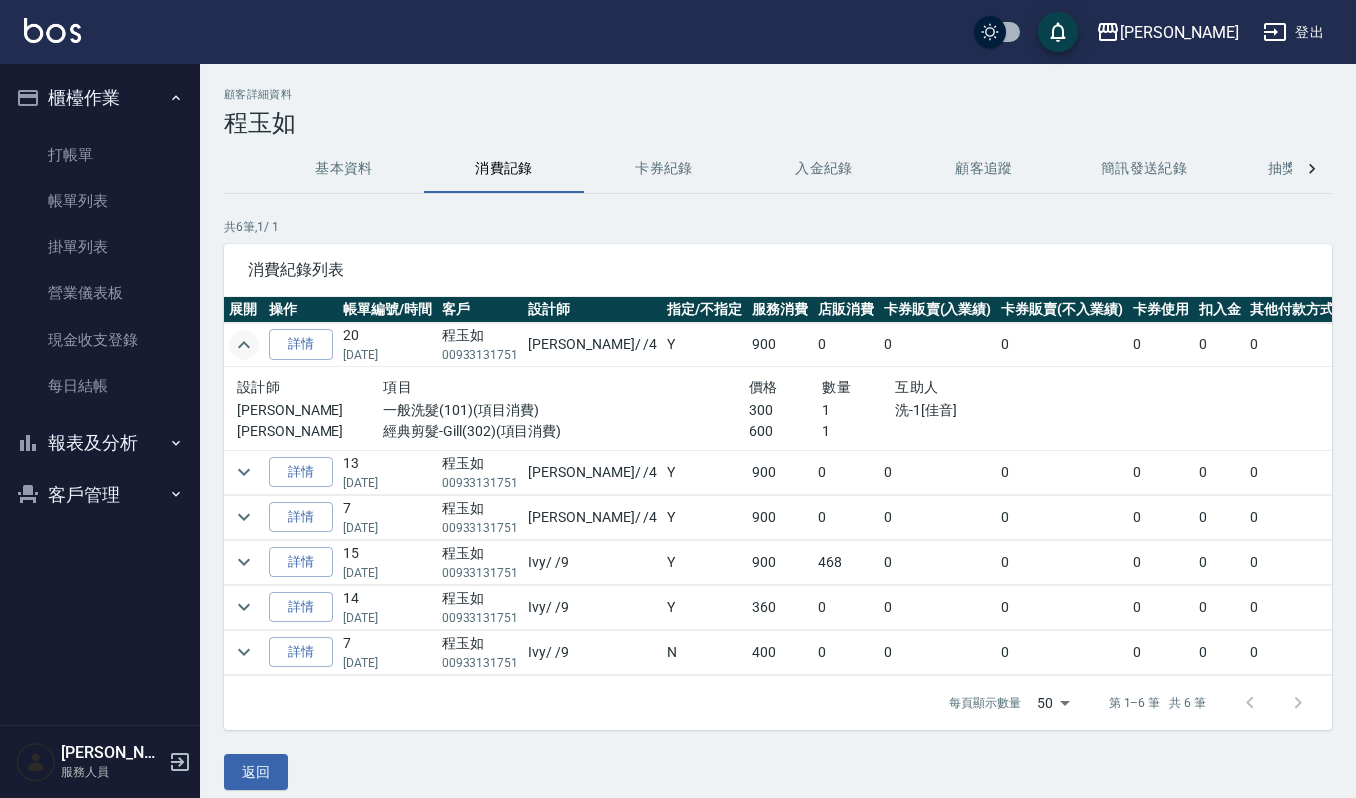 click 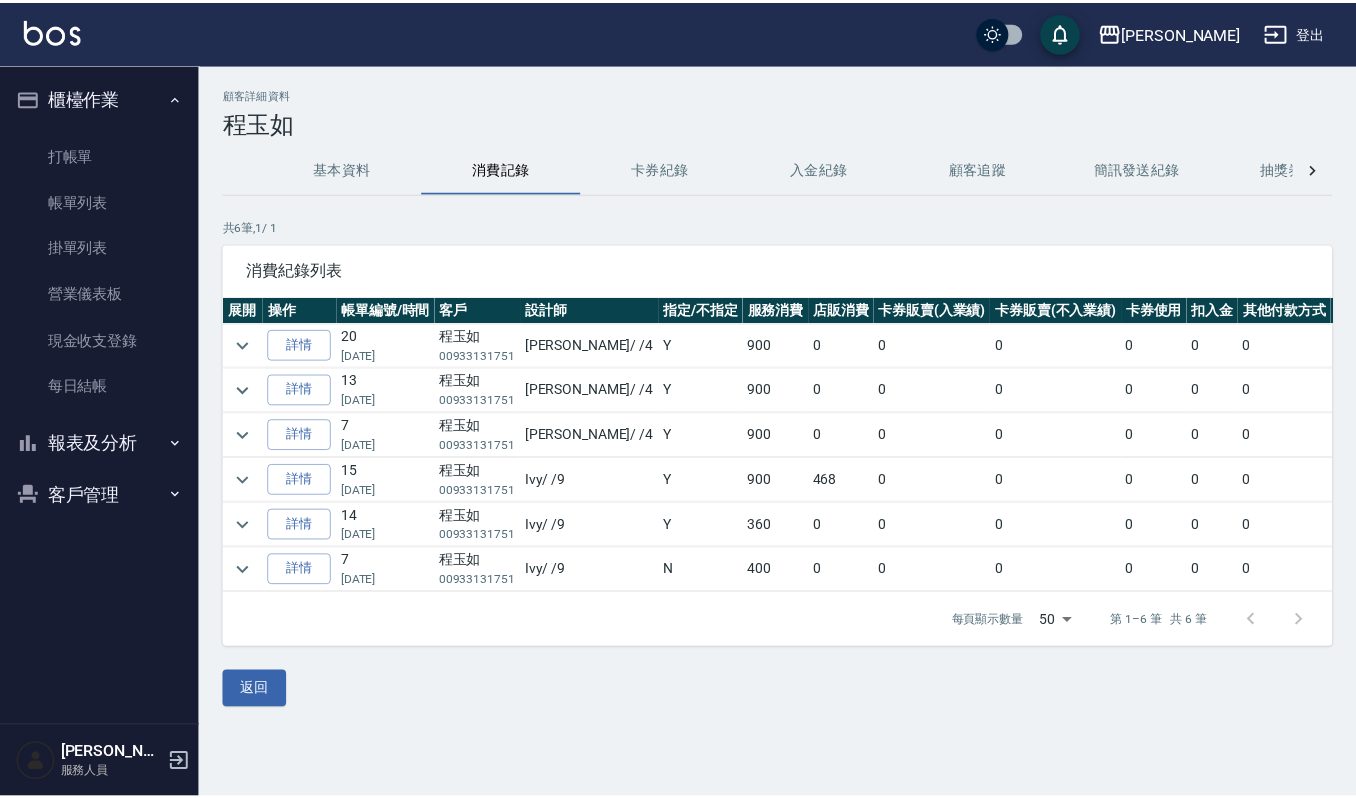 scroll, scrollTop: 0, scrollLeft: 0, axis: both 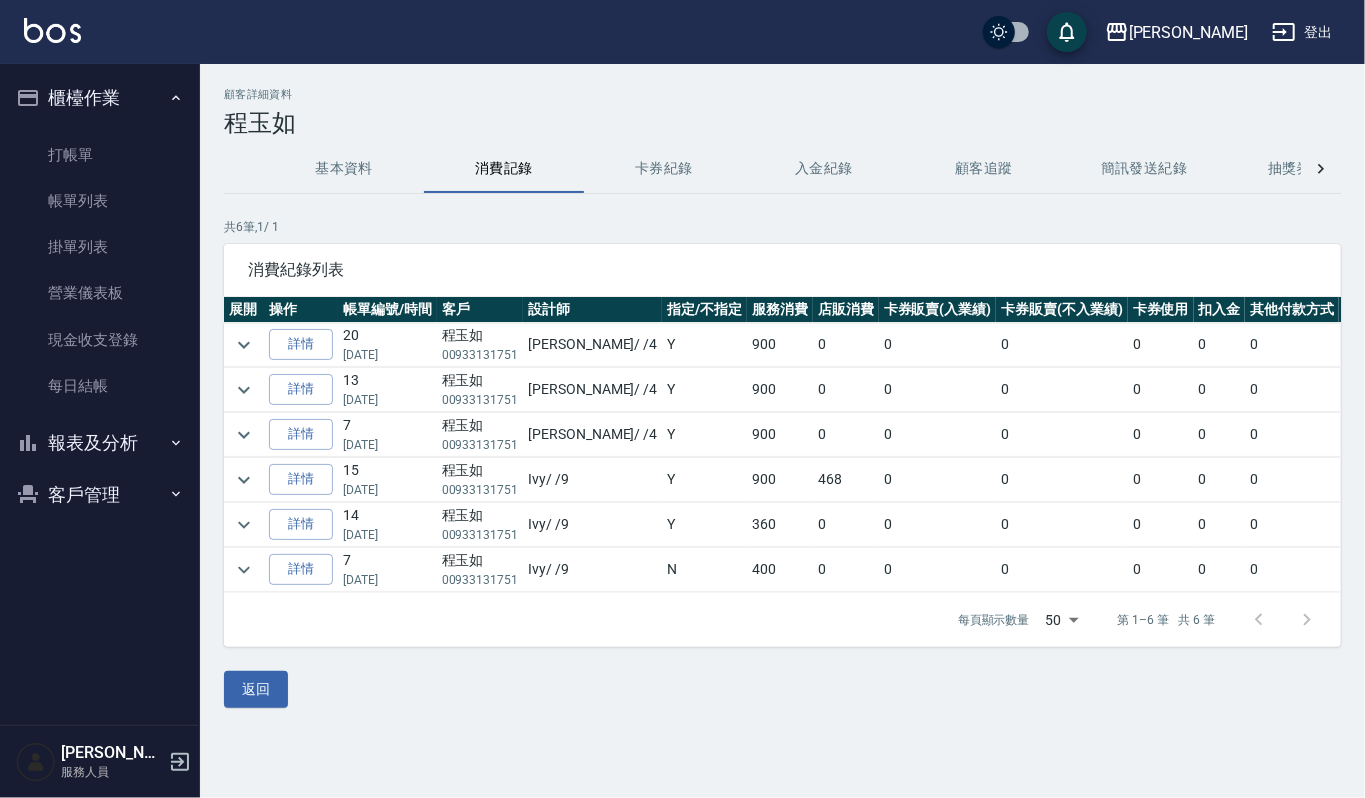 click on "客戶管理" at bounding box center [100, 495] 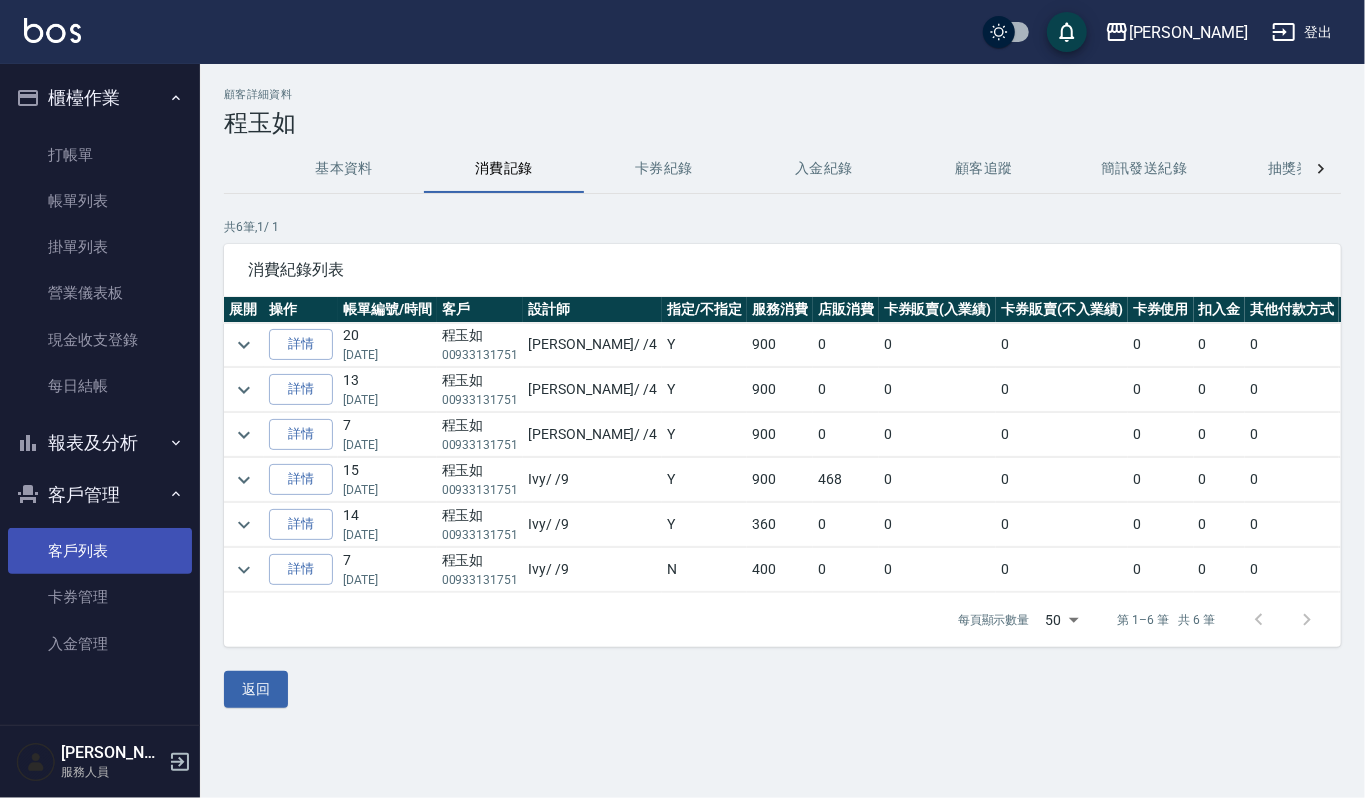 click on "客戶列表" at bounding box center [100, 551] 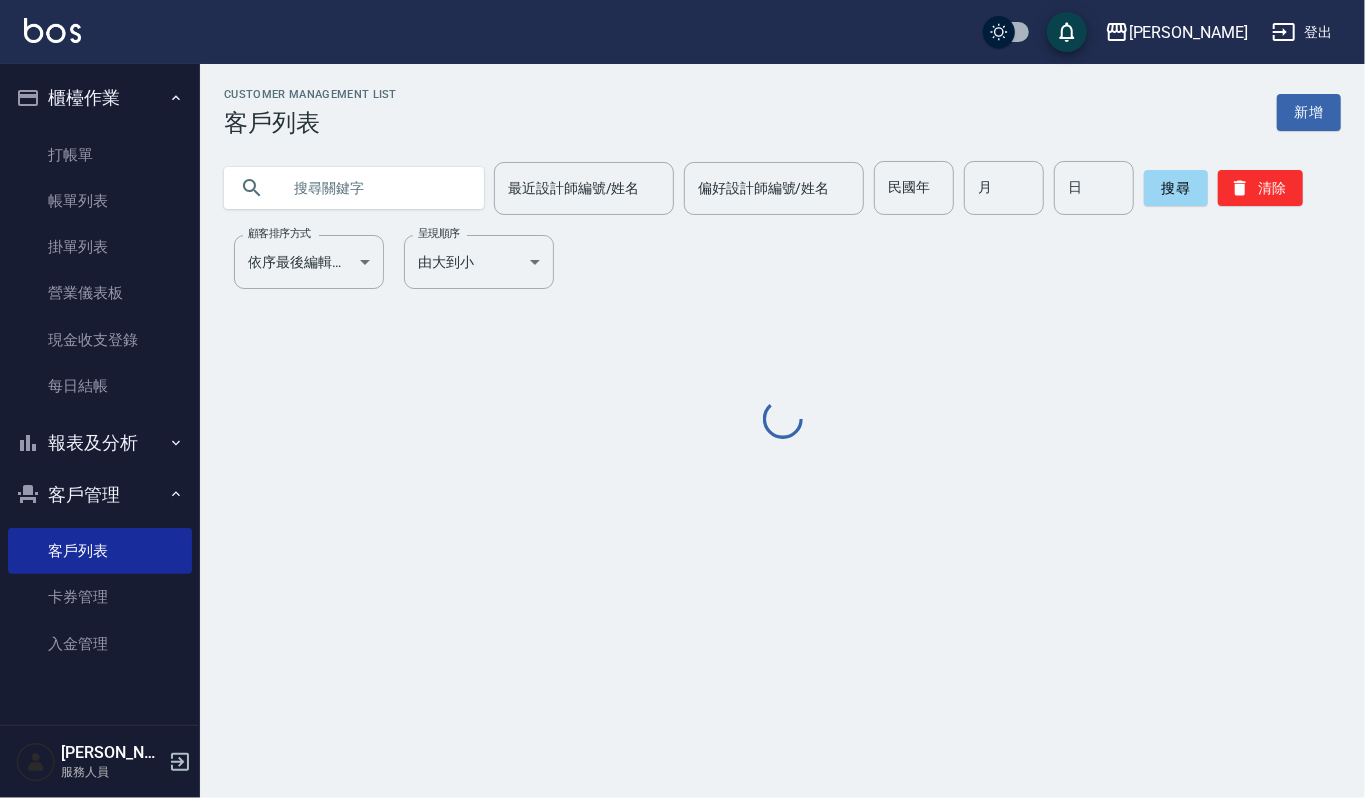 click at bounding box center [374, 188] 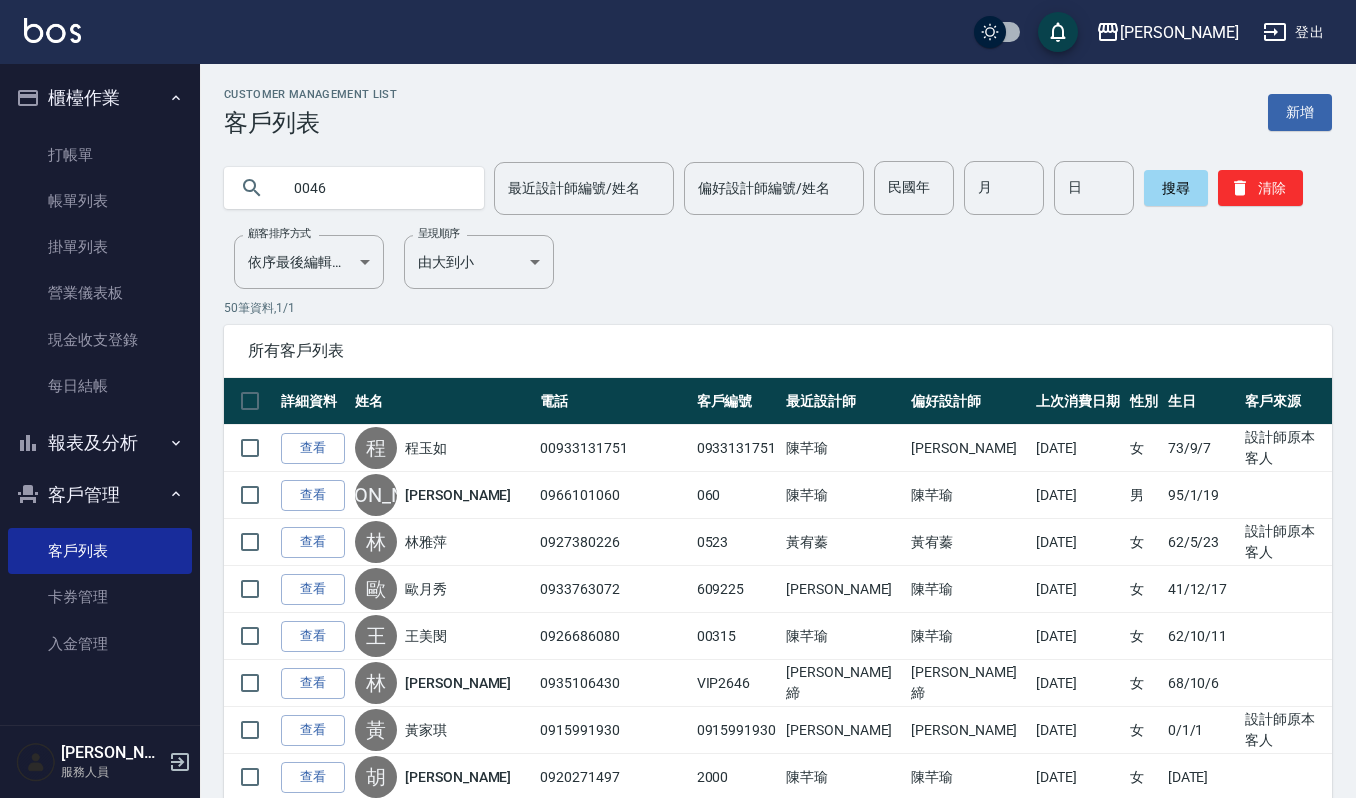 type on "0046" 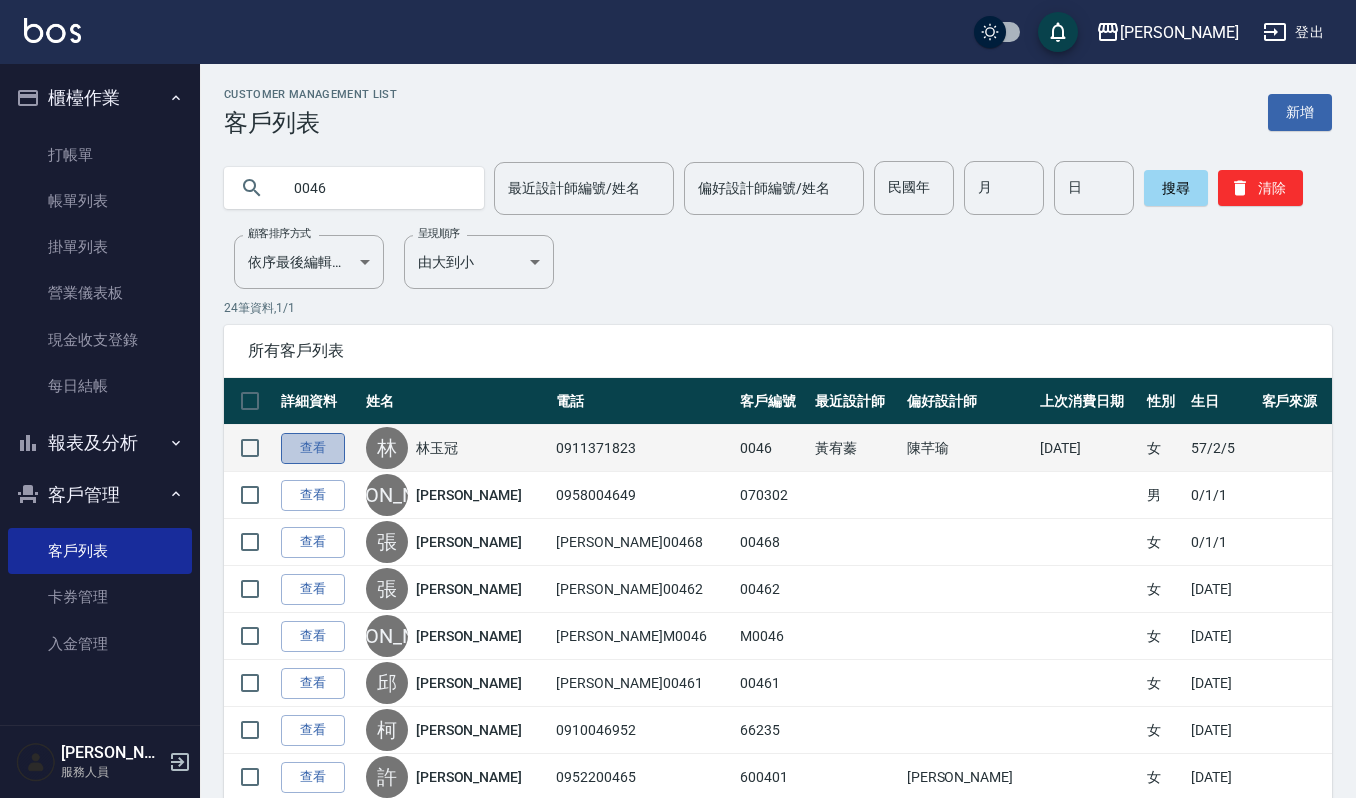 click on "查看" at bounding box center (313, 448) 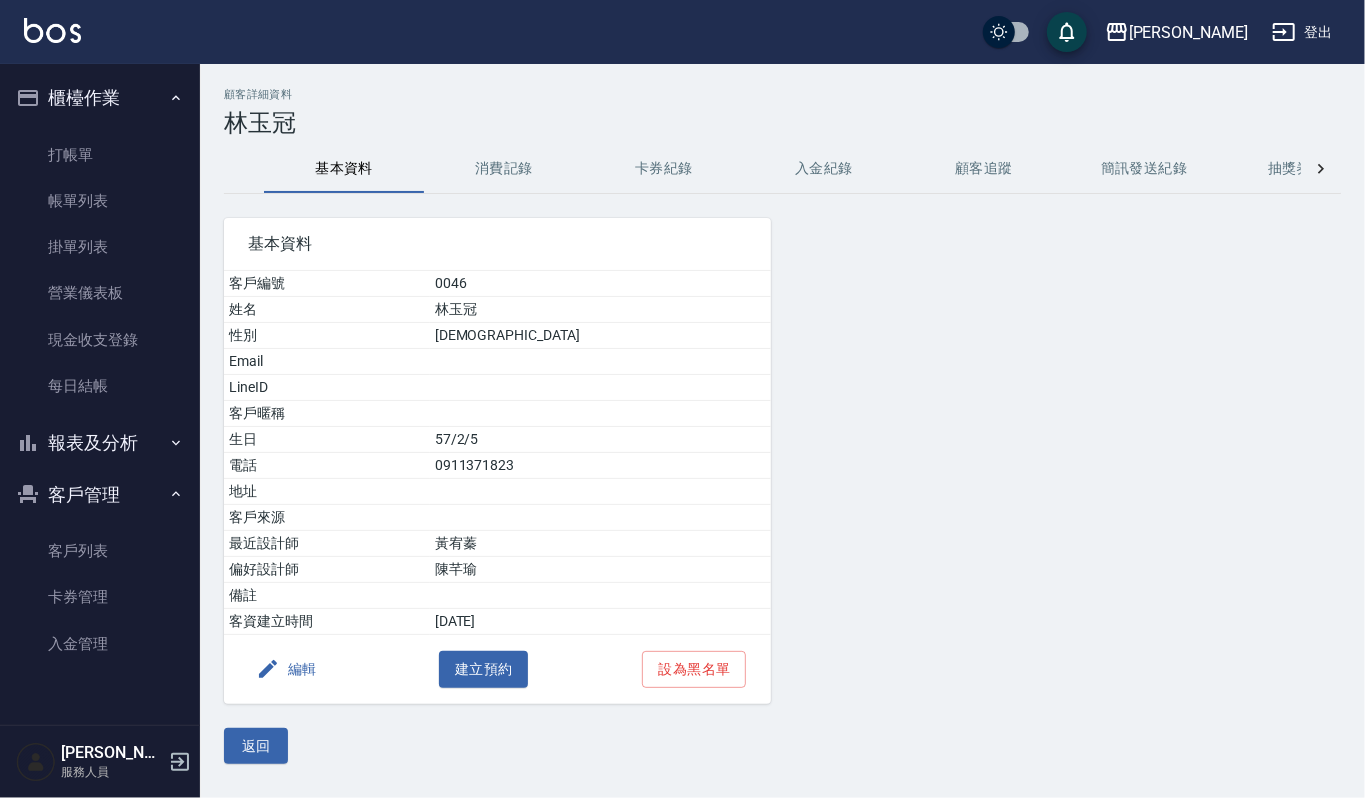 click on "消費記錄" at bounding box center [504, 169] 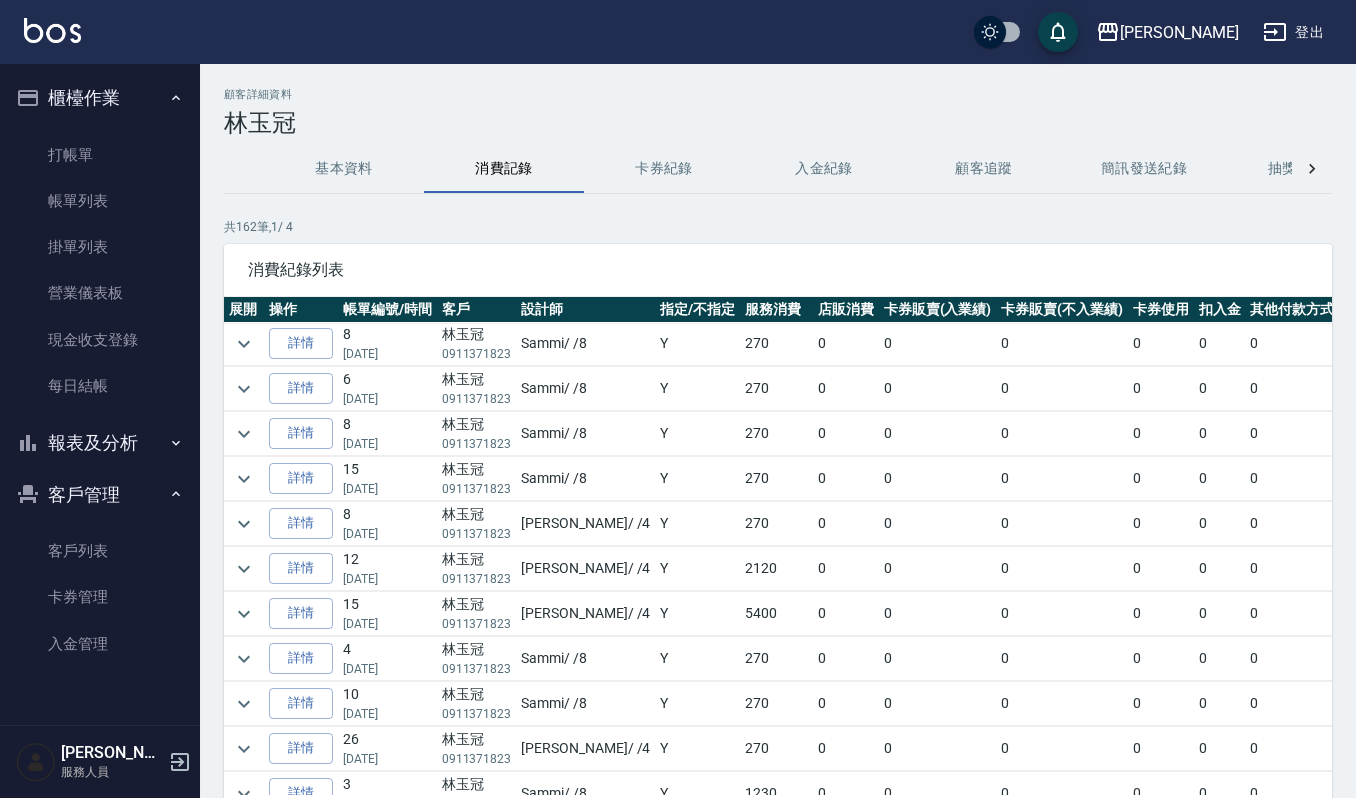 scroll, scrollTop: 266, scrollLeft: 0, axis: vertical 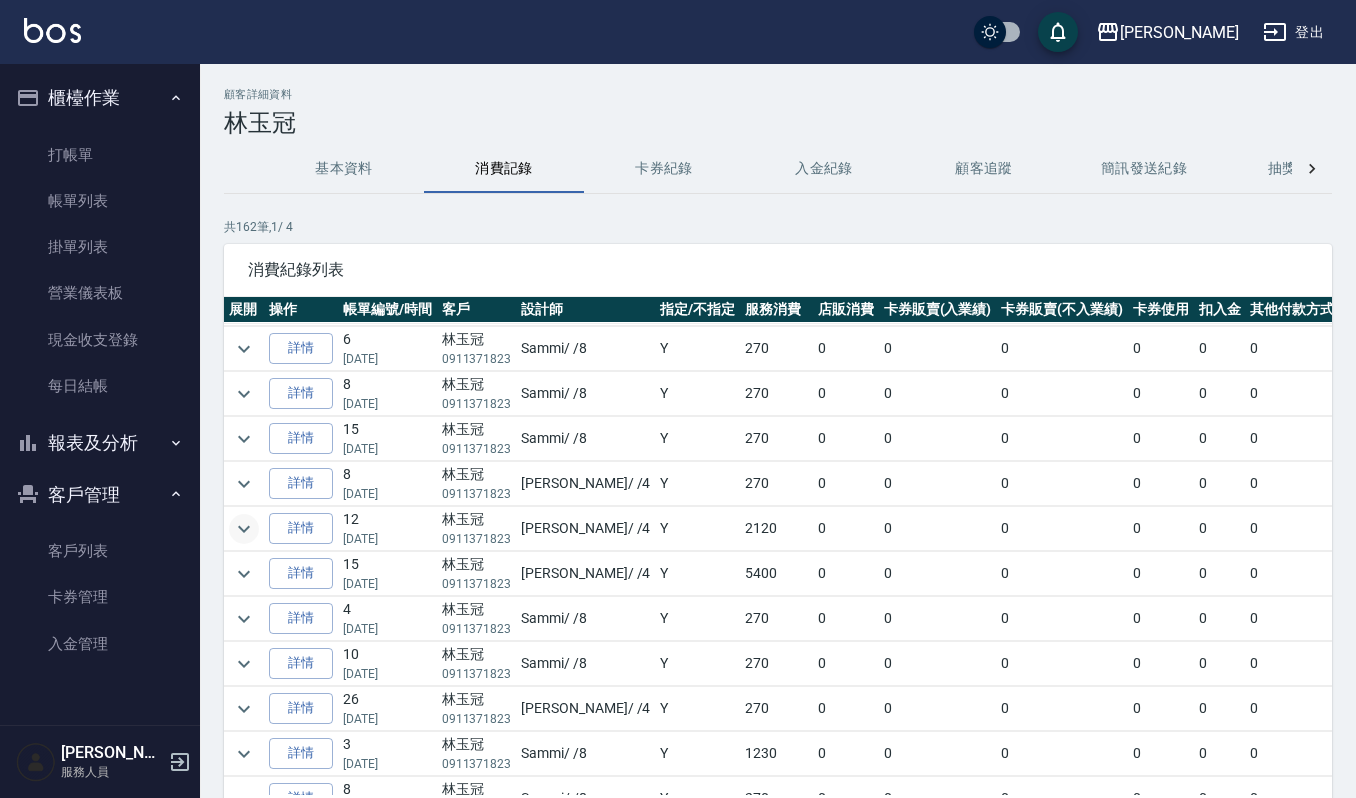 click 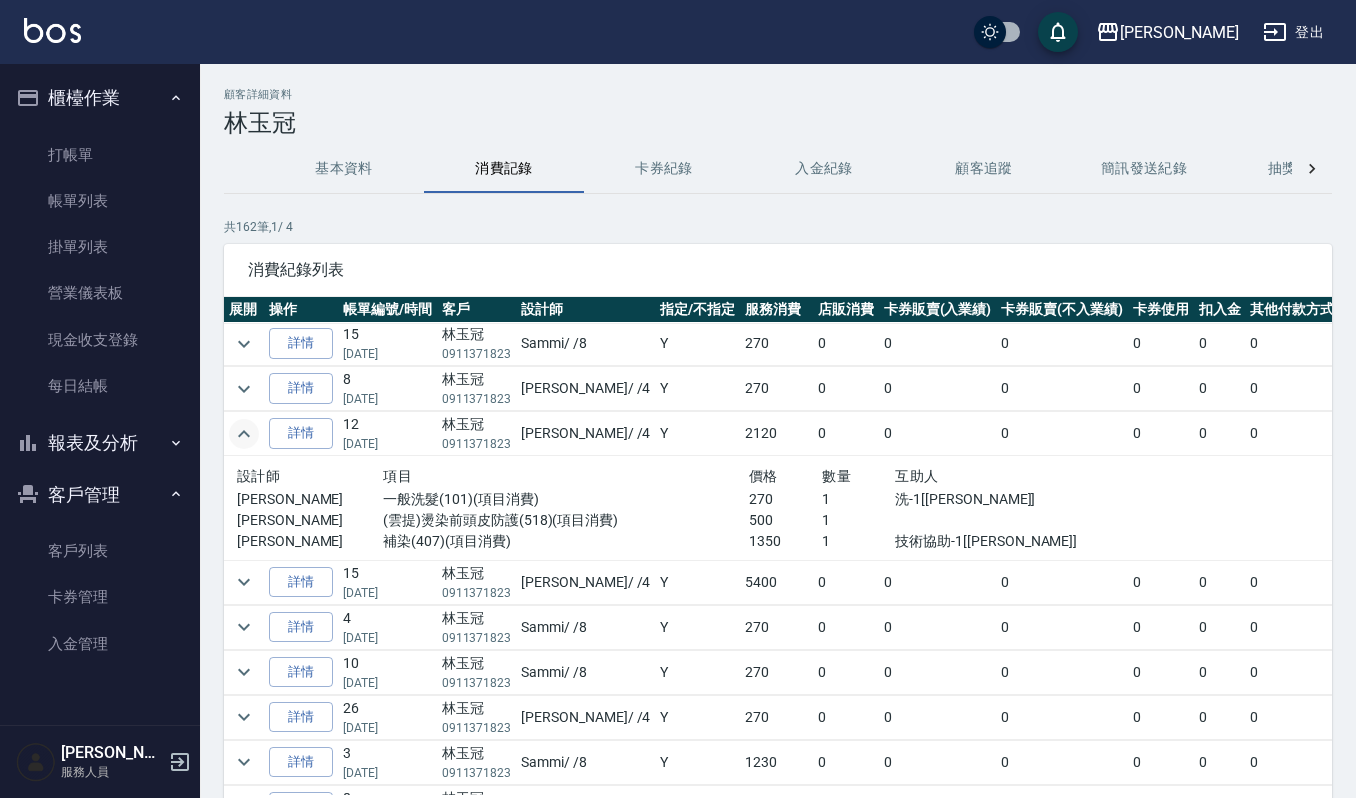 scroll, scrollTop: 400, scrollLeft: 0, axis: vertical 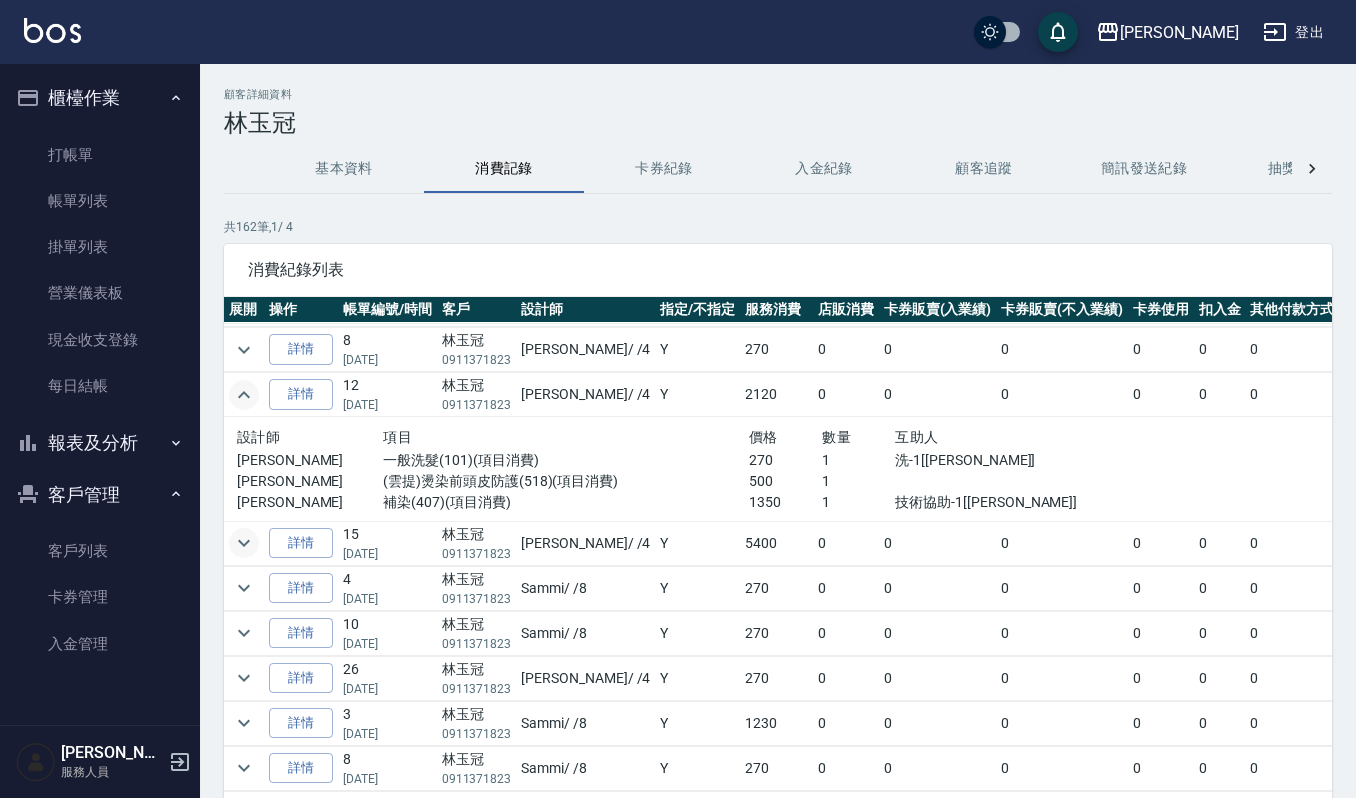 click 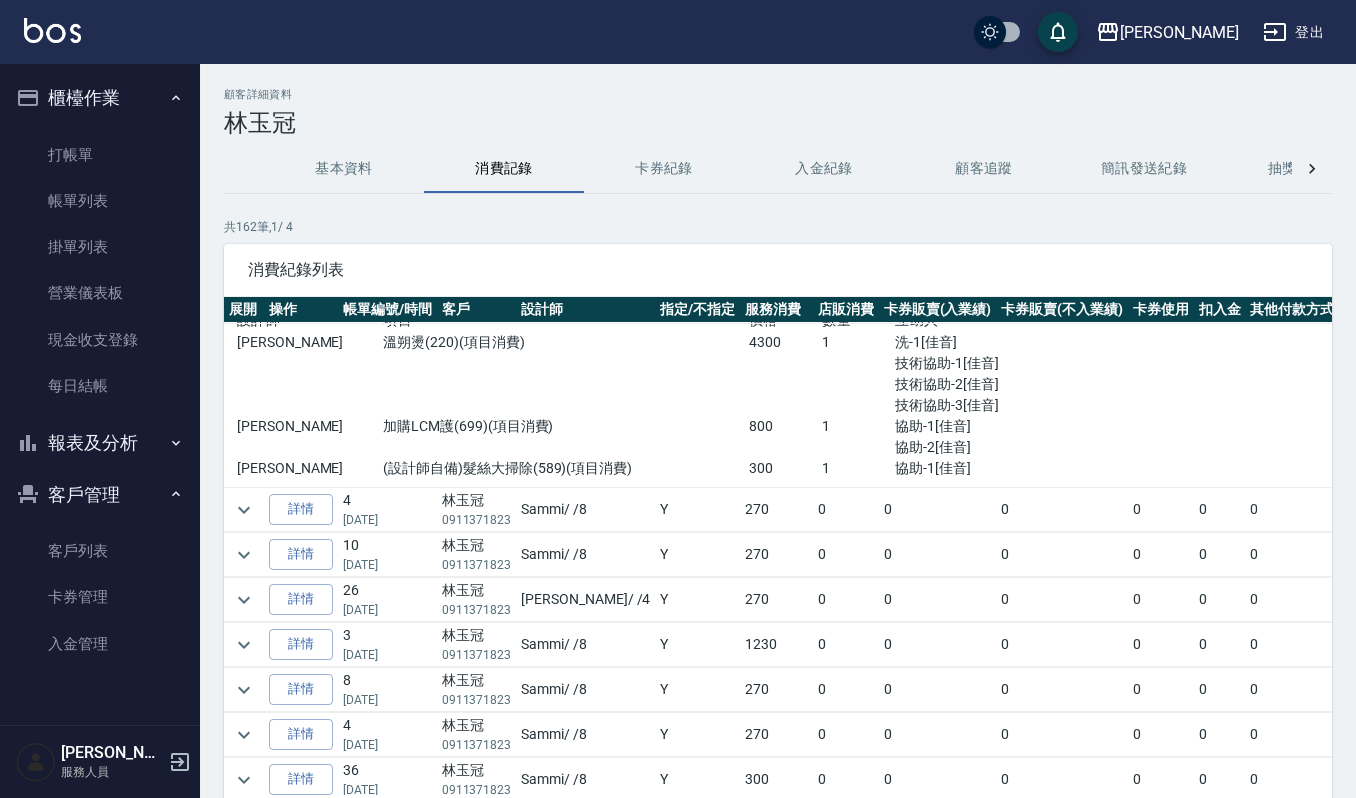 scroll, scrollTop: 800, scrollLeft: 0, axis: vertical 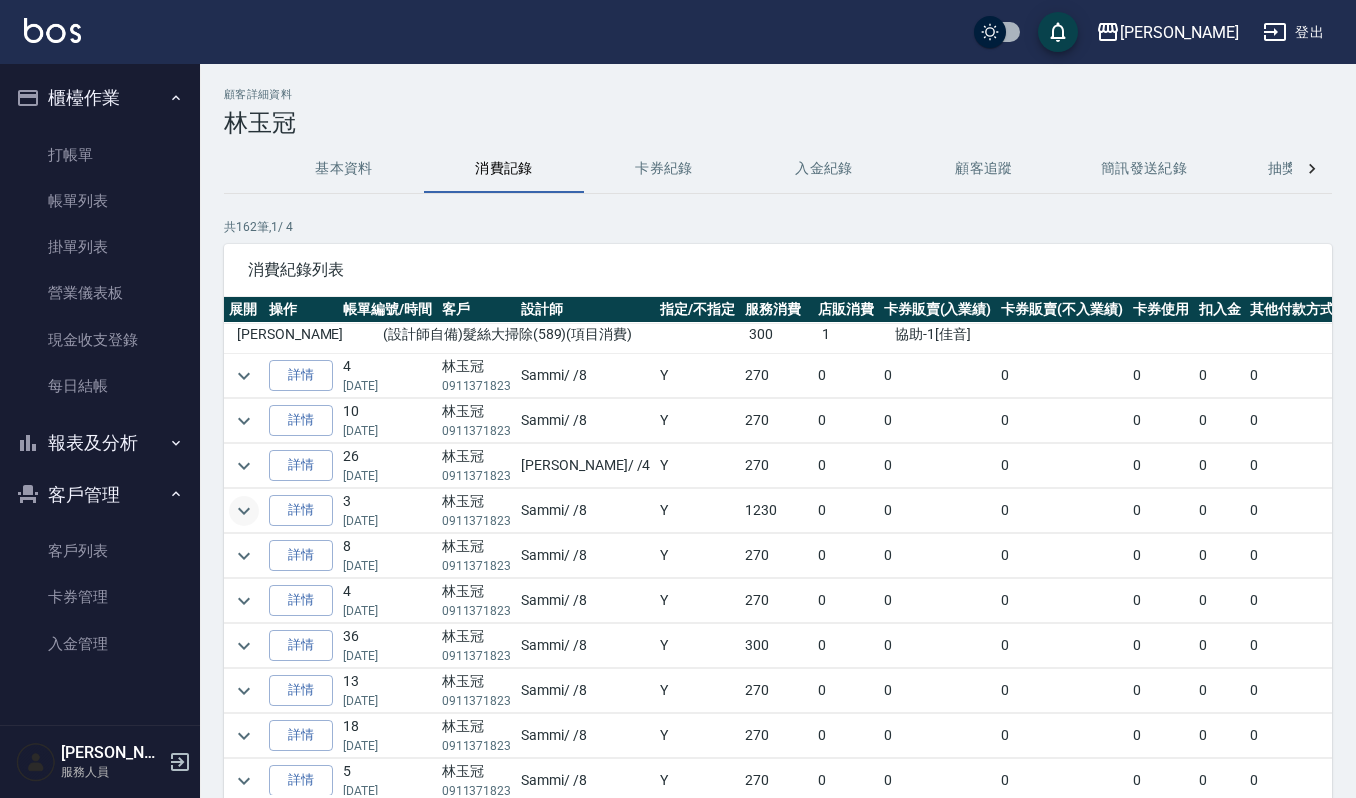 click 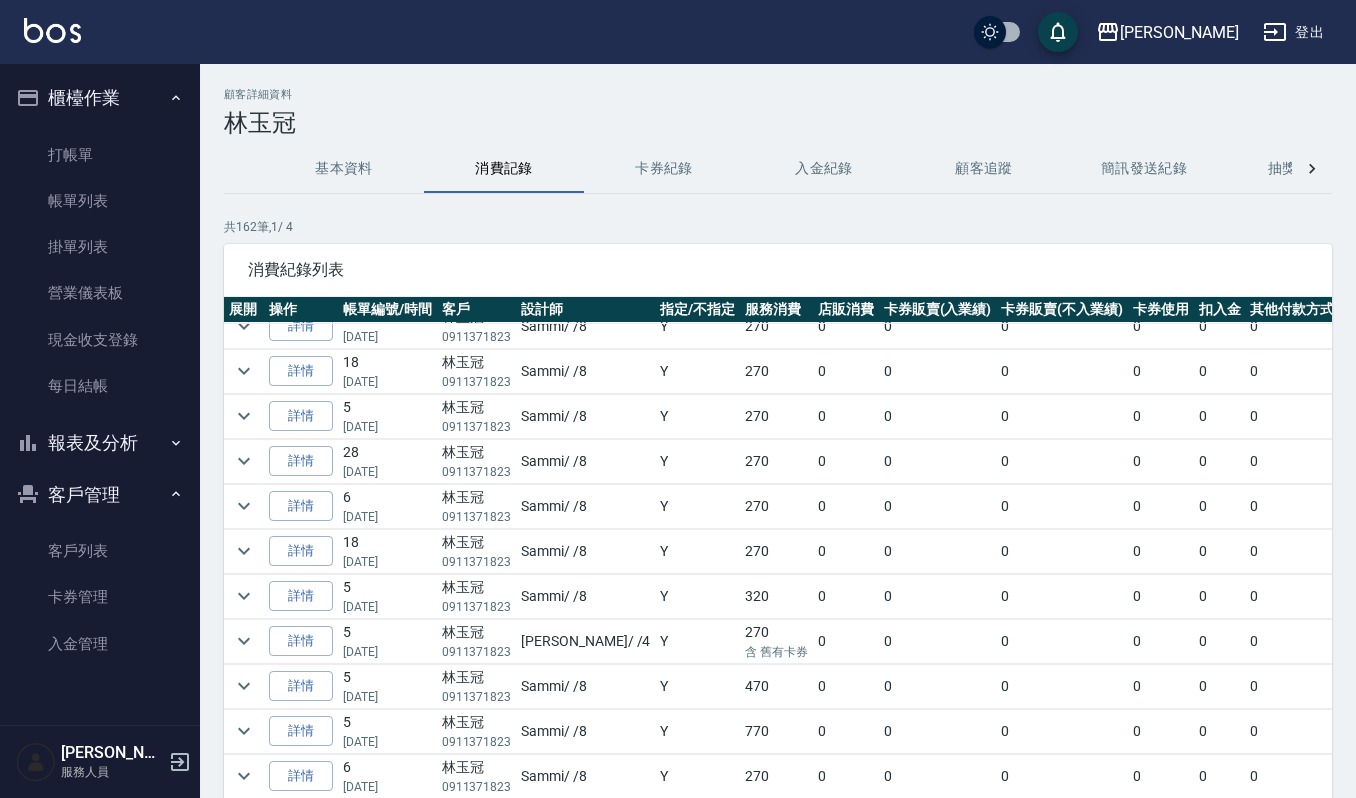 scroll, scrollTop: 1333, scrollLeft: 0, axis: vertical 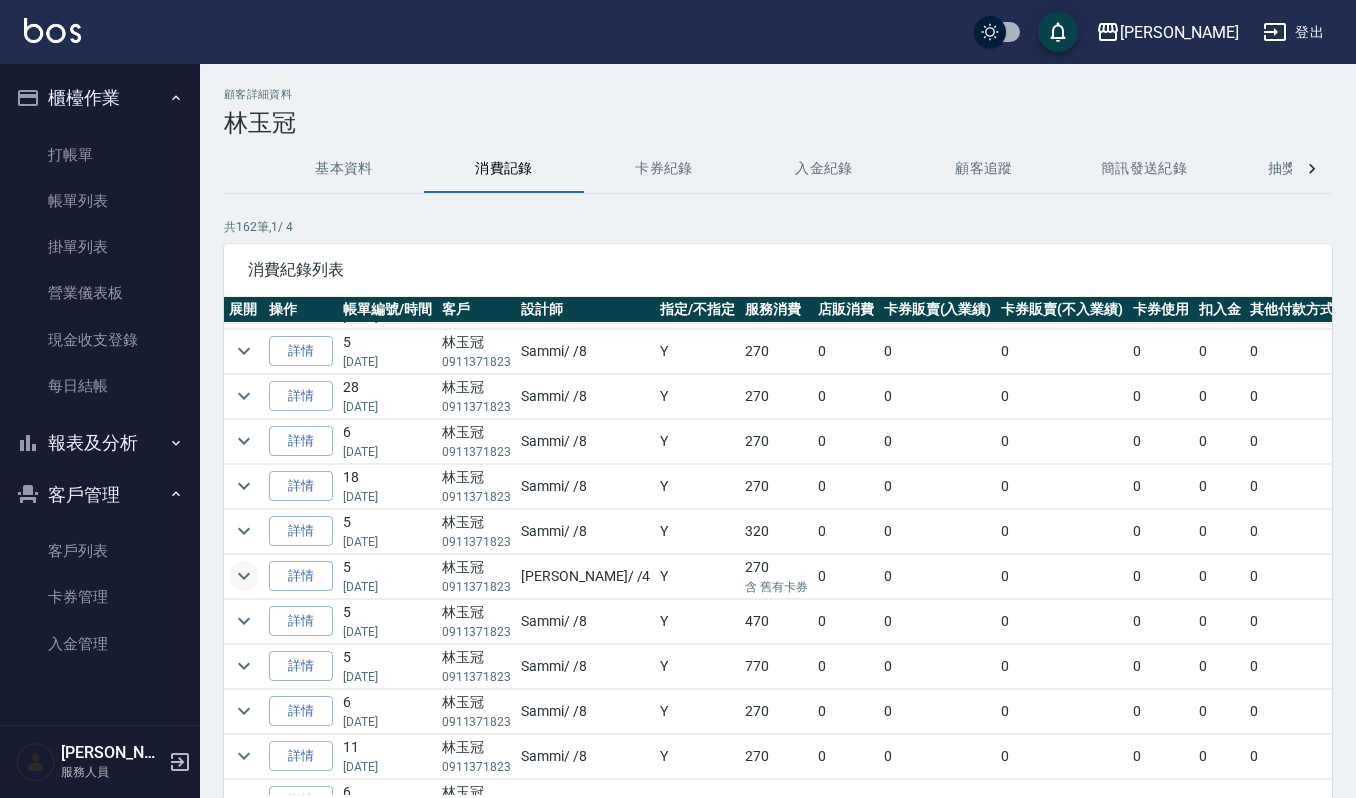 click 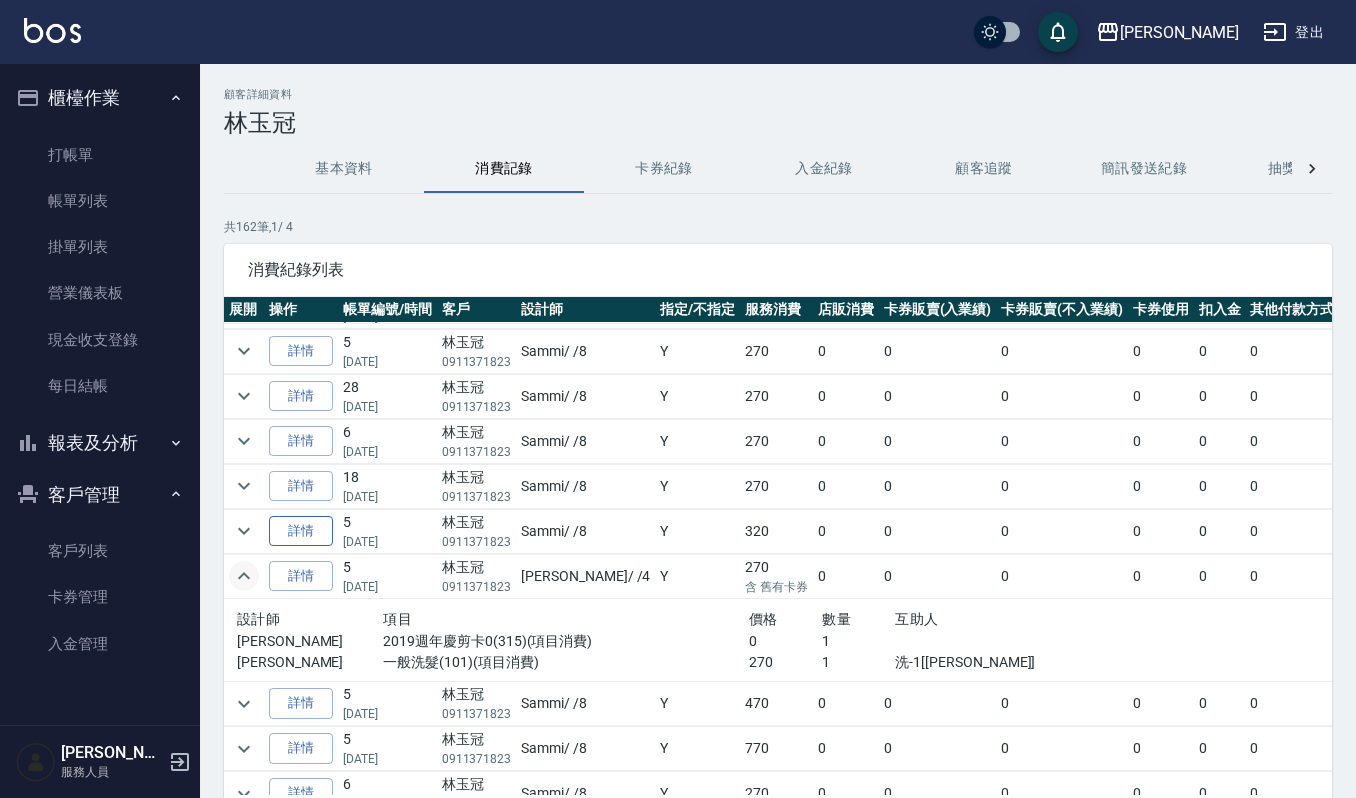 scroll, scrollTop: 1466, scrollLeft: 0, axis: vertical 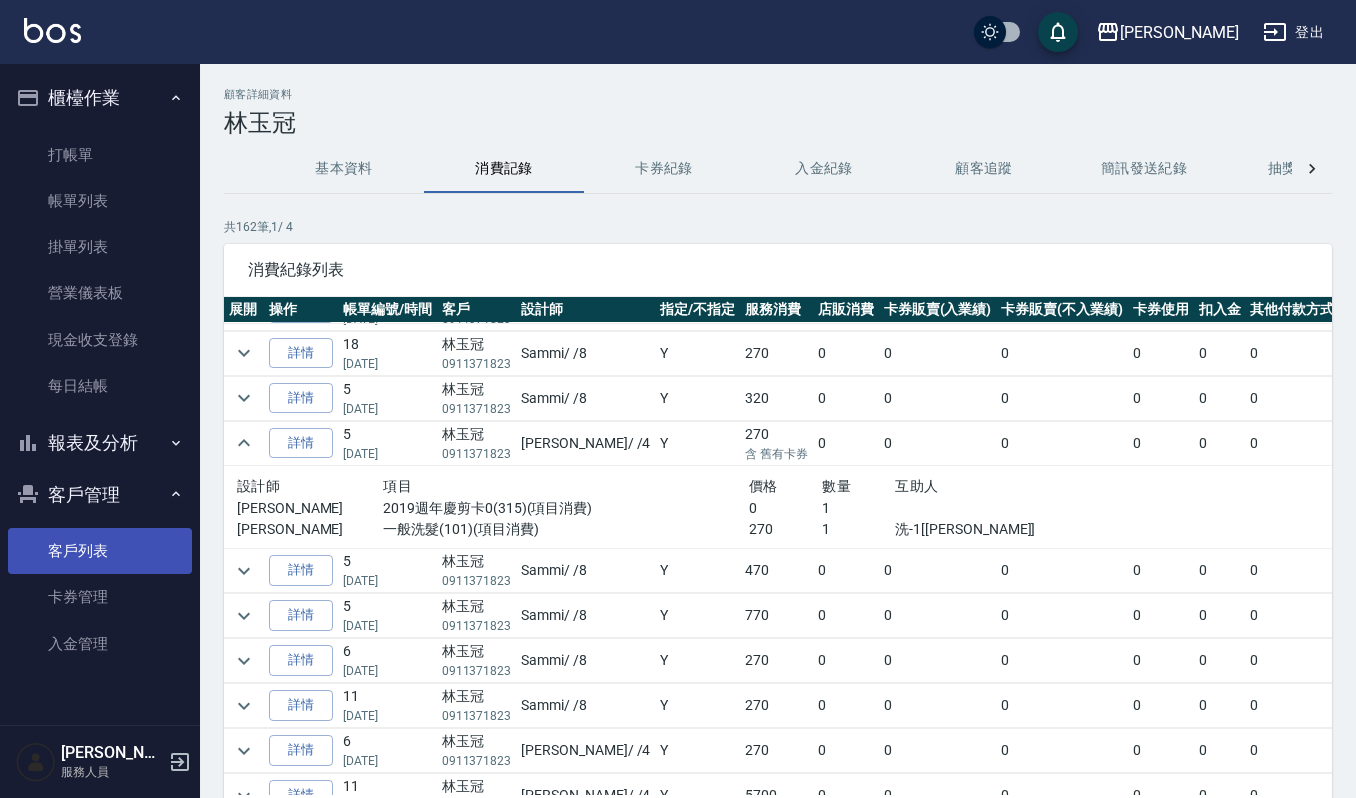 click on "客戶列表" at bounding box center (100, 551) 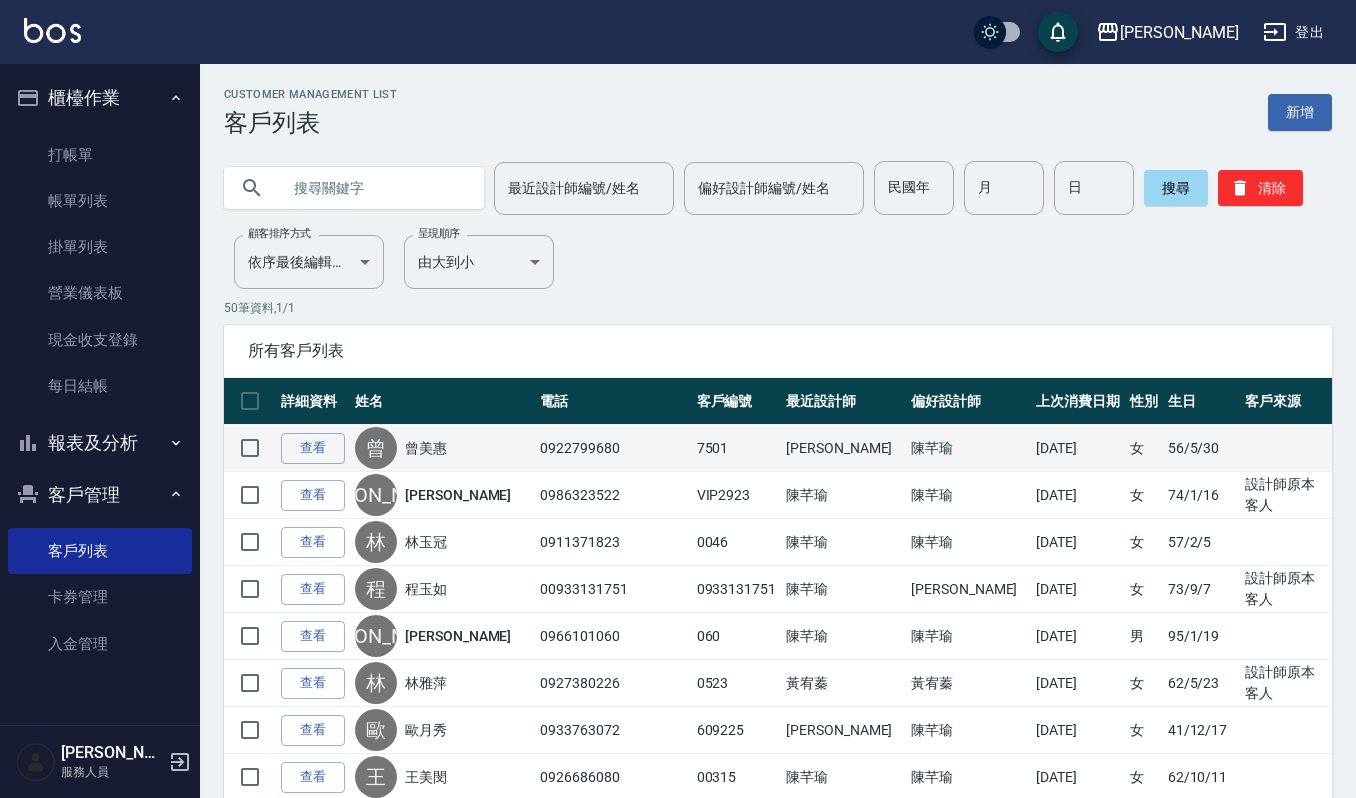 click at bounding box center [250, 448] 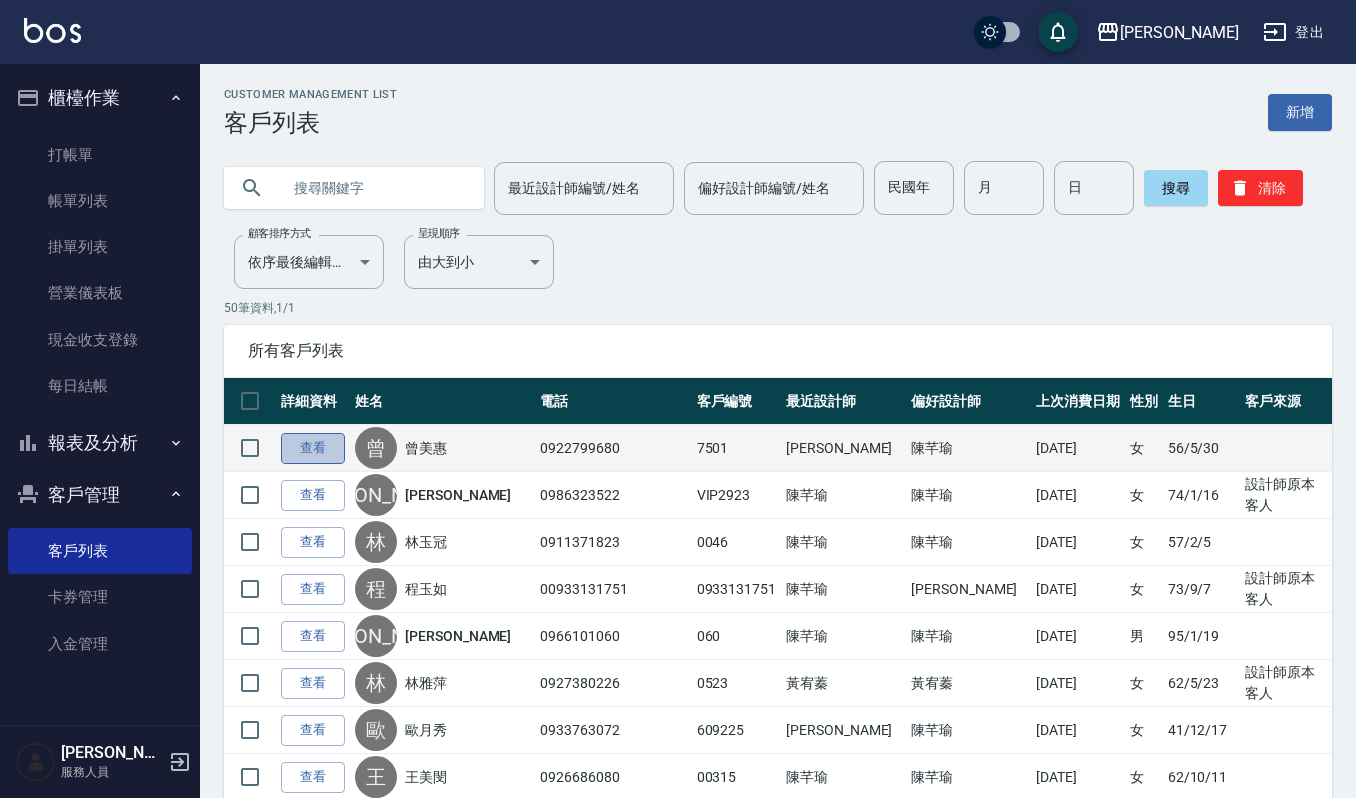 click on "查看" at bounding box center (313, 448) 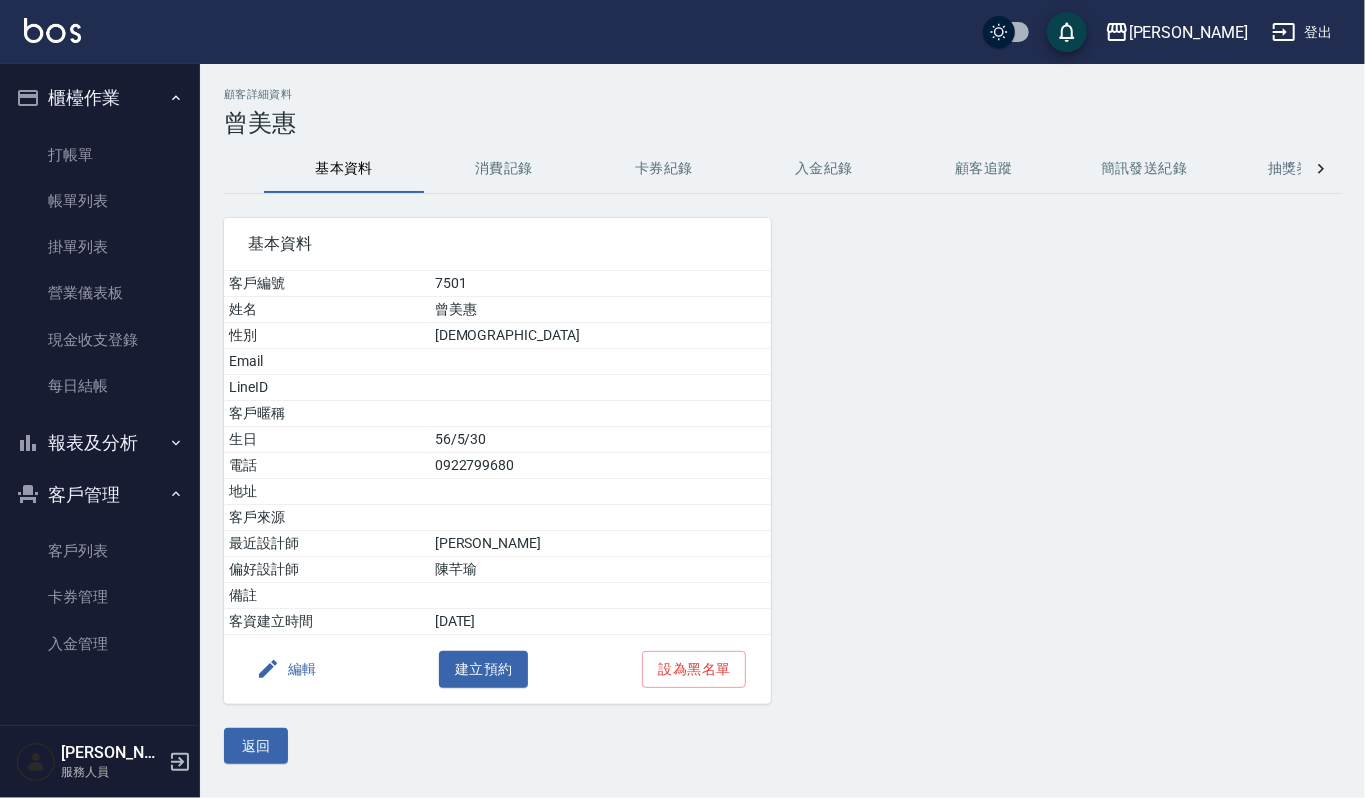 click on "消費記錄" at bounding box center [504, 169] 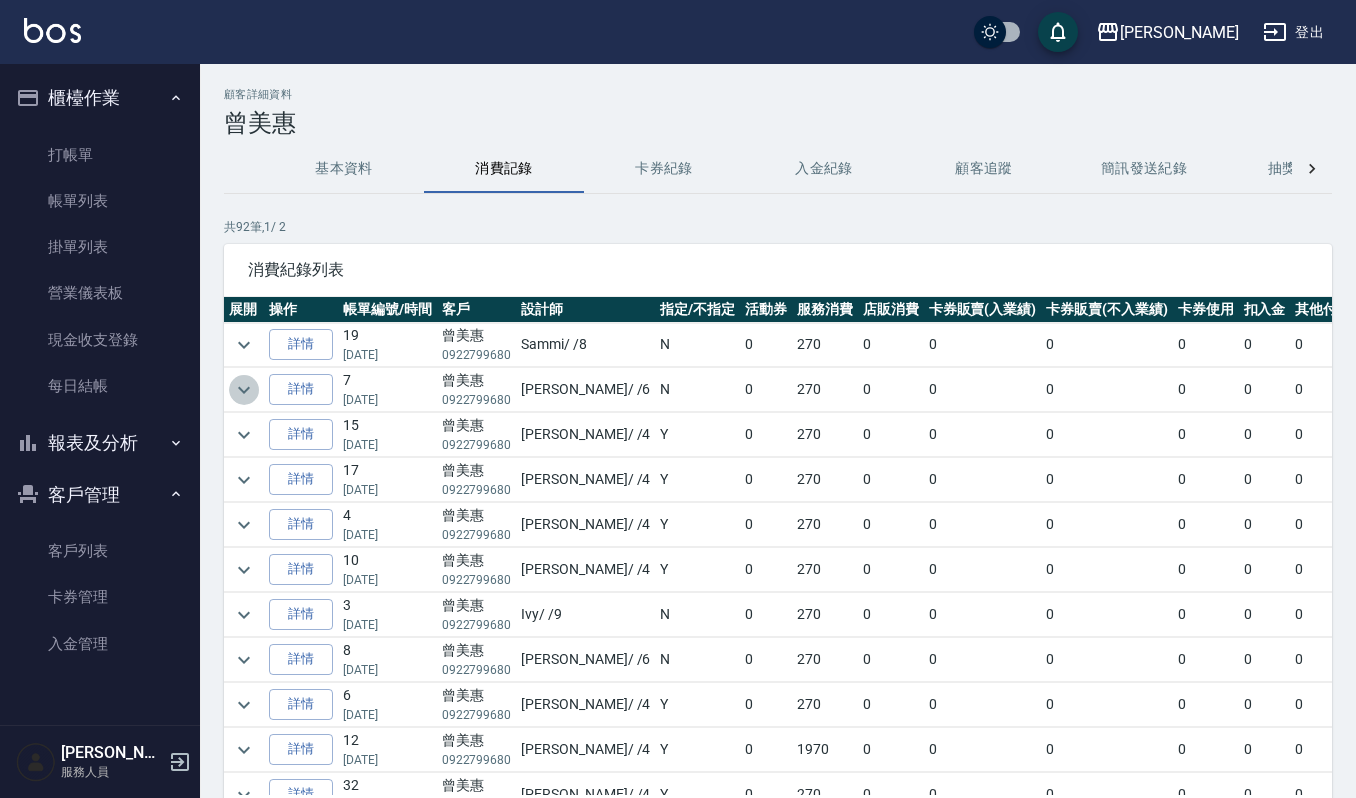 click 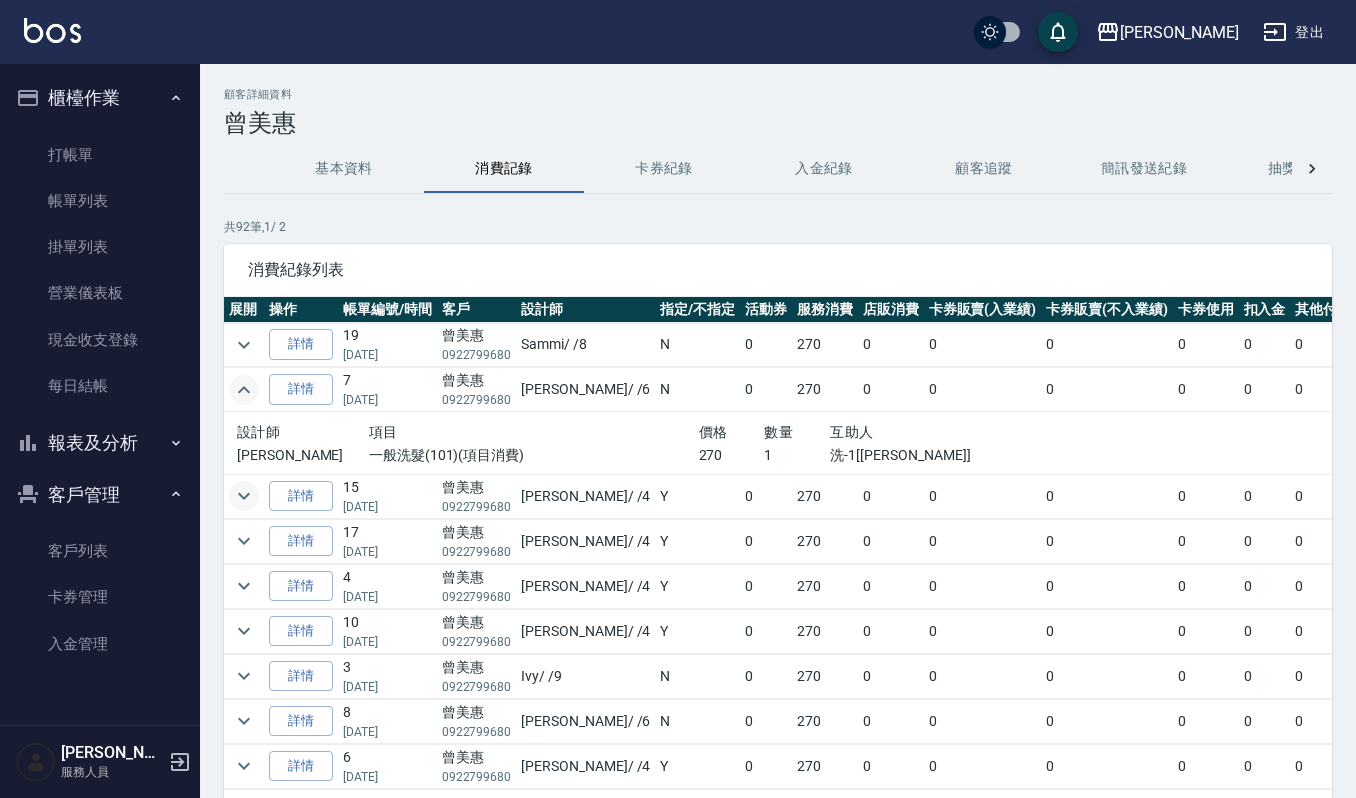 click 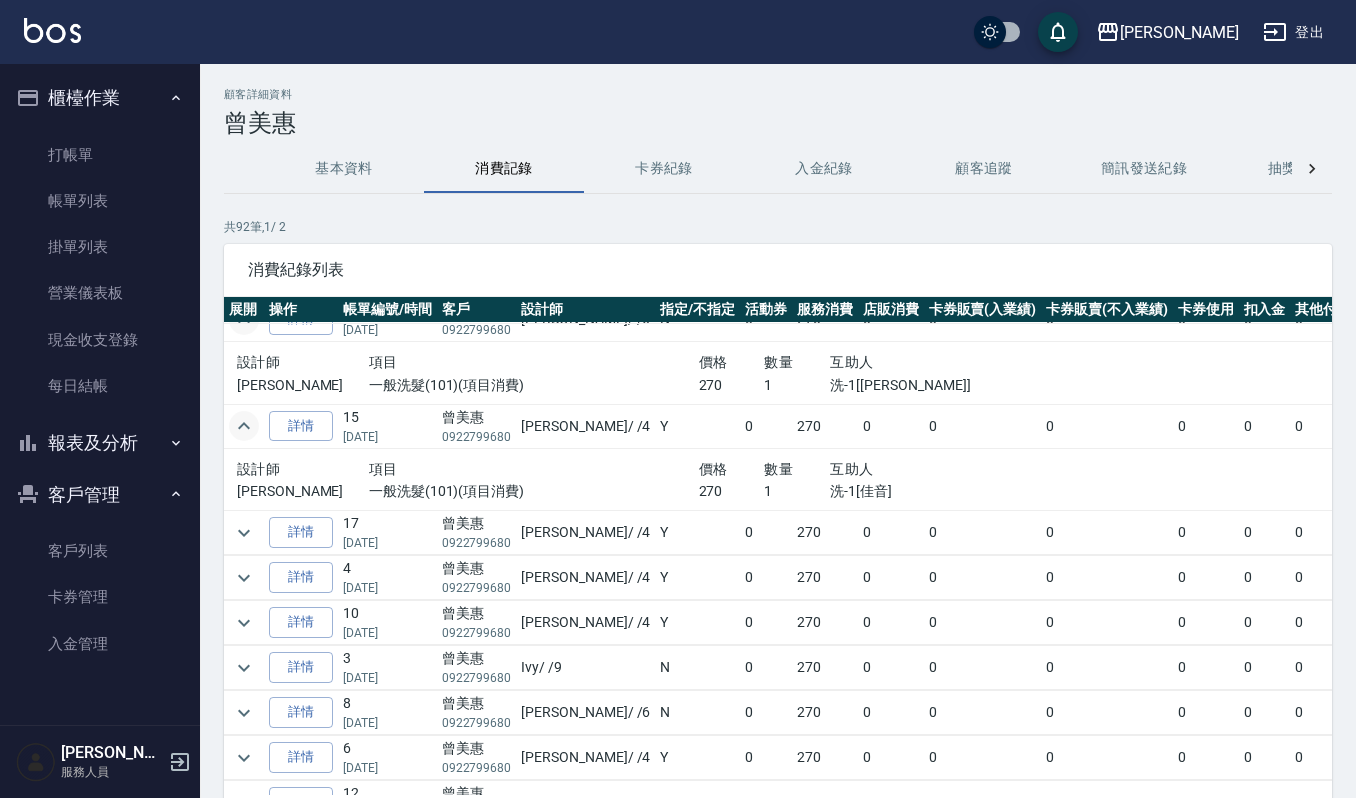 scroll, scrollTop: 133, scrollLeft: 0, axis: vertical 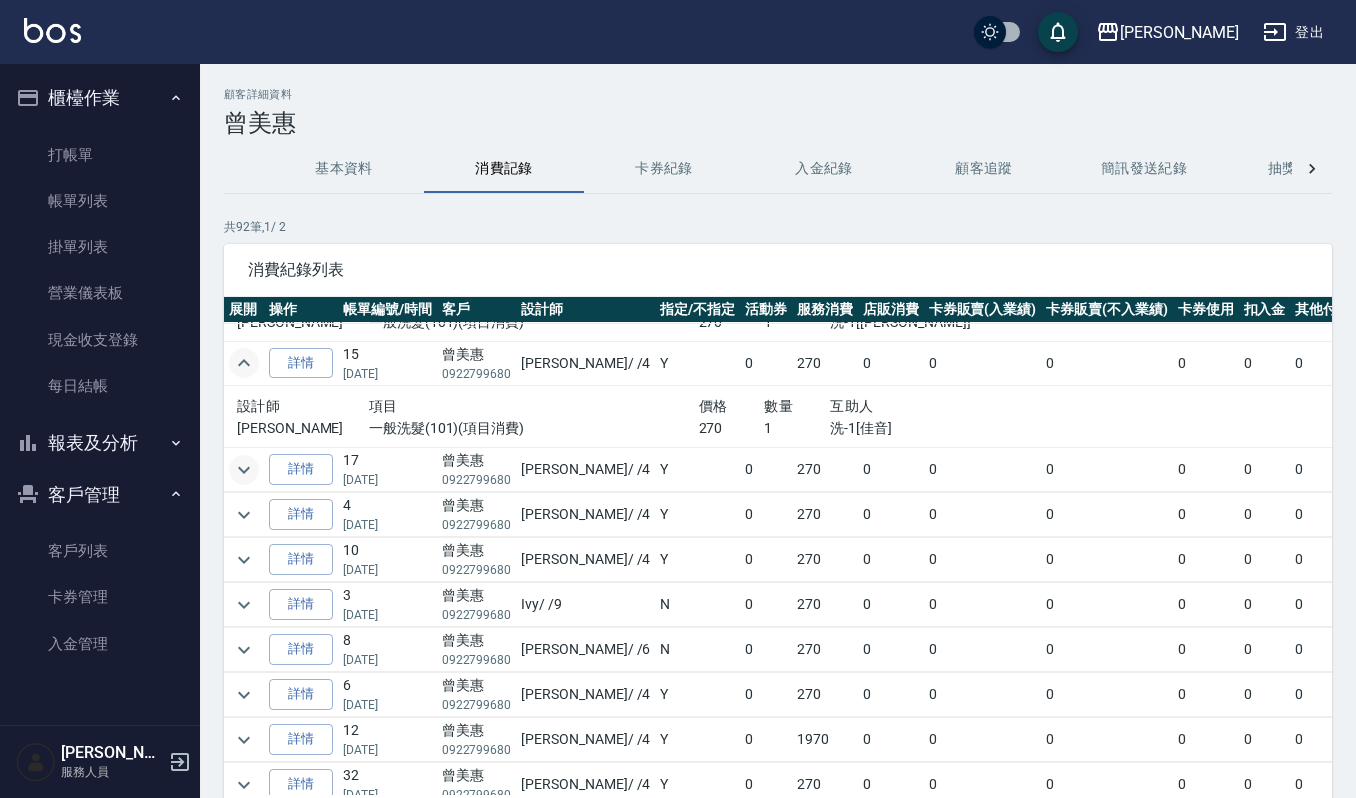 click 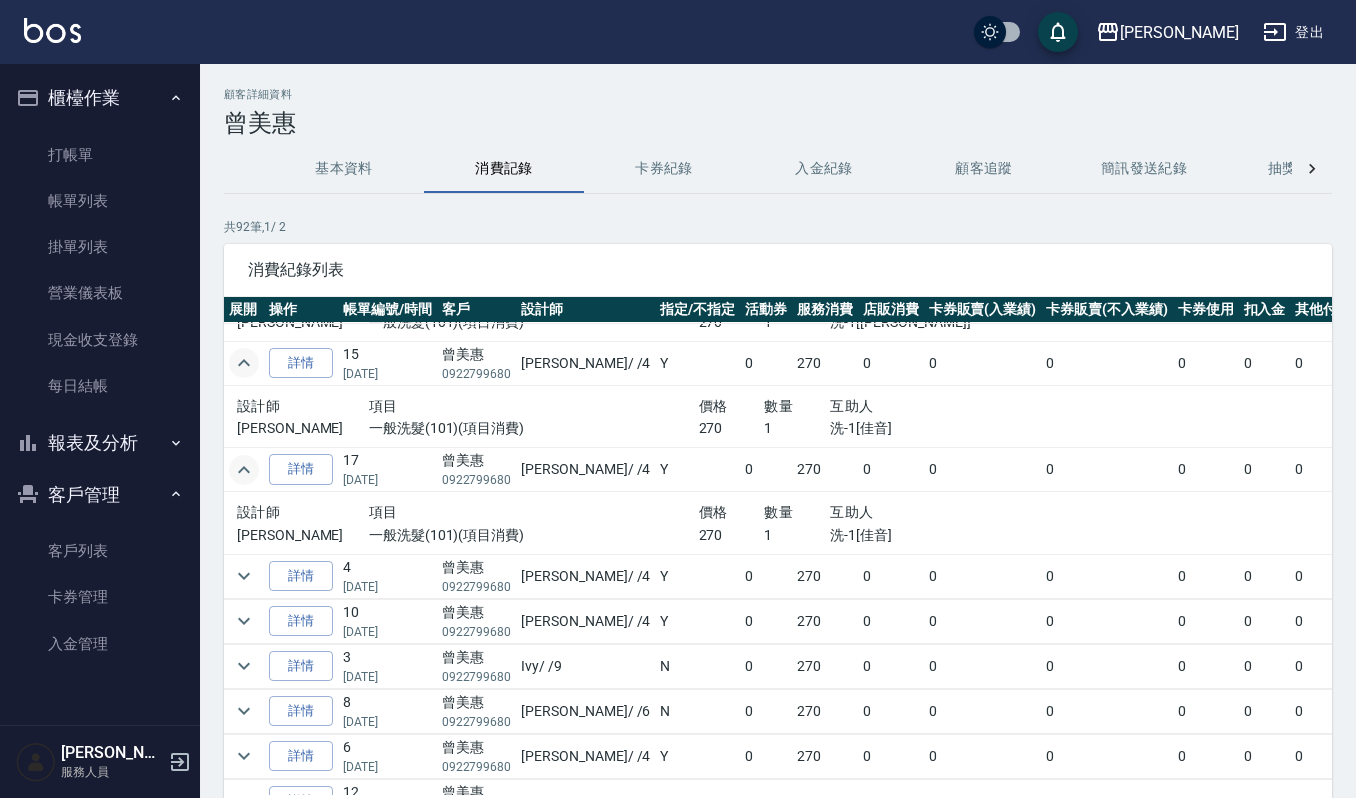 scroll, scrollTop: 266, scrollLeft: 0, axis: vertical 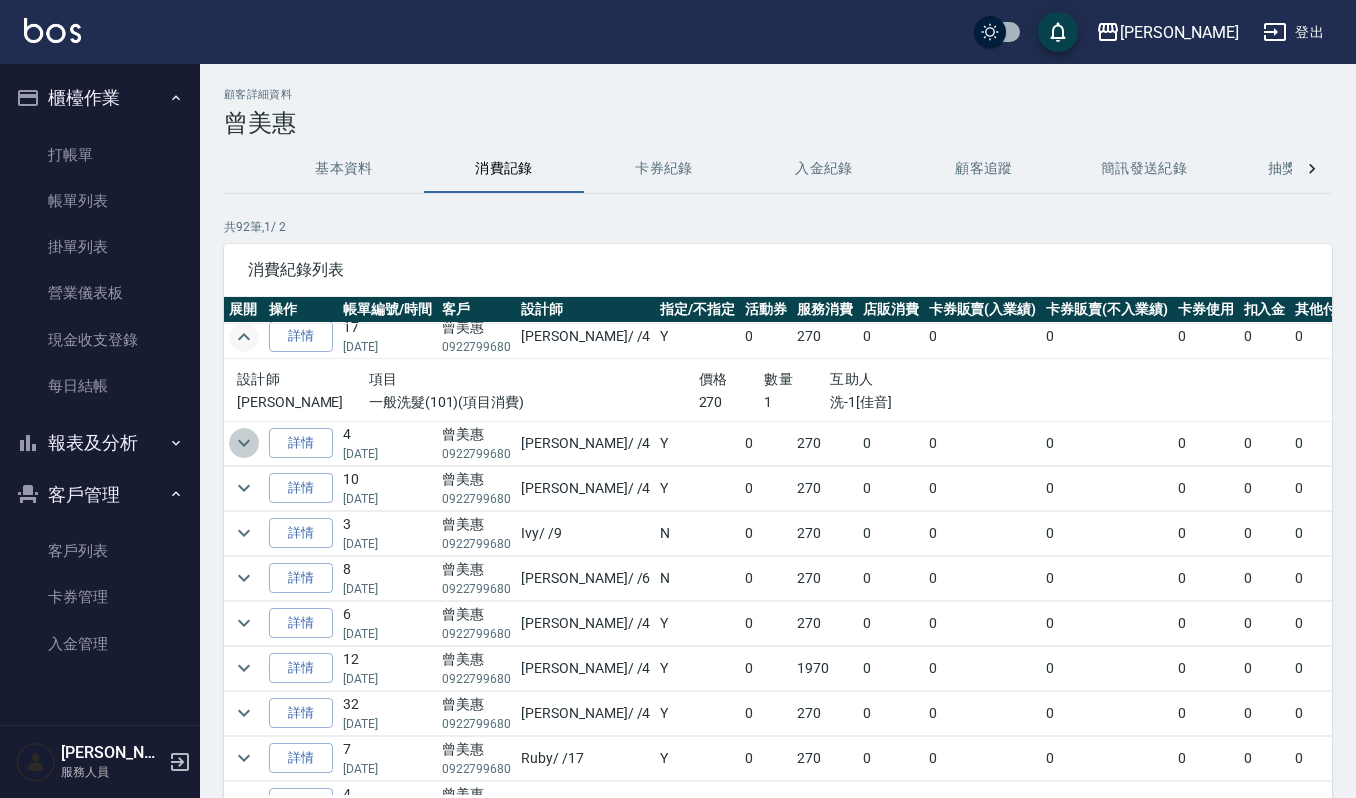 click 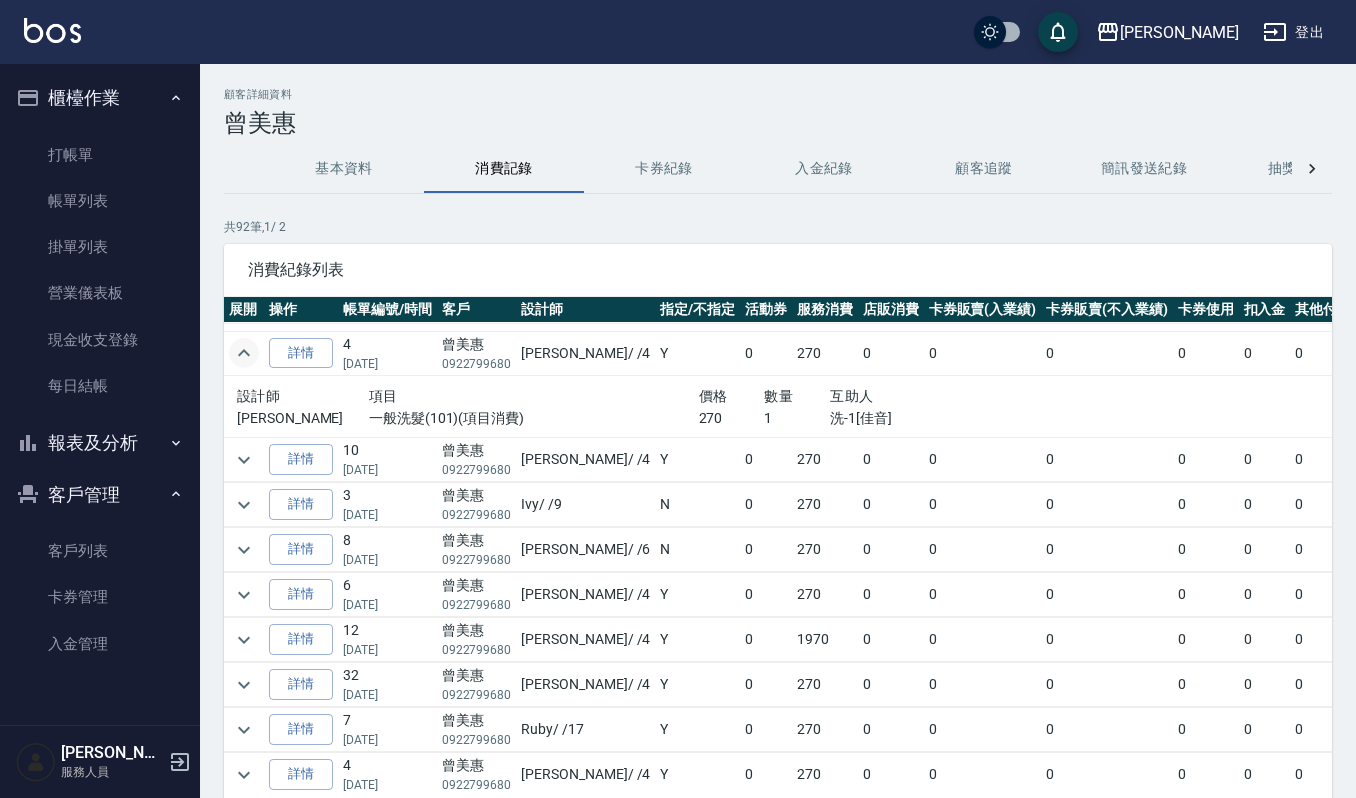scroll, scrollTop: 400, scrollLeft: 0, axis: vertical 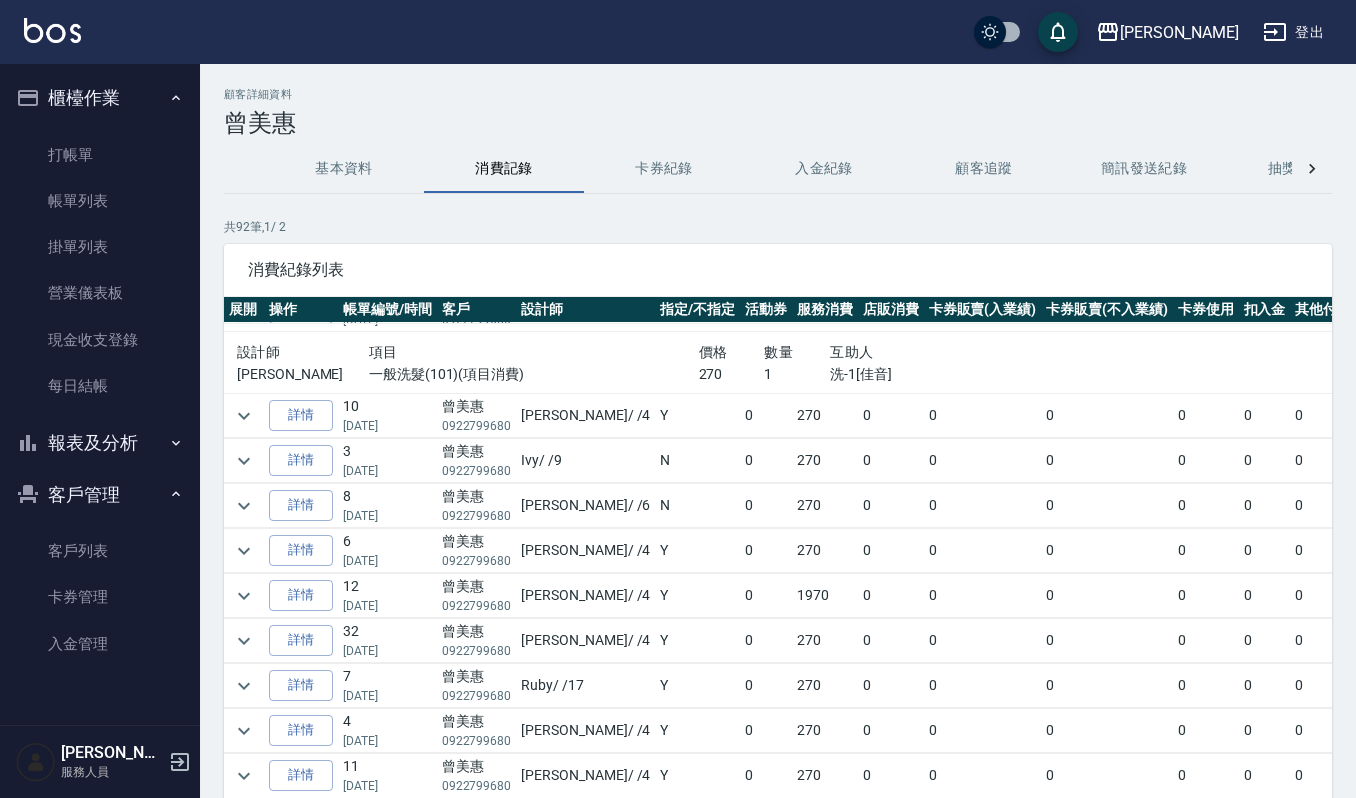 click at bounding box center [244, 416] 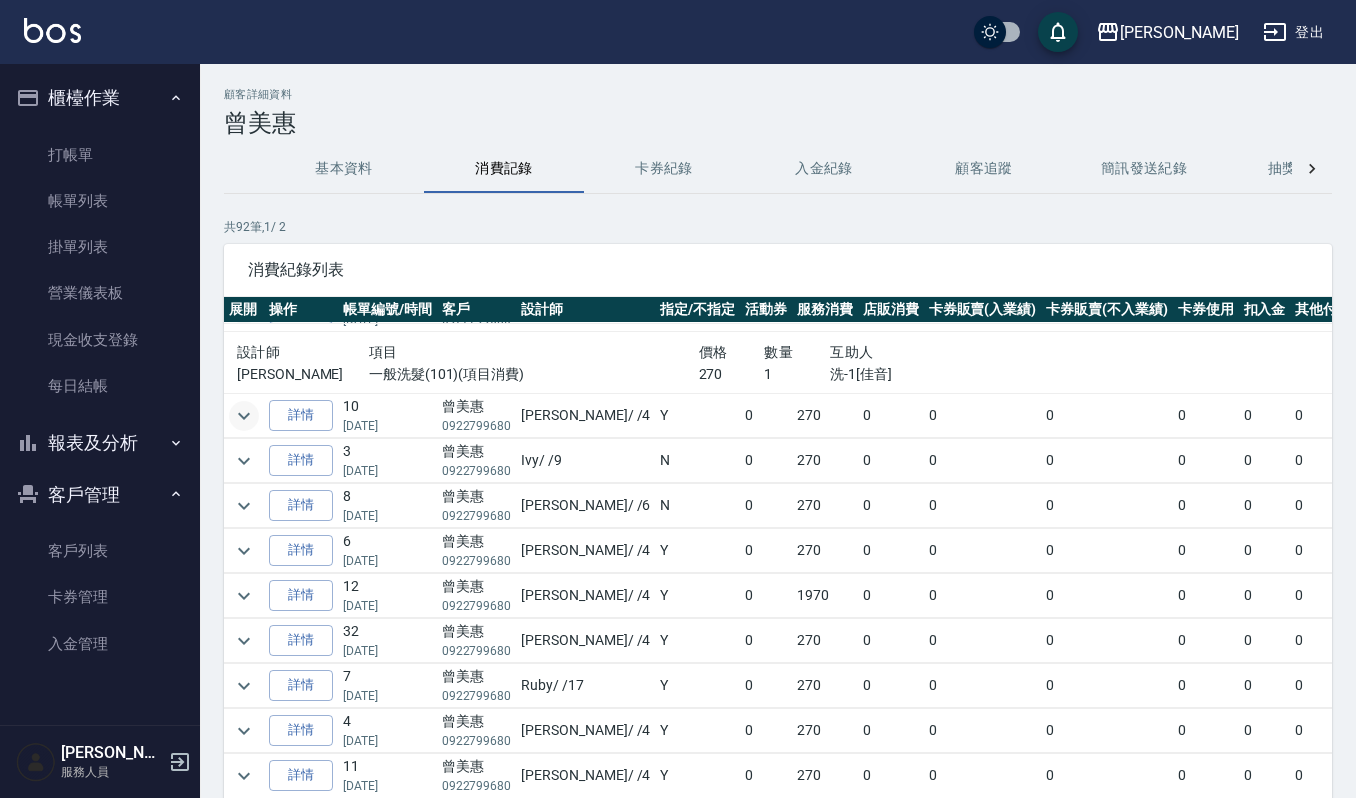 click 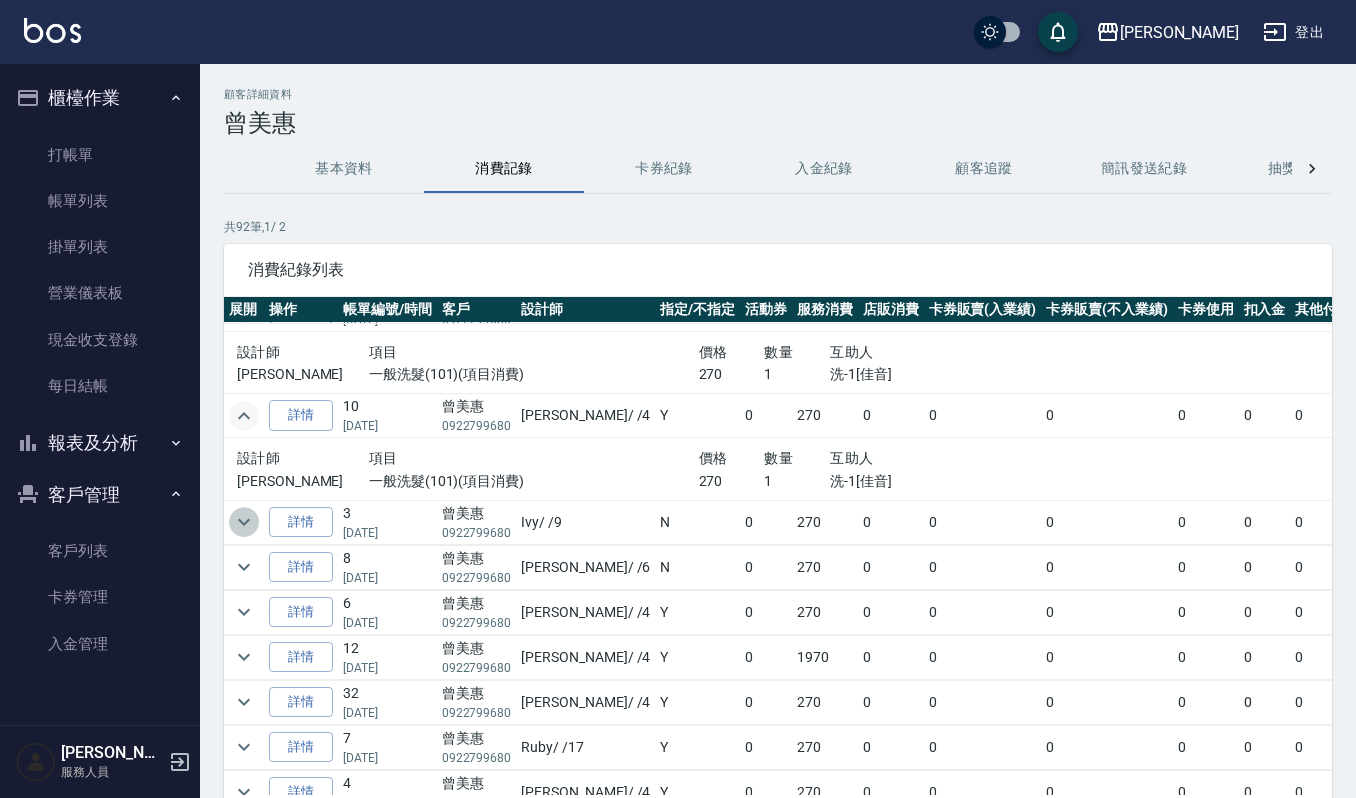 click 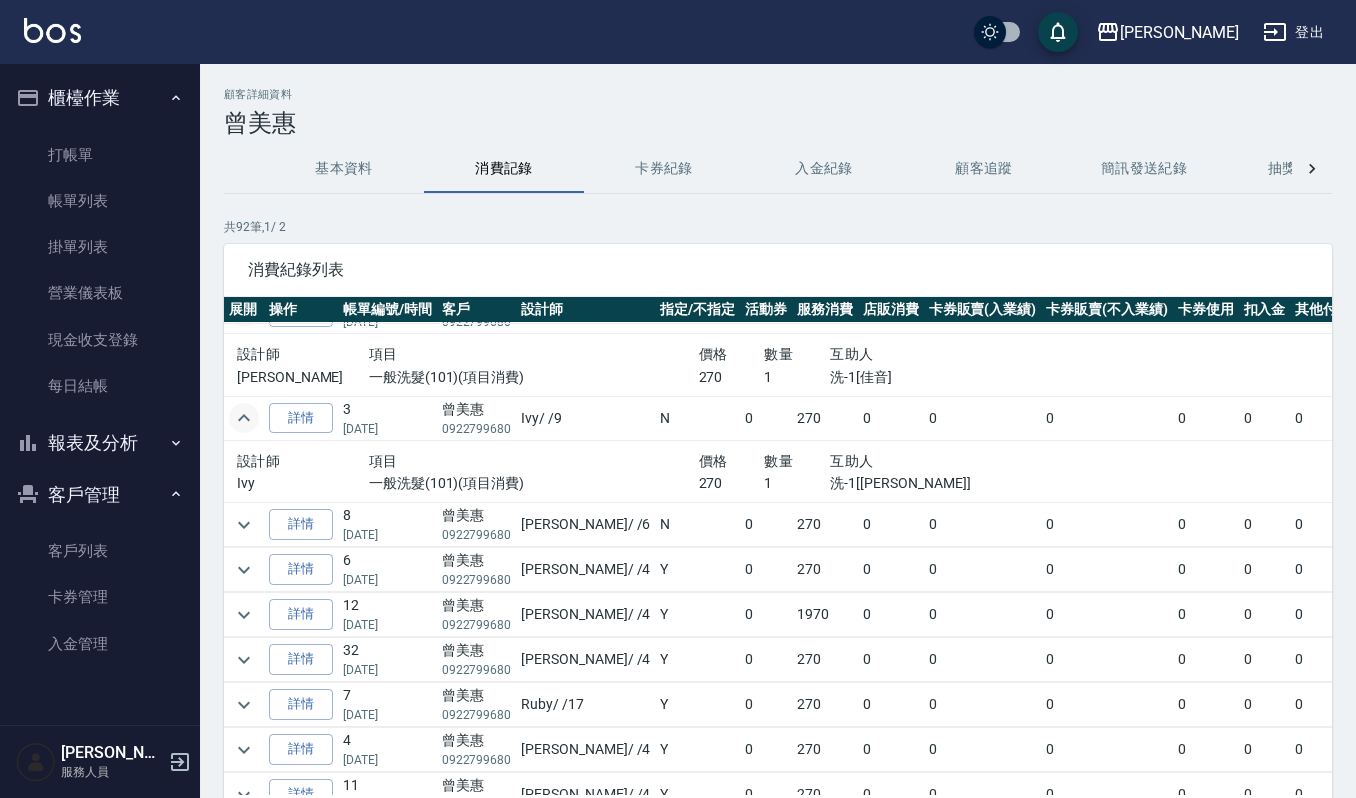 scroll, scrollTop: 533, scrollLeft: 0, axis: vertical 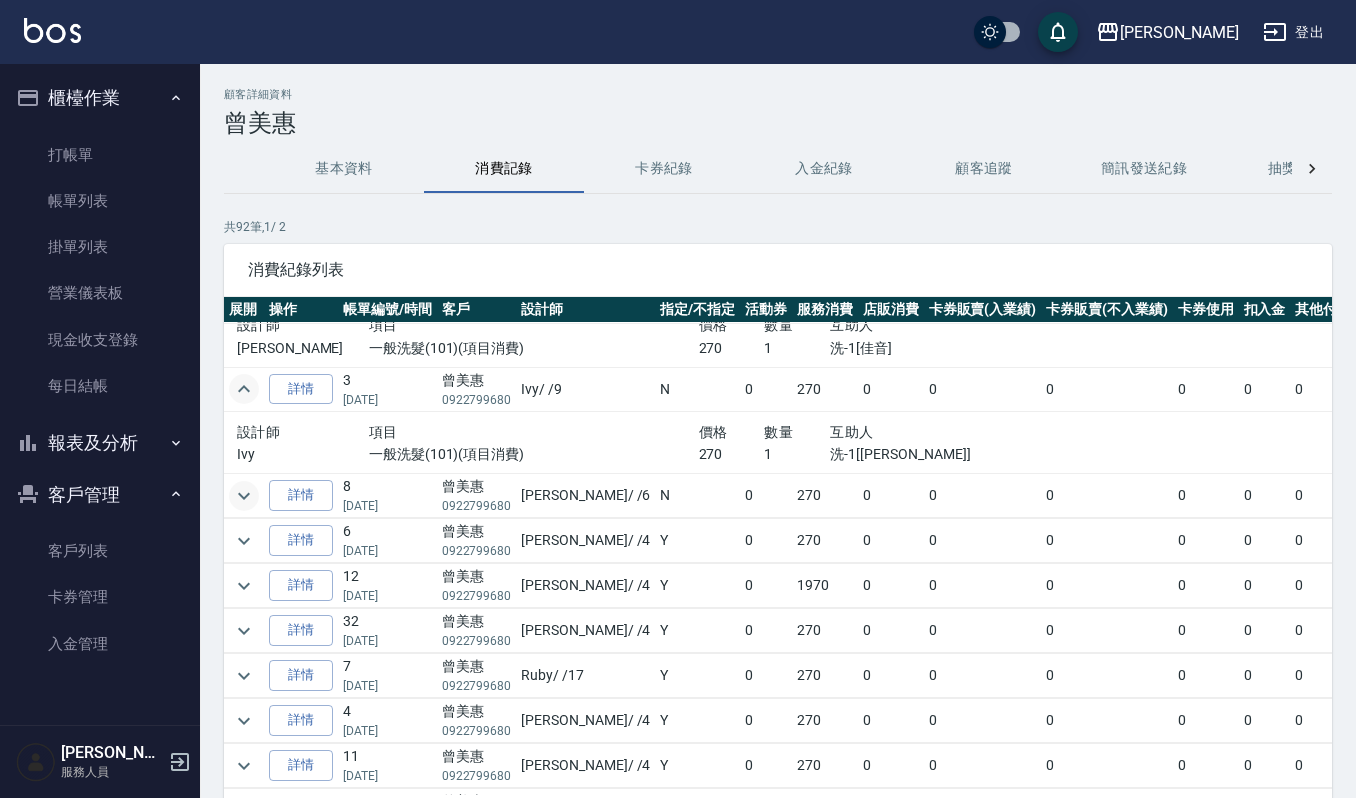 click 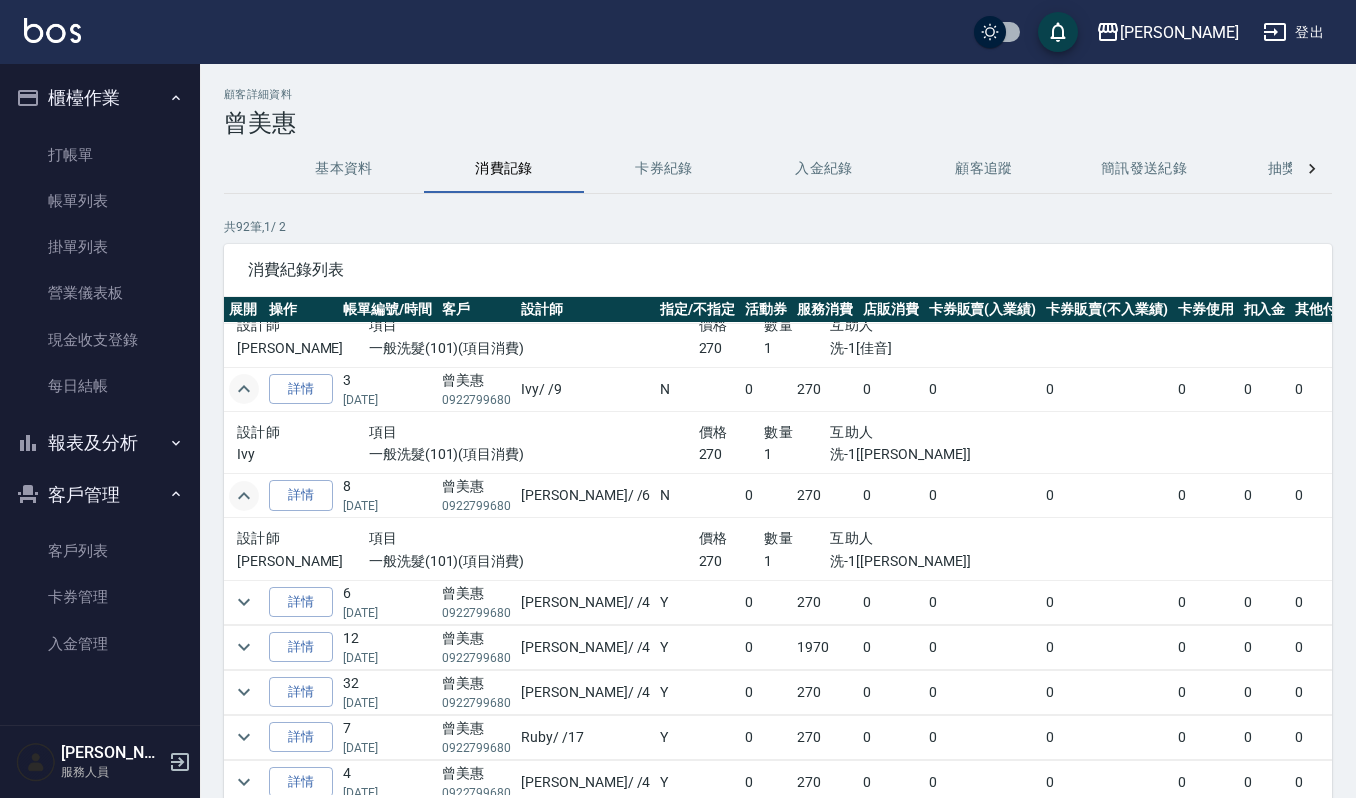 scroll, scrollTop: 666, scrollLeft: 0, axis: vertical 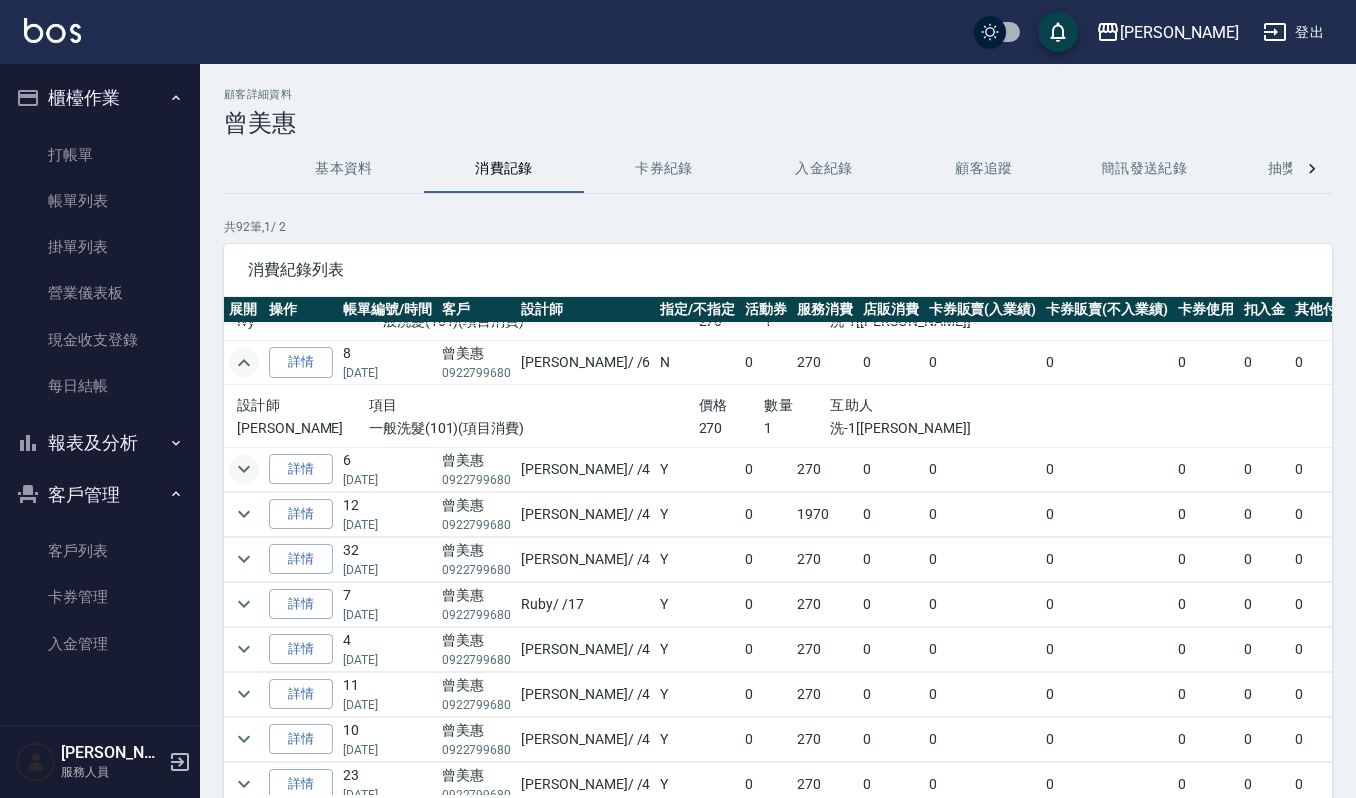 click 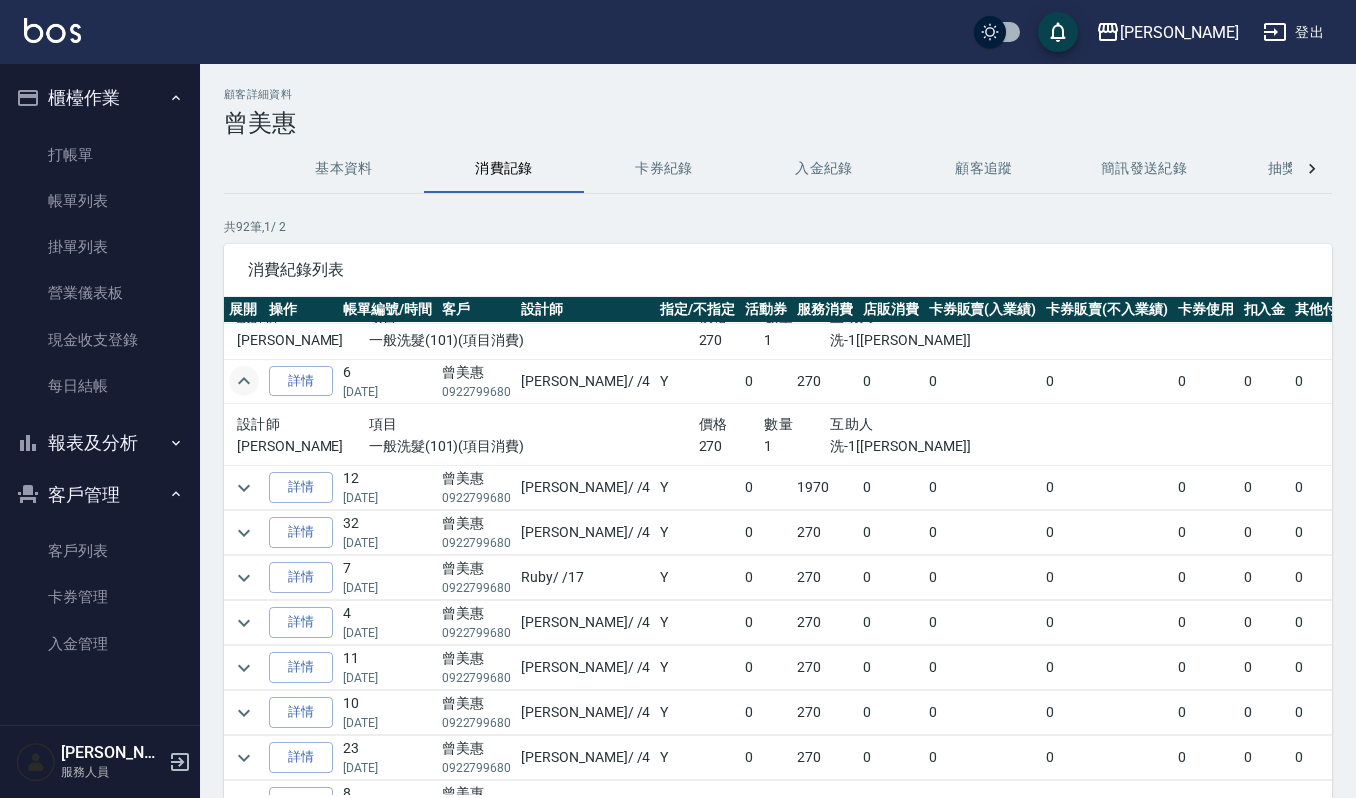 scroll, scrollTop: 800, scrollLeft: 0, axis: vertical 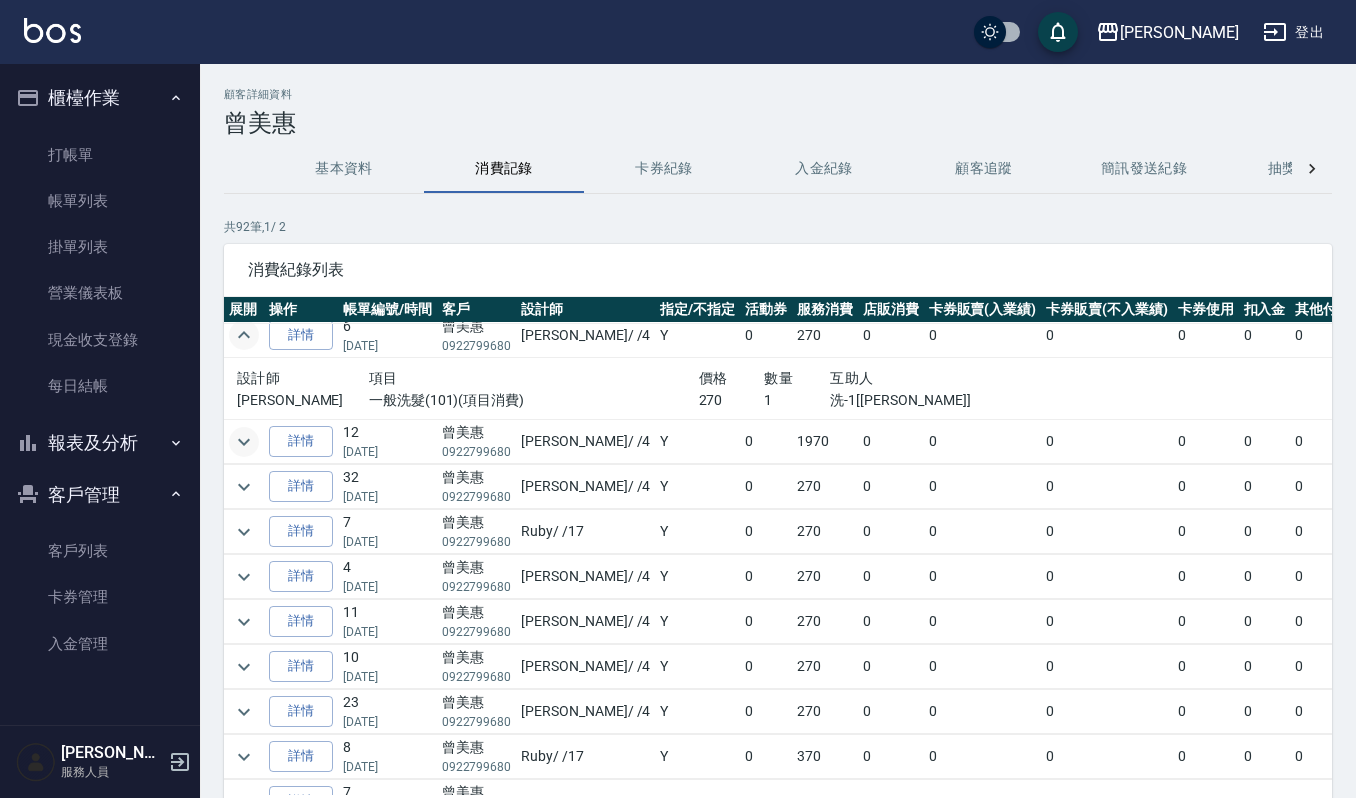 click 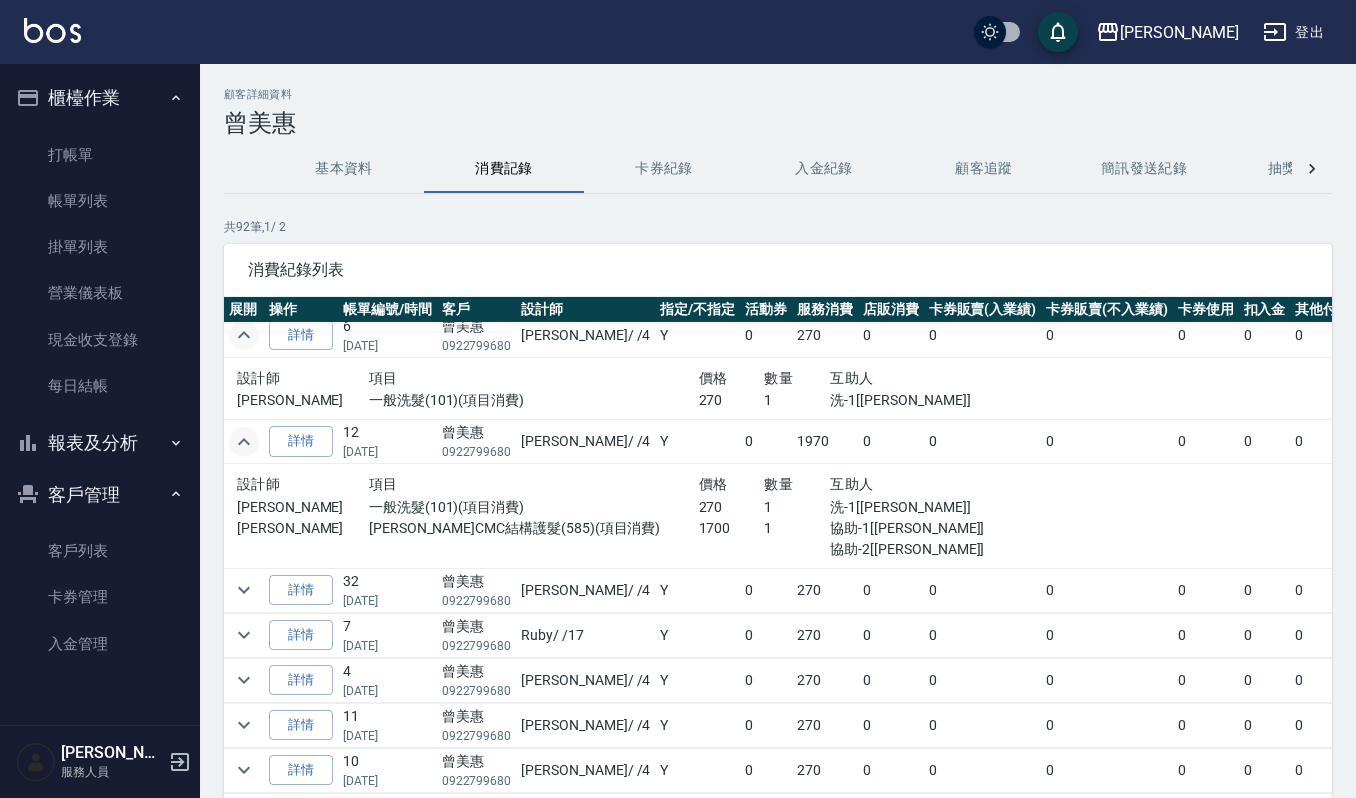 scroll, scrollTop: 933, scrollLeft: 0, axis: vertical 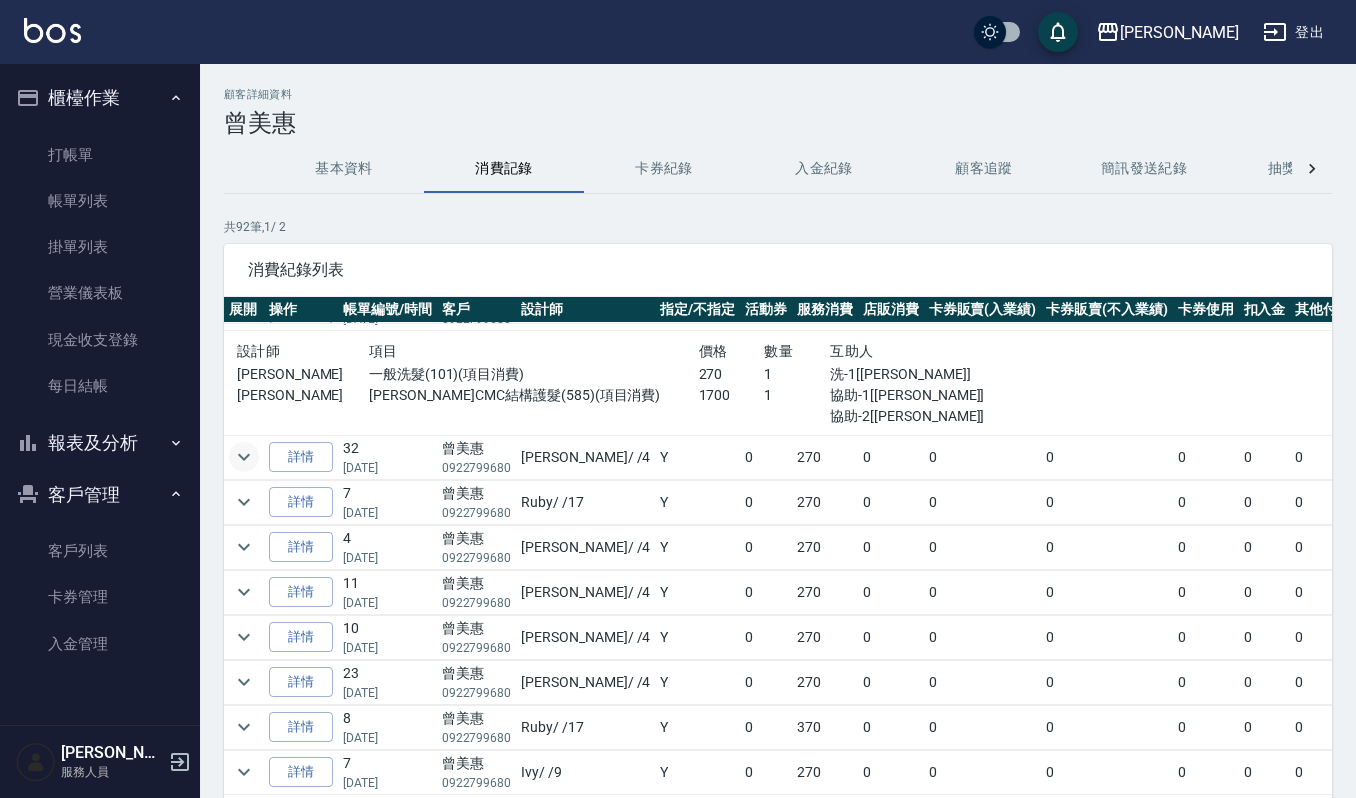 click 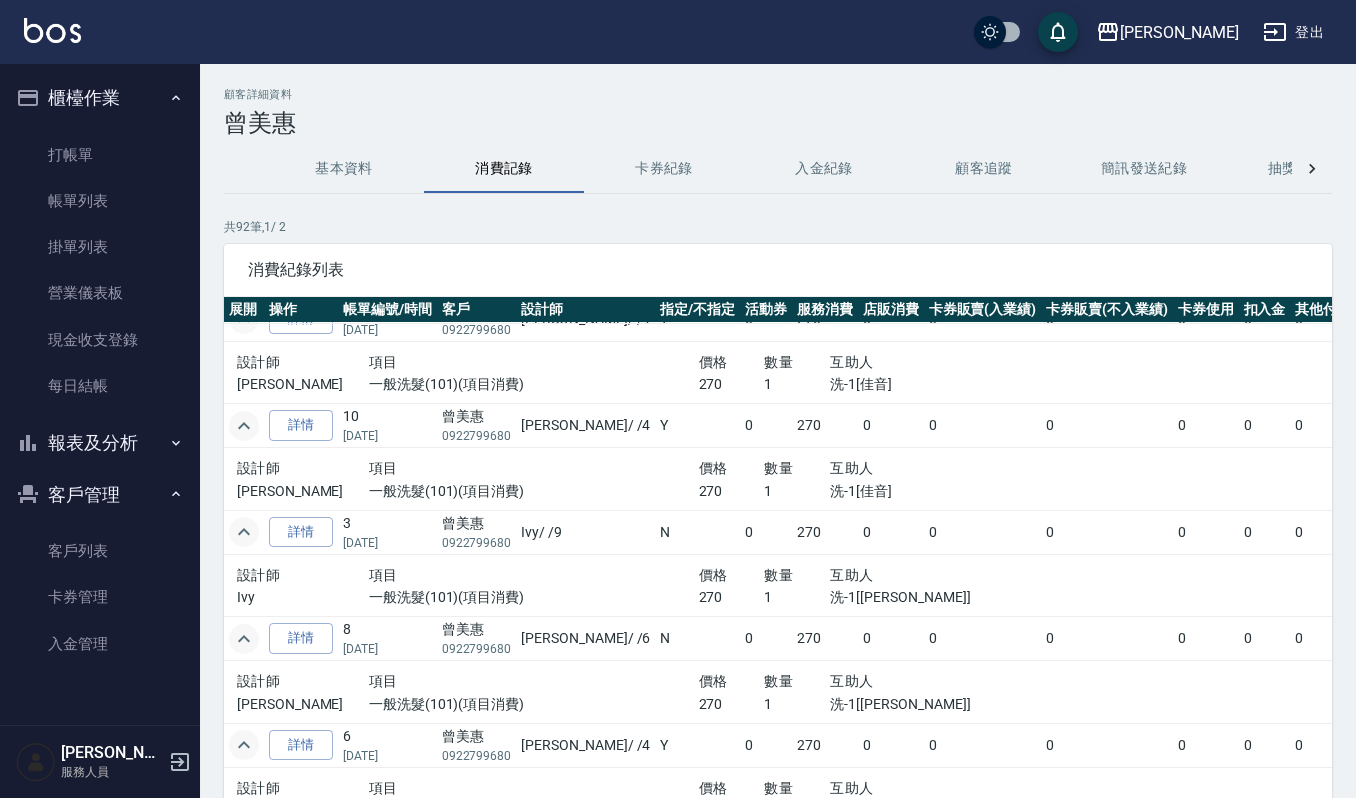scroll, scrollTop: 266, scrollLeft: 0, axis: vertical 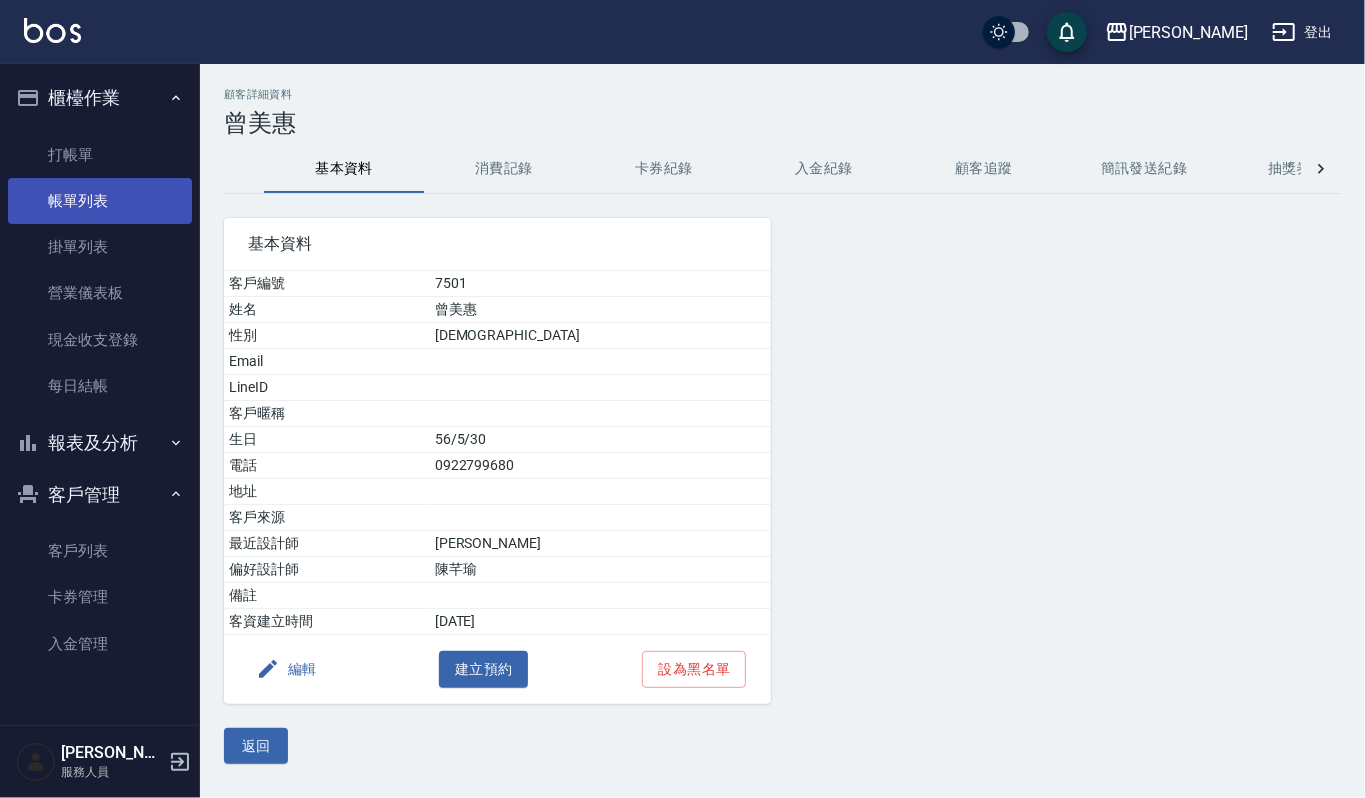 click on "帳單列表" at bounding box center [100, 201] 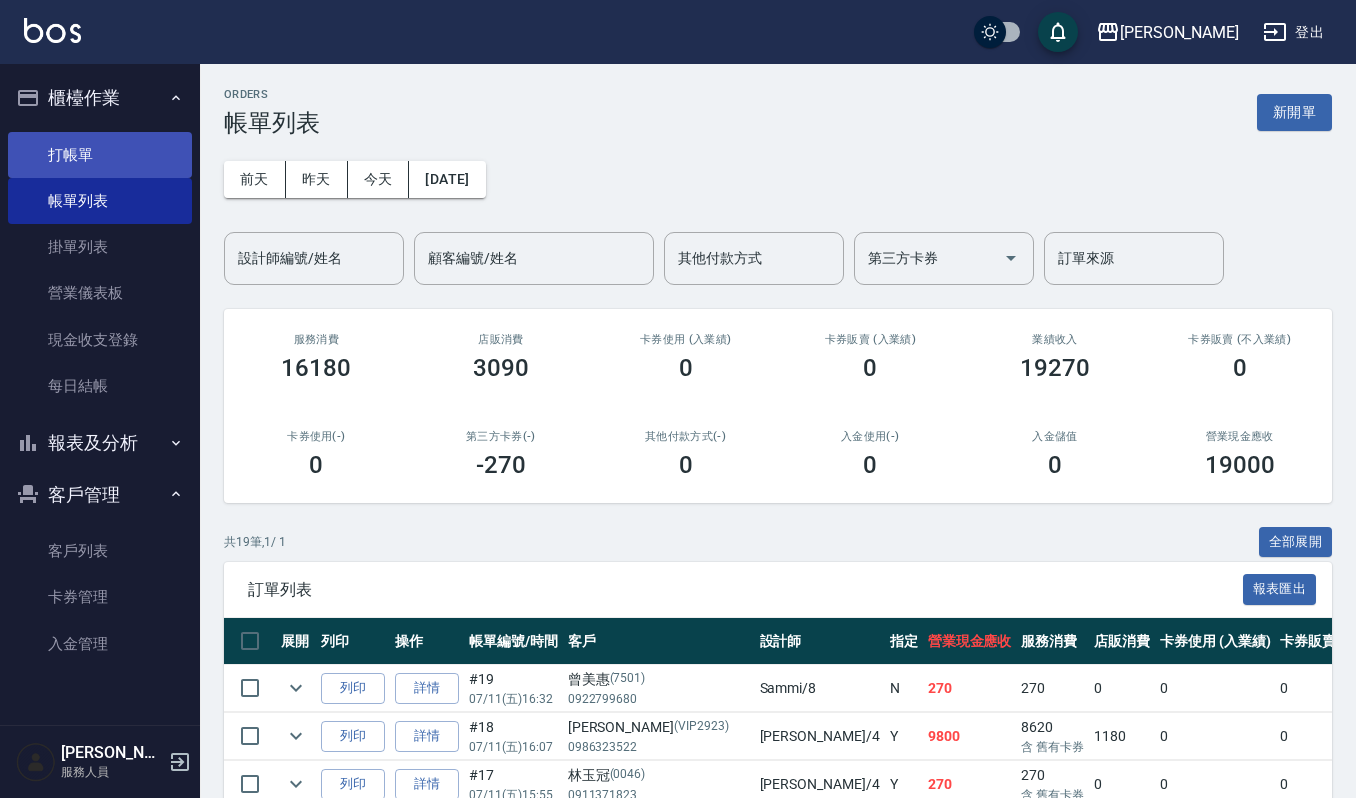 click on "打帳單" at bounding box center (100, 155) 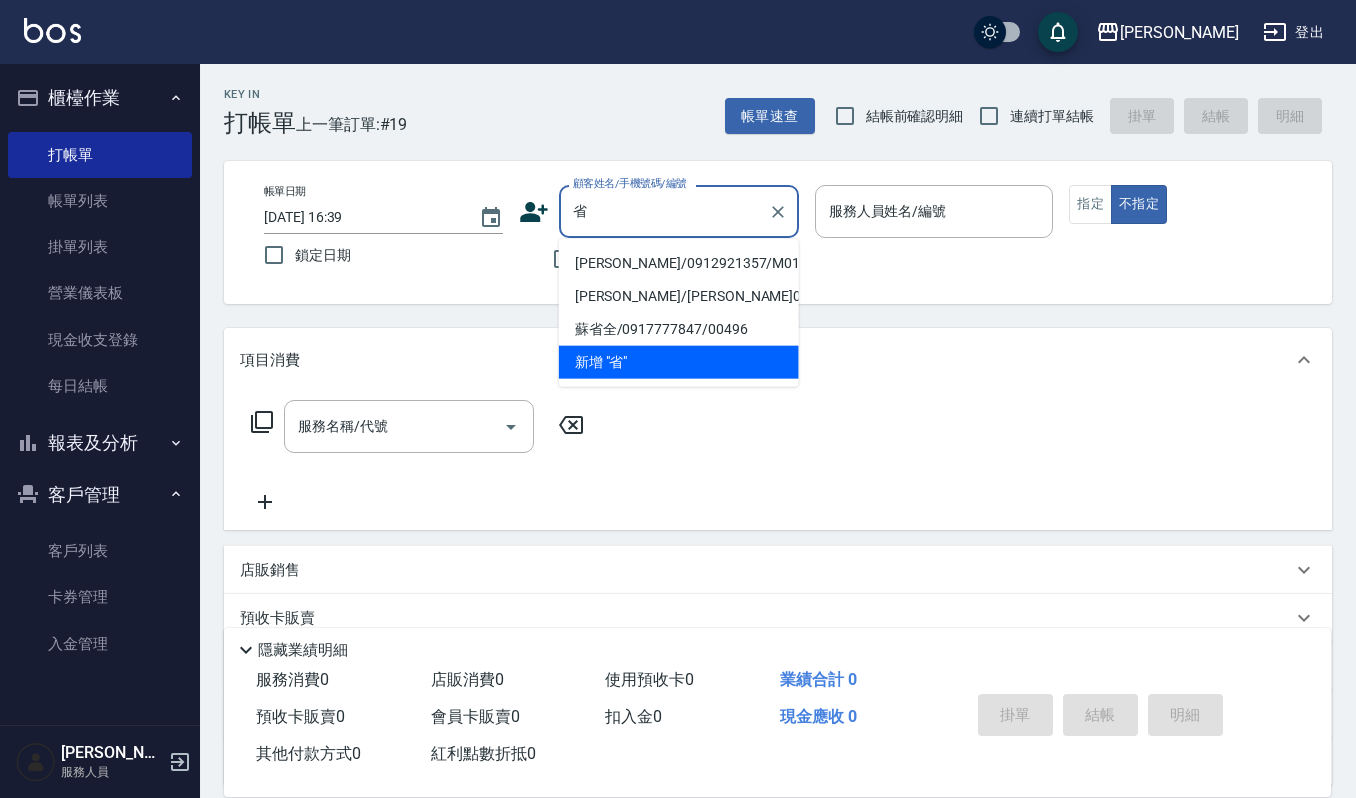 type on "冼" 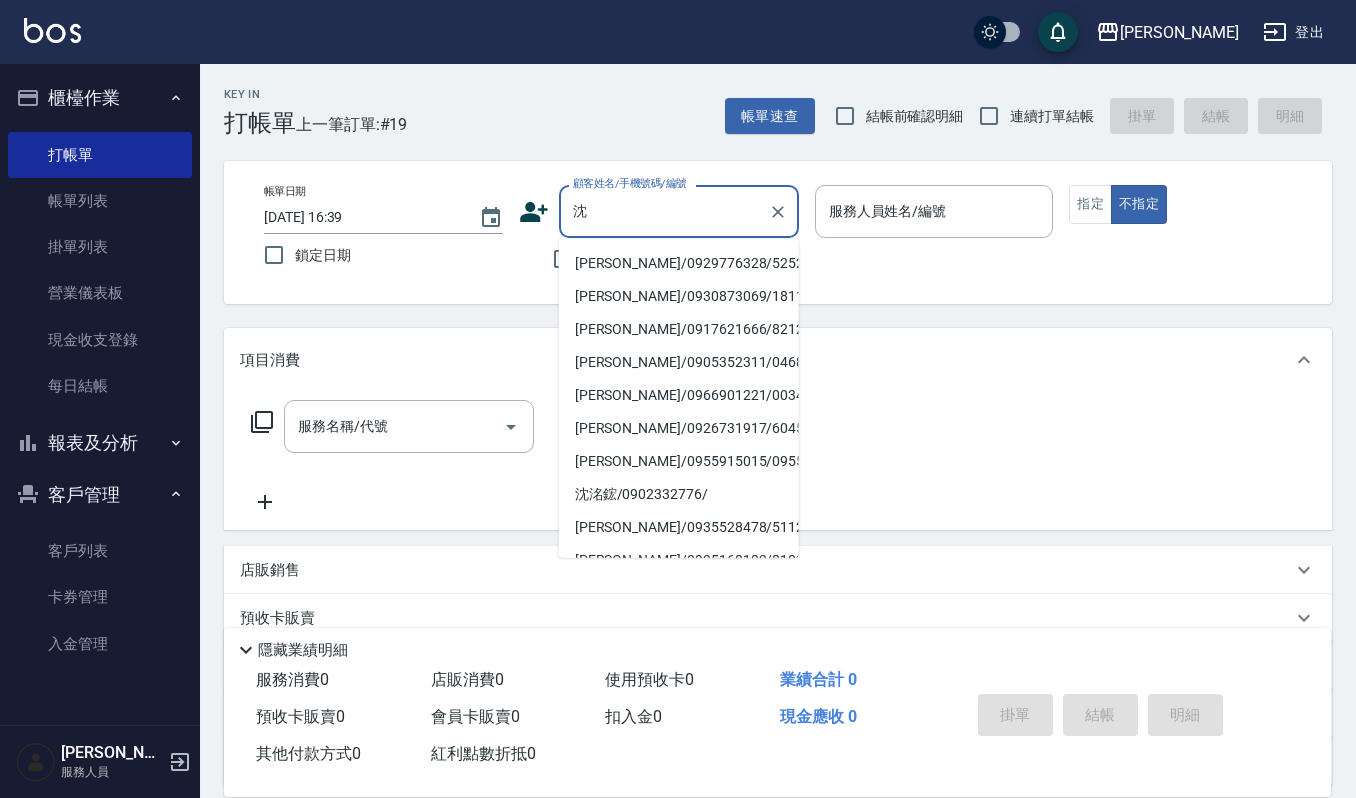 type on "沈品均/0929776328/525221" 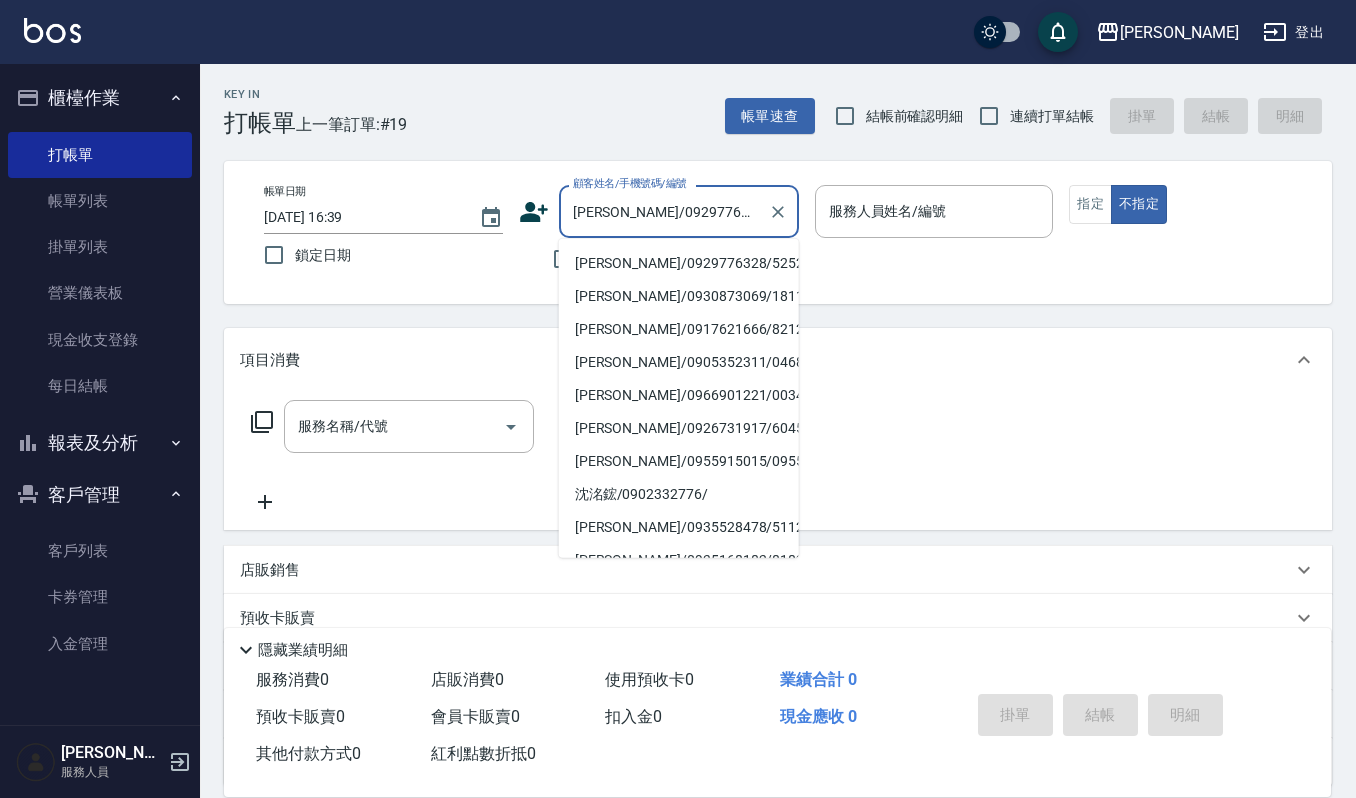 type on "Ruby-17" 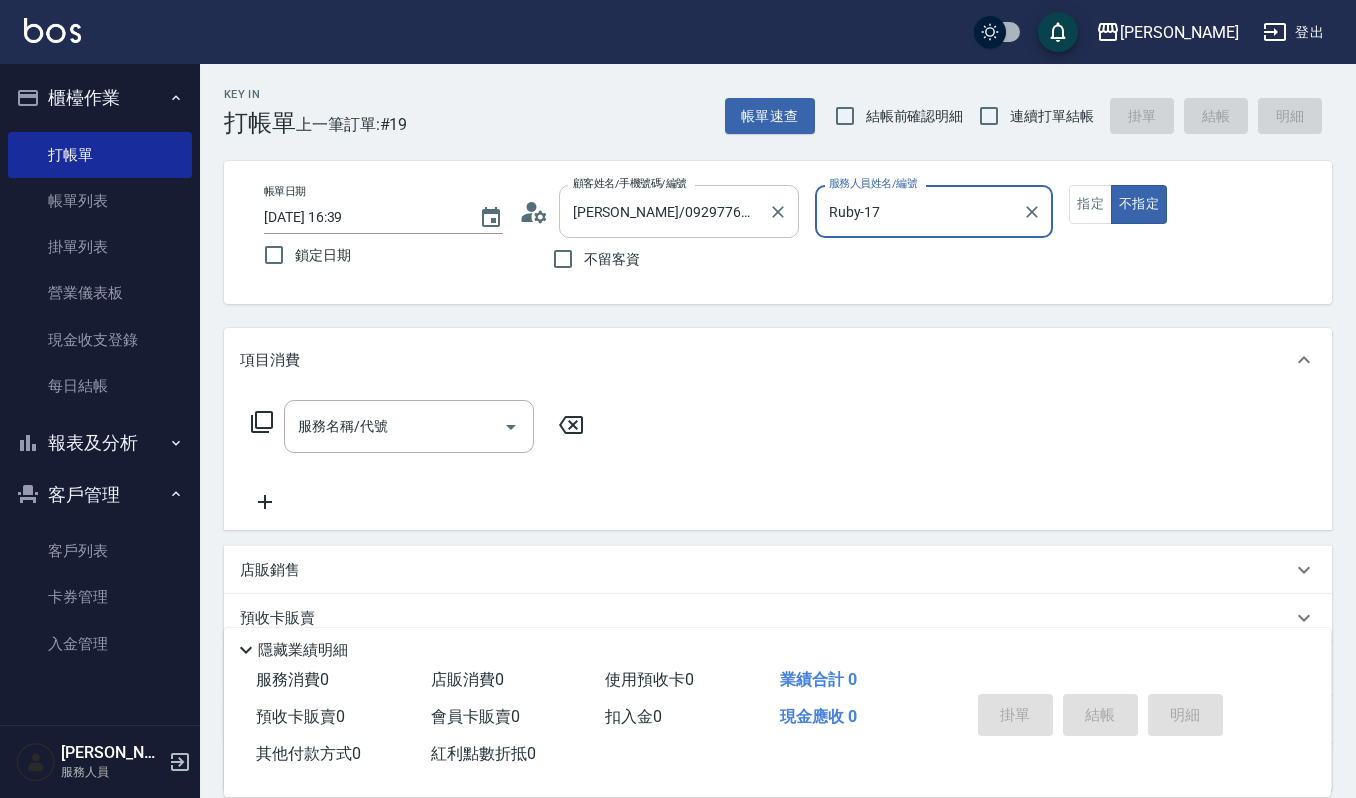 click on "不指定" at bounding box center (1139, 204) 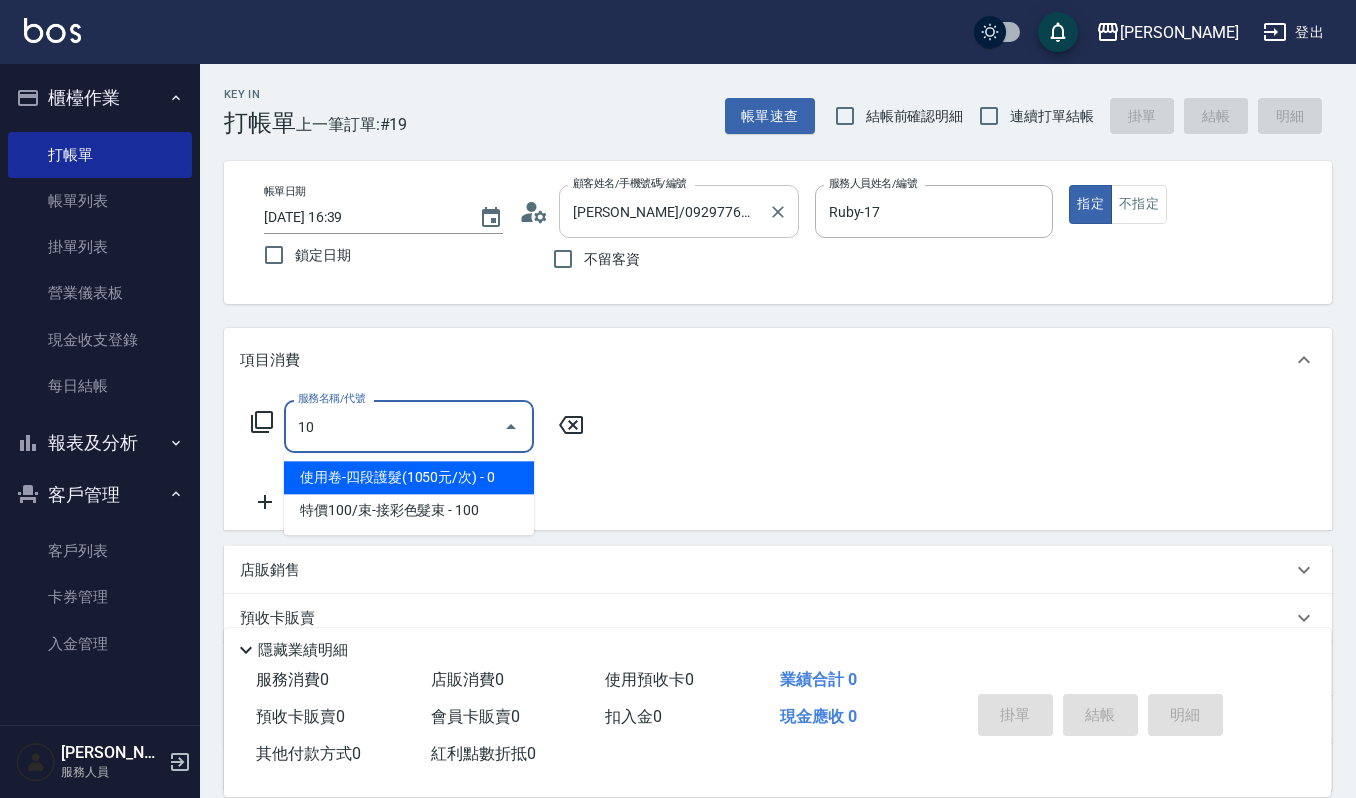 type on "101" 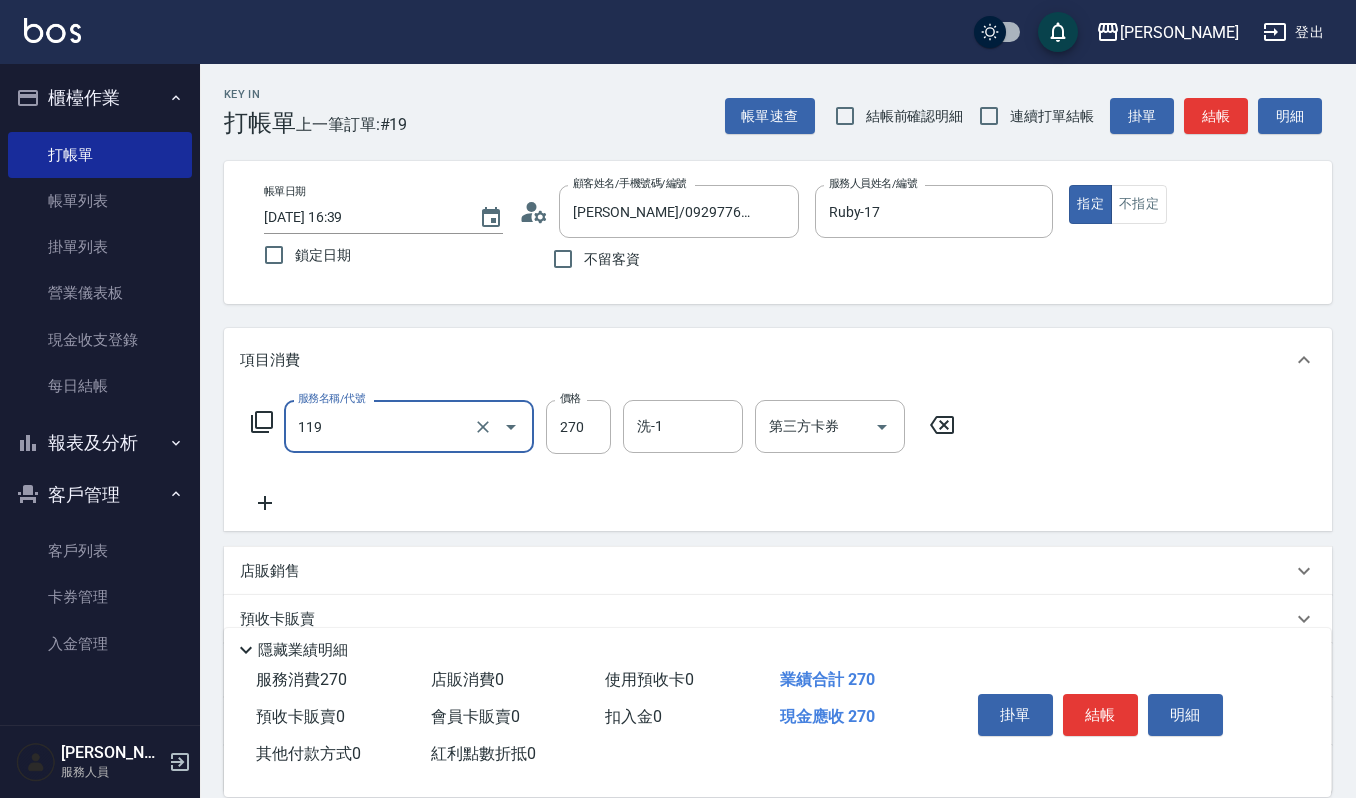 type on "使用一般洗髮卡(119)" 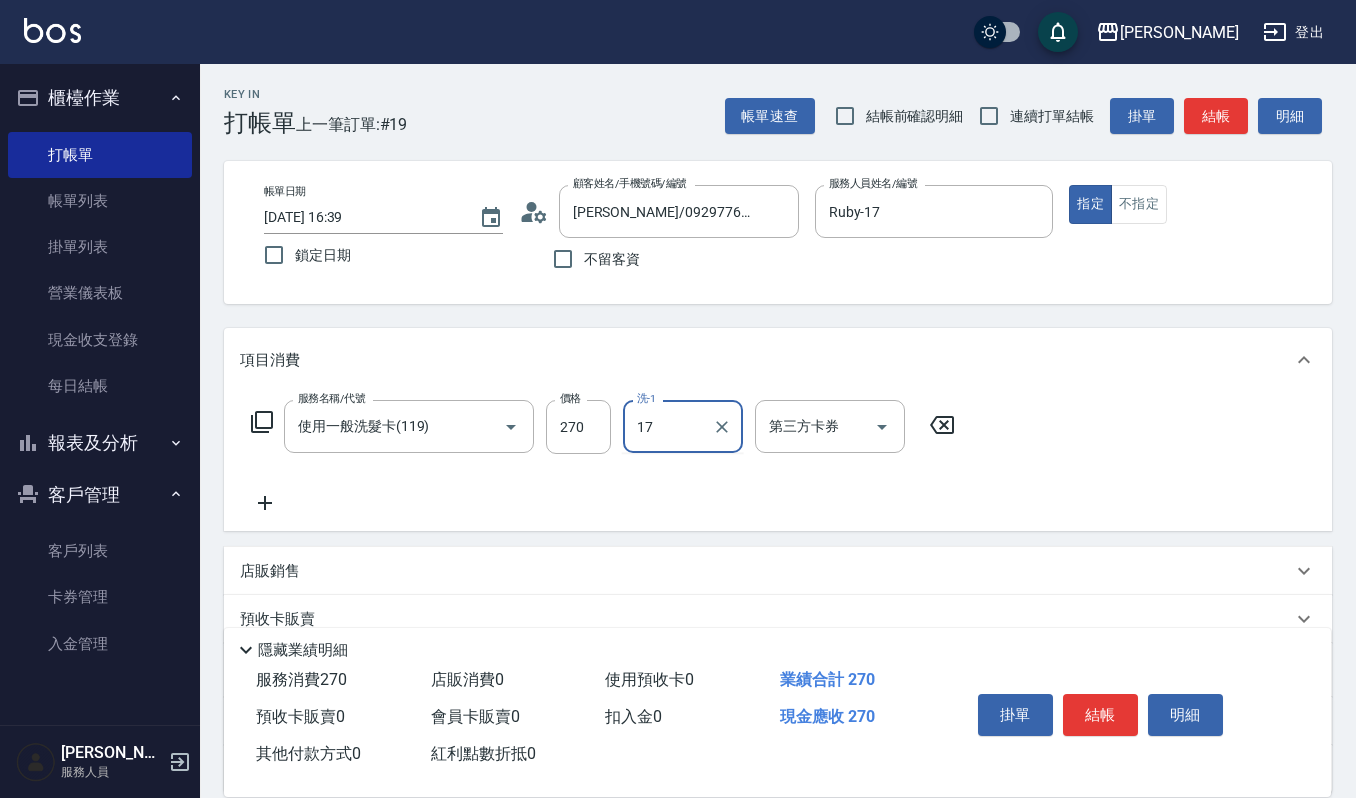 type on "Ruby-17" 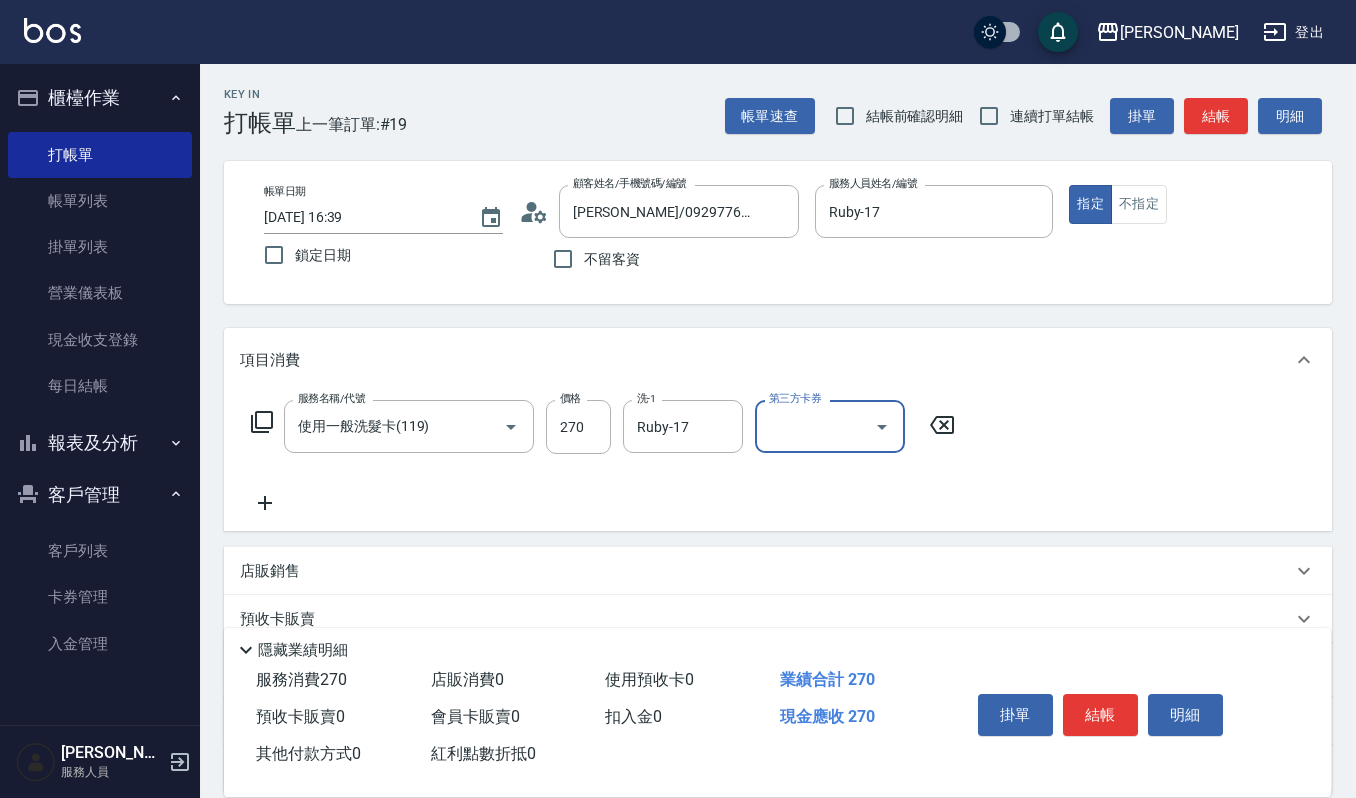click at bounding box center (881, 426) 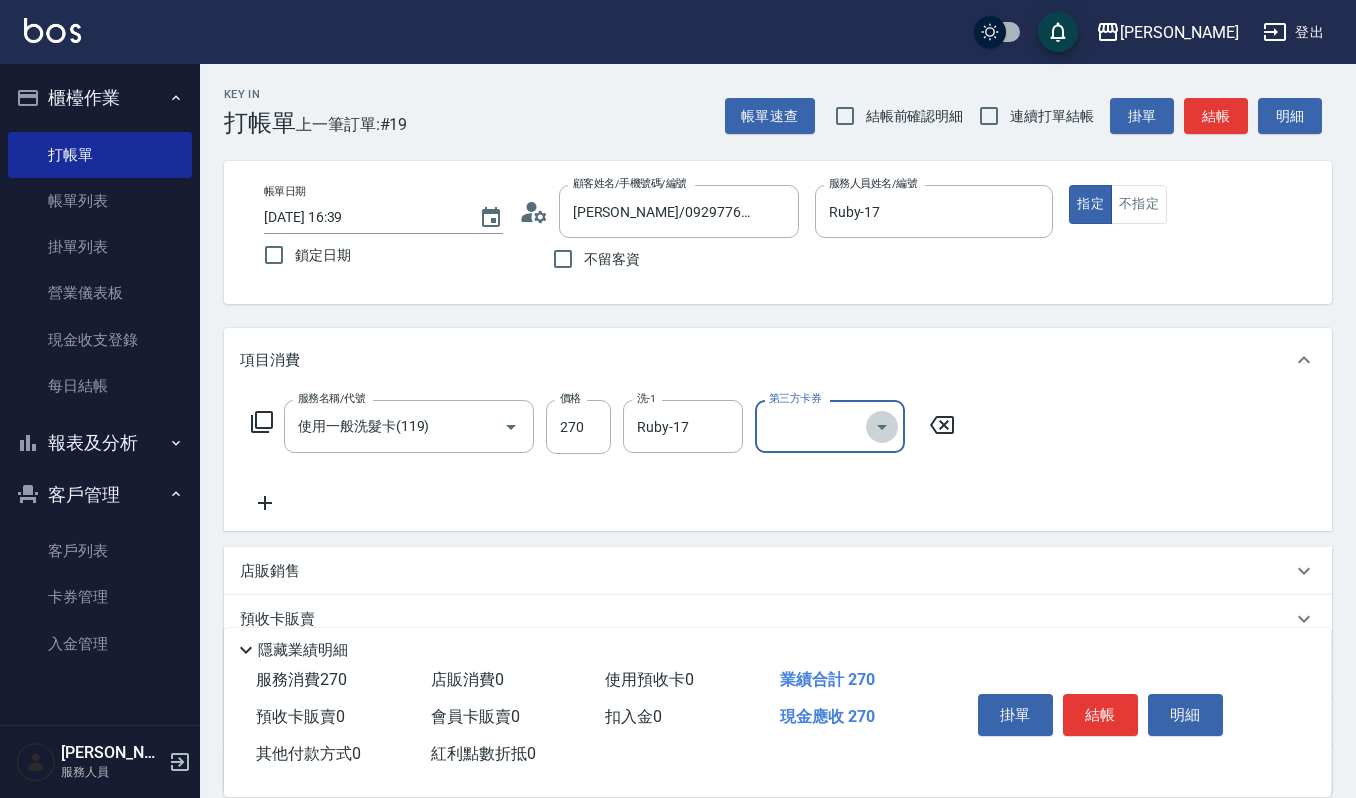 click 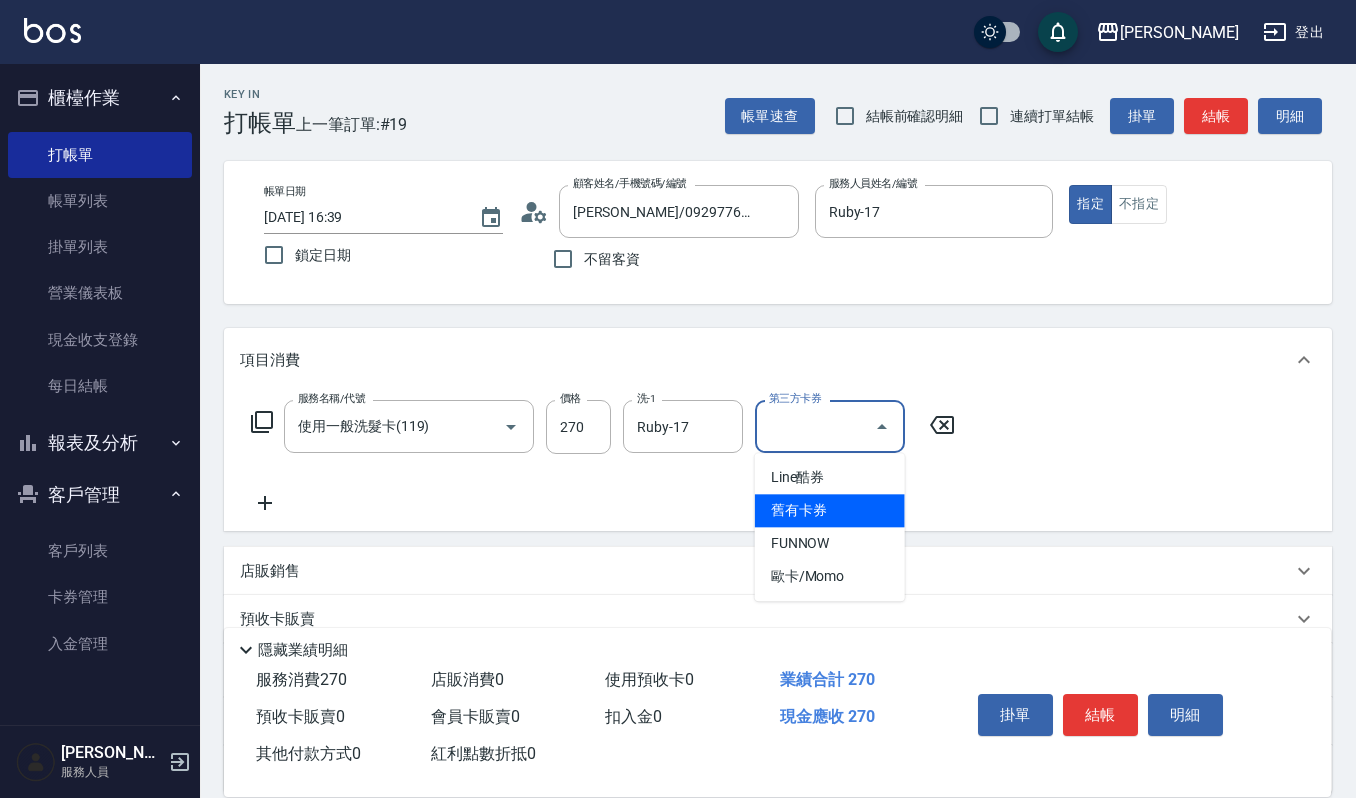 click on "舊有卡券" at bounding box center (830, 510) 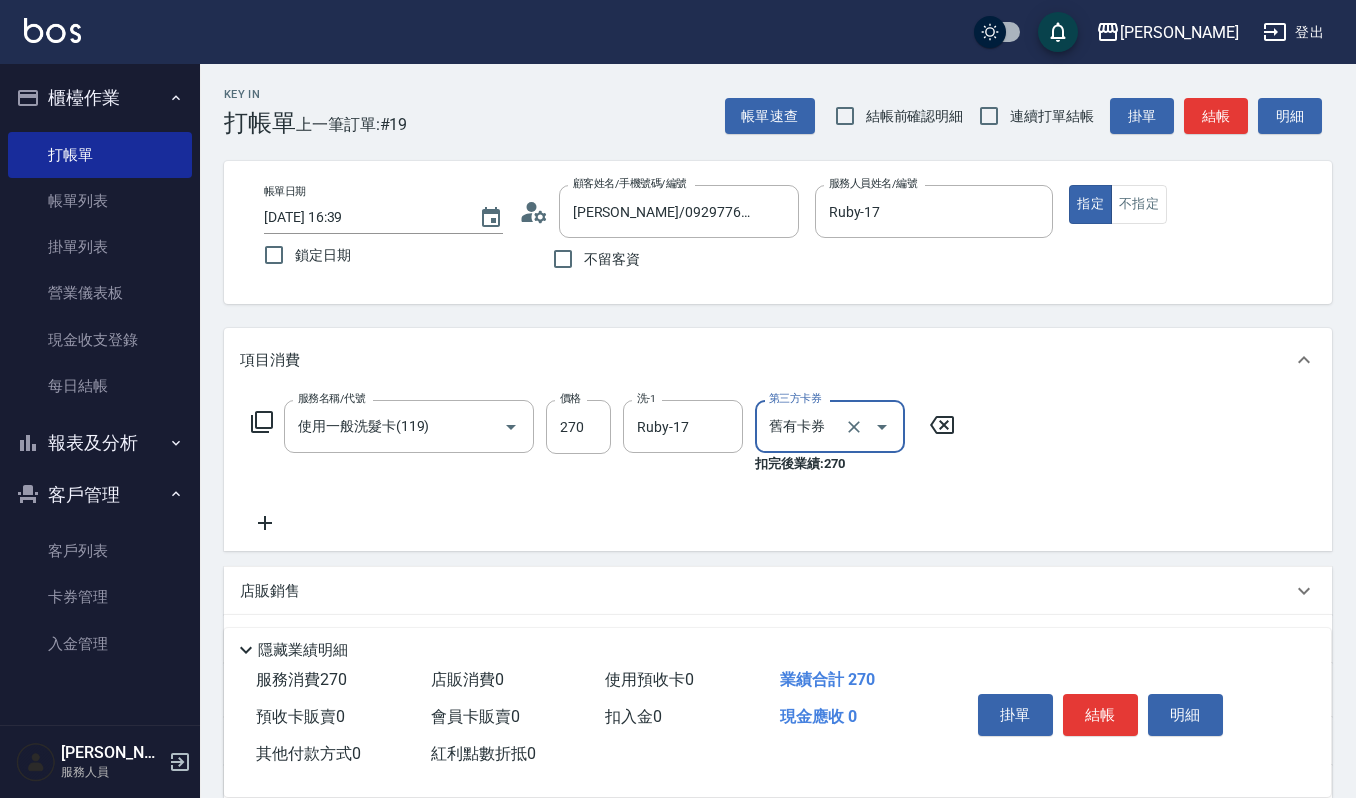 click 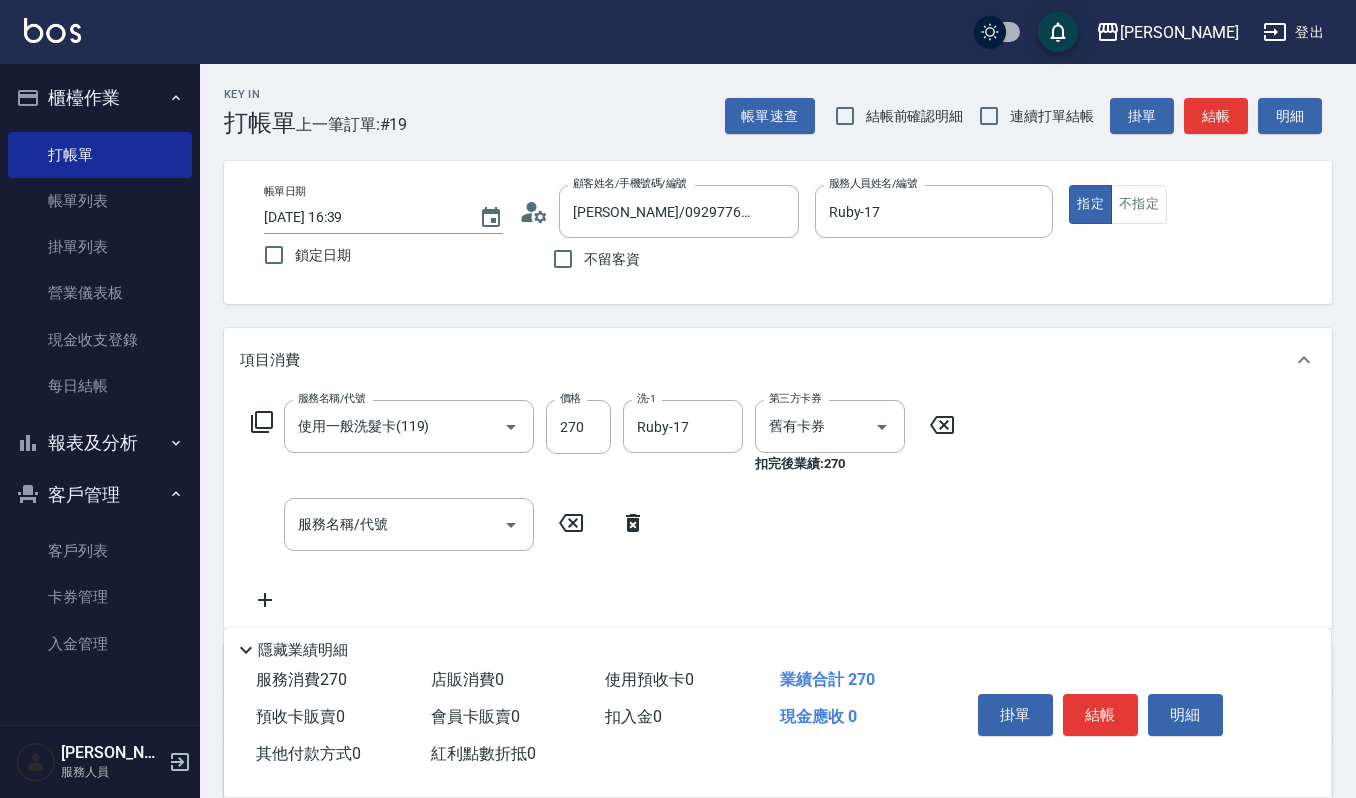 click on "服務名稱/代號 服務名稱/代號" at bounding box center (449, 524) 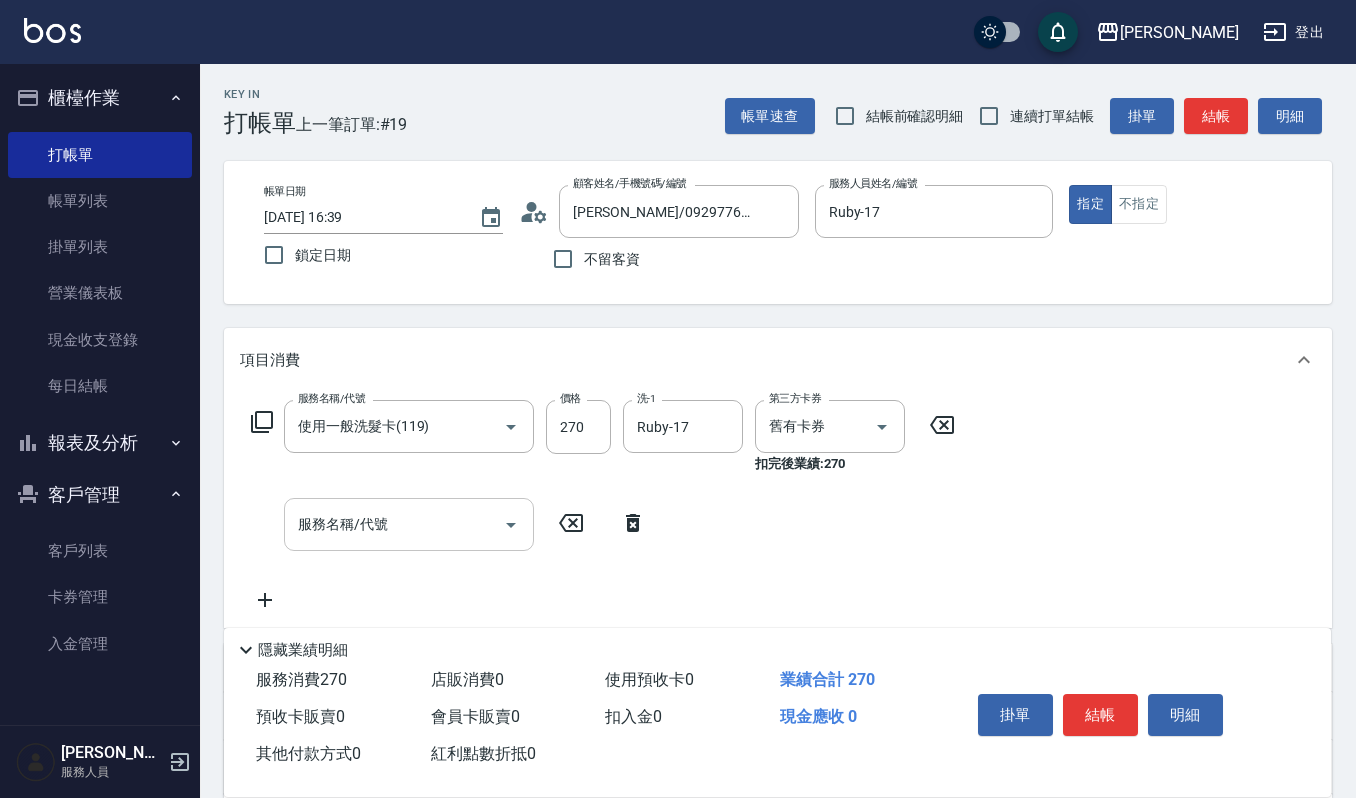 click on "服務名稱/代號" at bounding box center [394, 524] 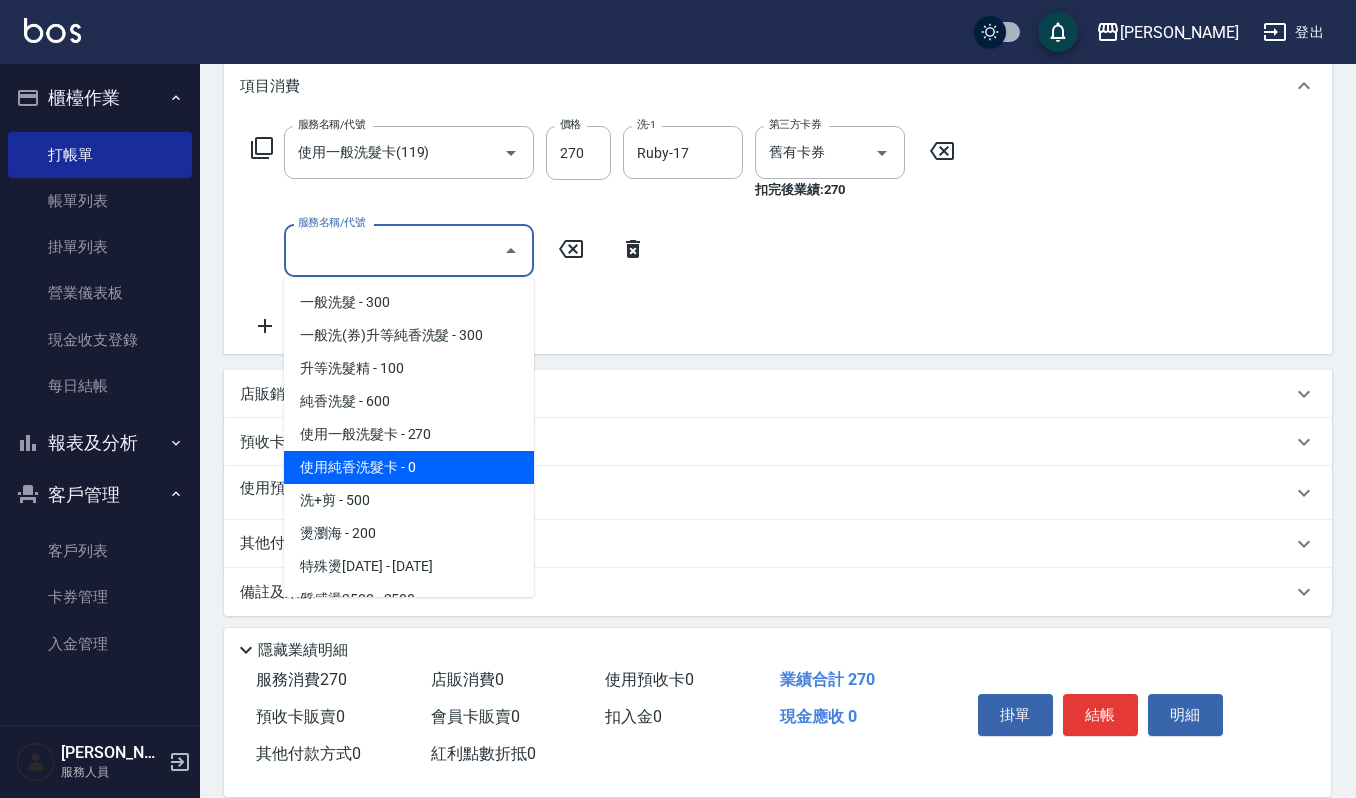 scroll, scrollTop: 280, scrollLeft: 0, axis: vertical 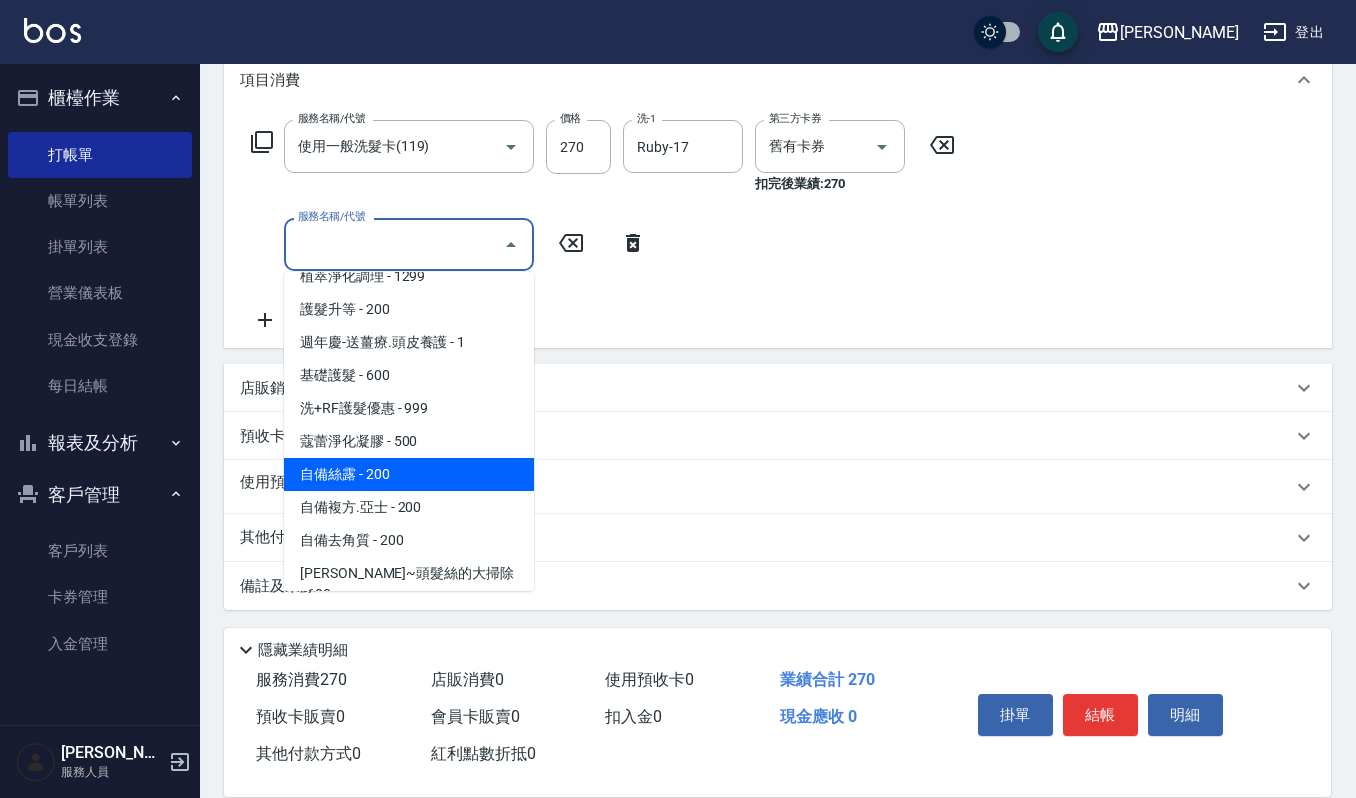 click on "自備絲露 - 200" at bounding box center [409, 474] 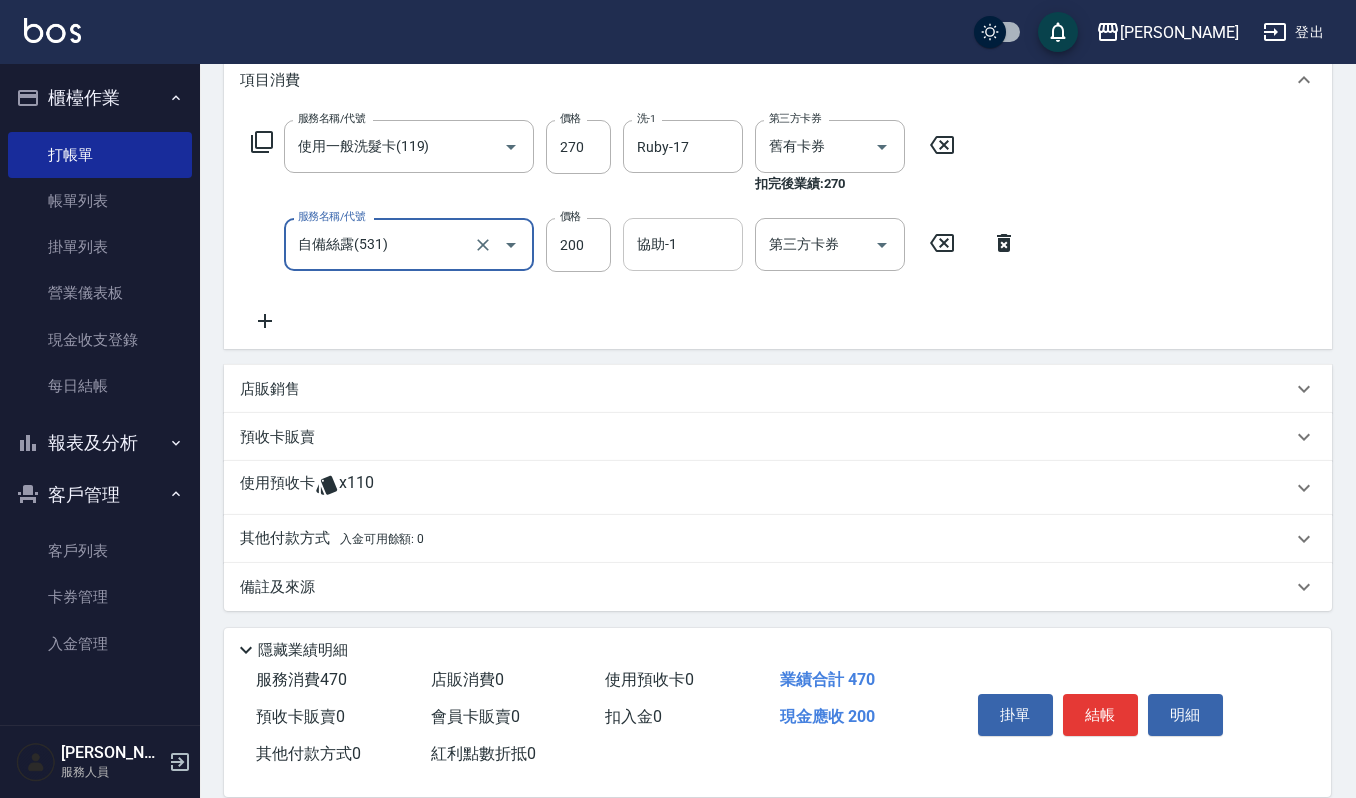 click on "協助-1" at bounding box center [683, 244] 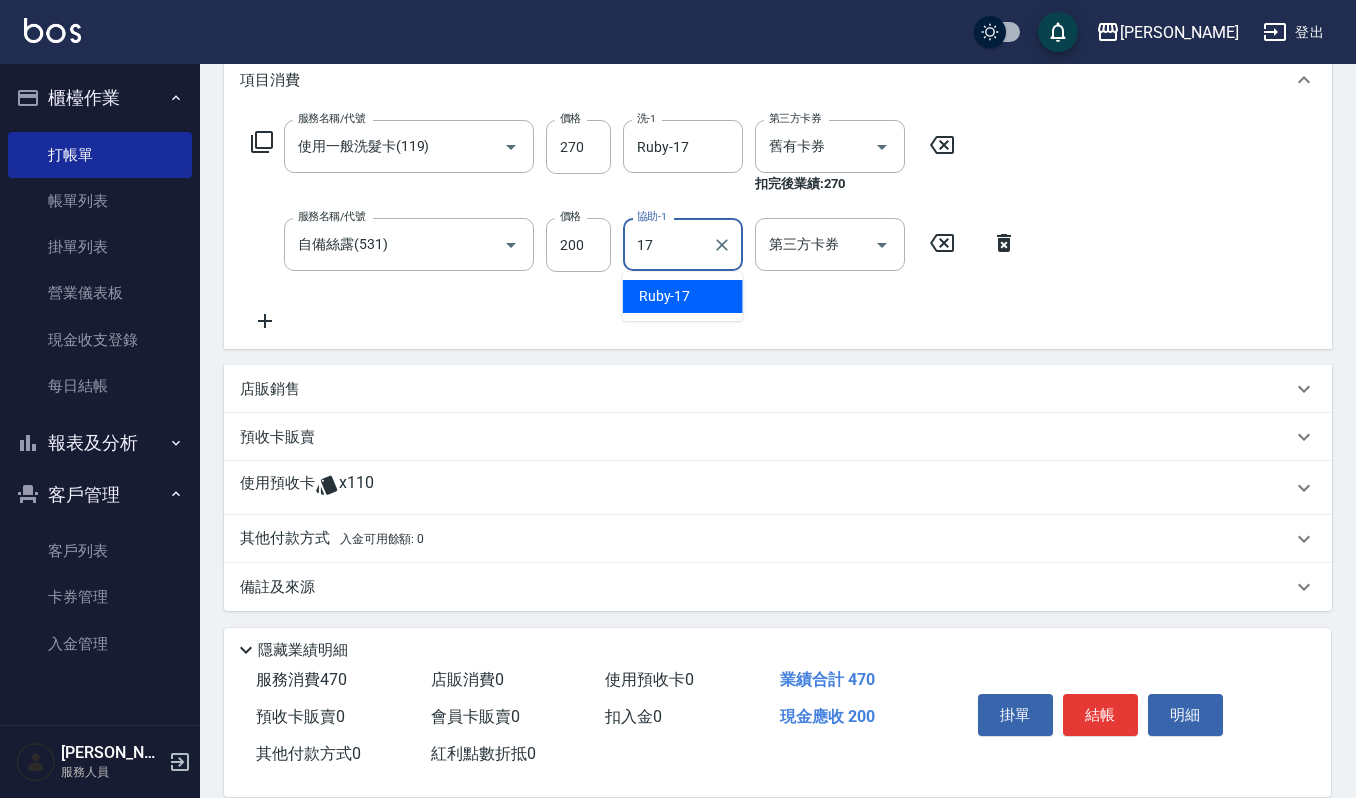type on "Ruby-17" 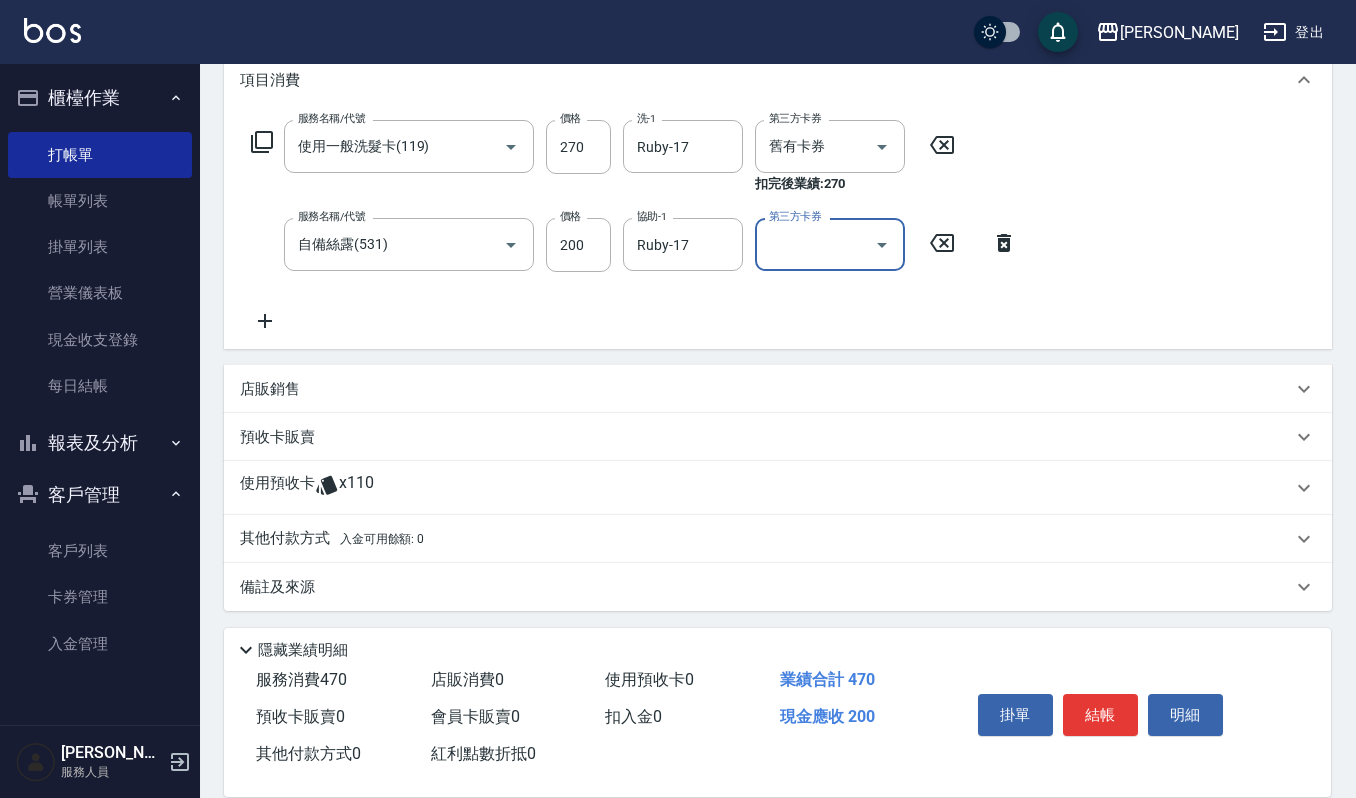 click on "店販銷售" at bounding box center (270, 389) 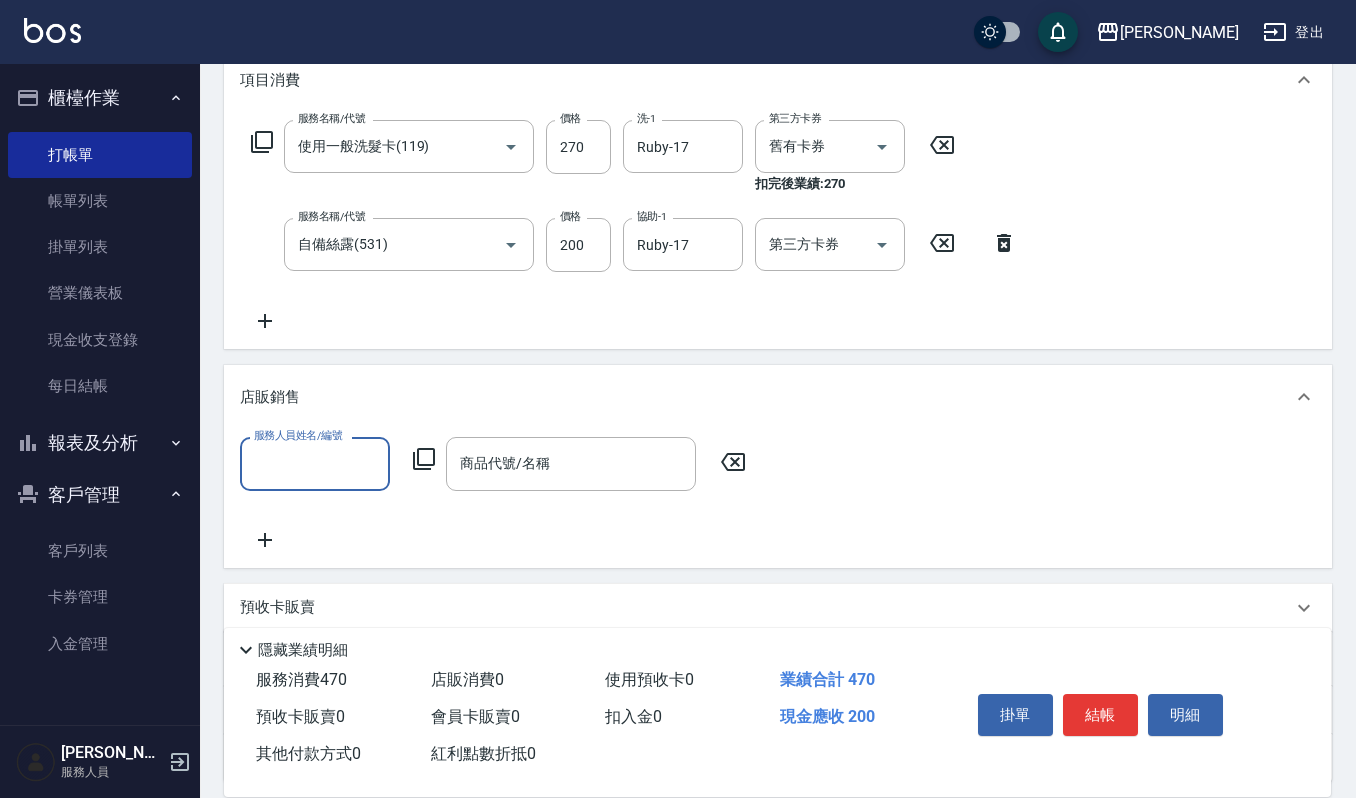 scroll, scrollTop: 0, scrollLeft: 0, axis: both 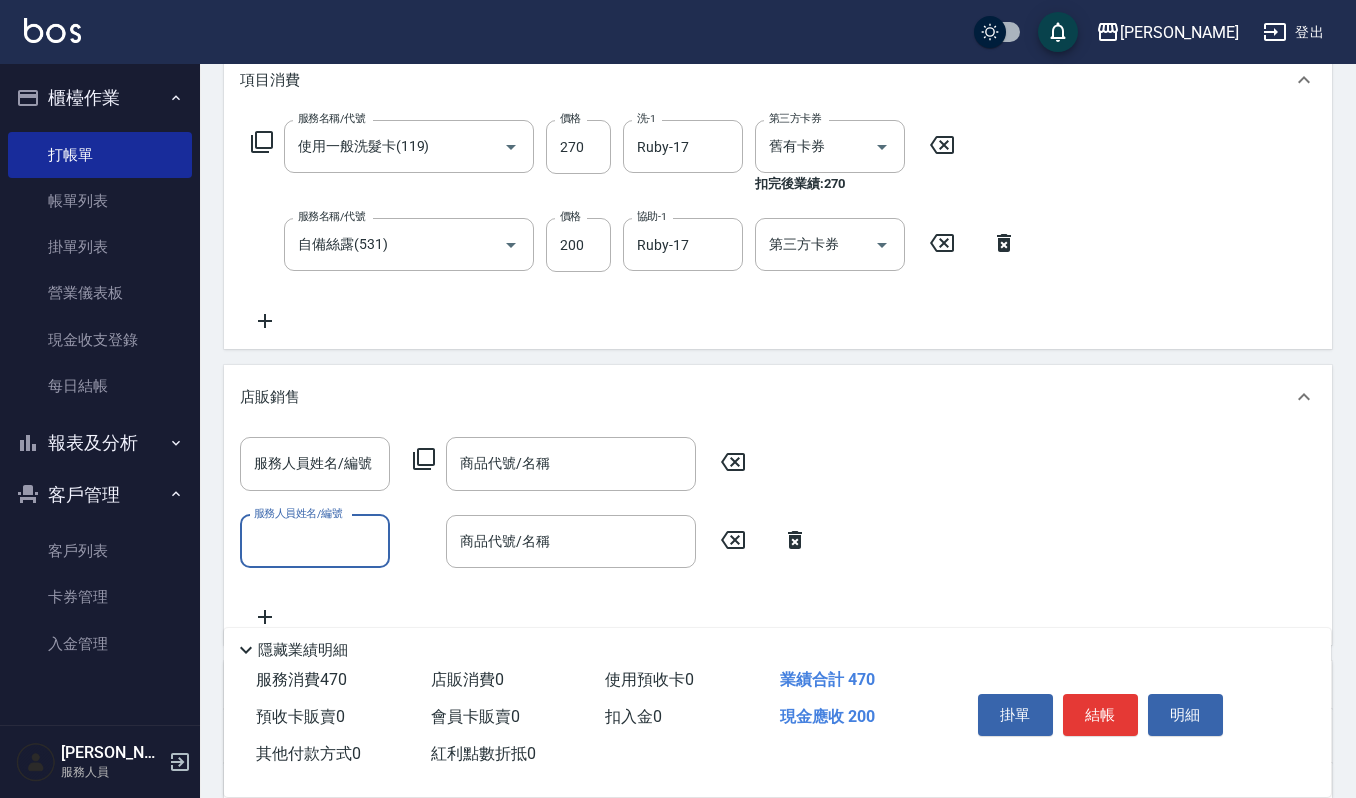click 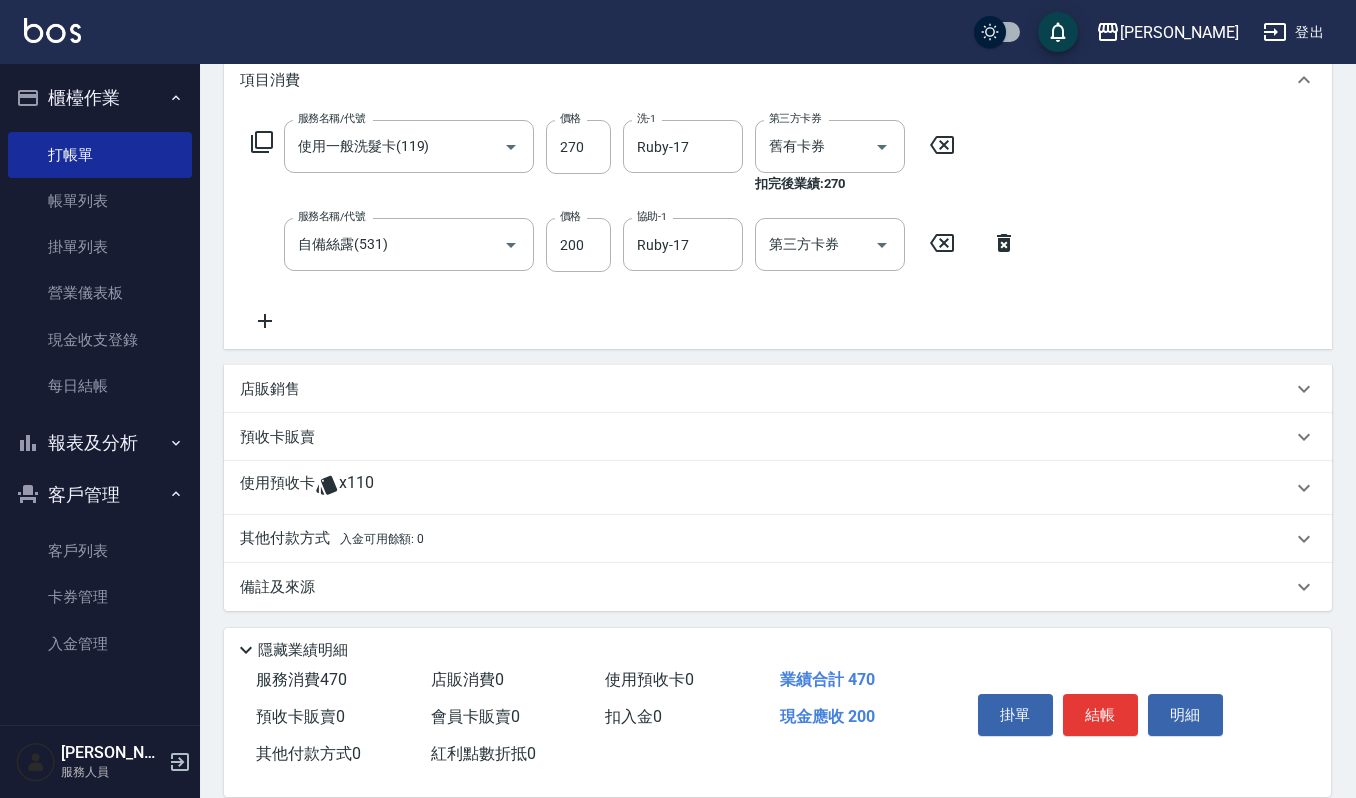 scroll, scrollTop: 281, scrollLeft: 0, axis: vertical 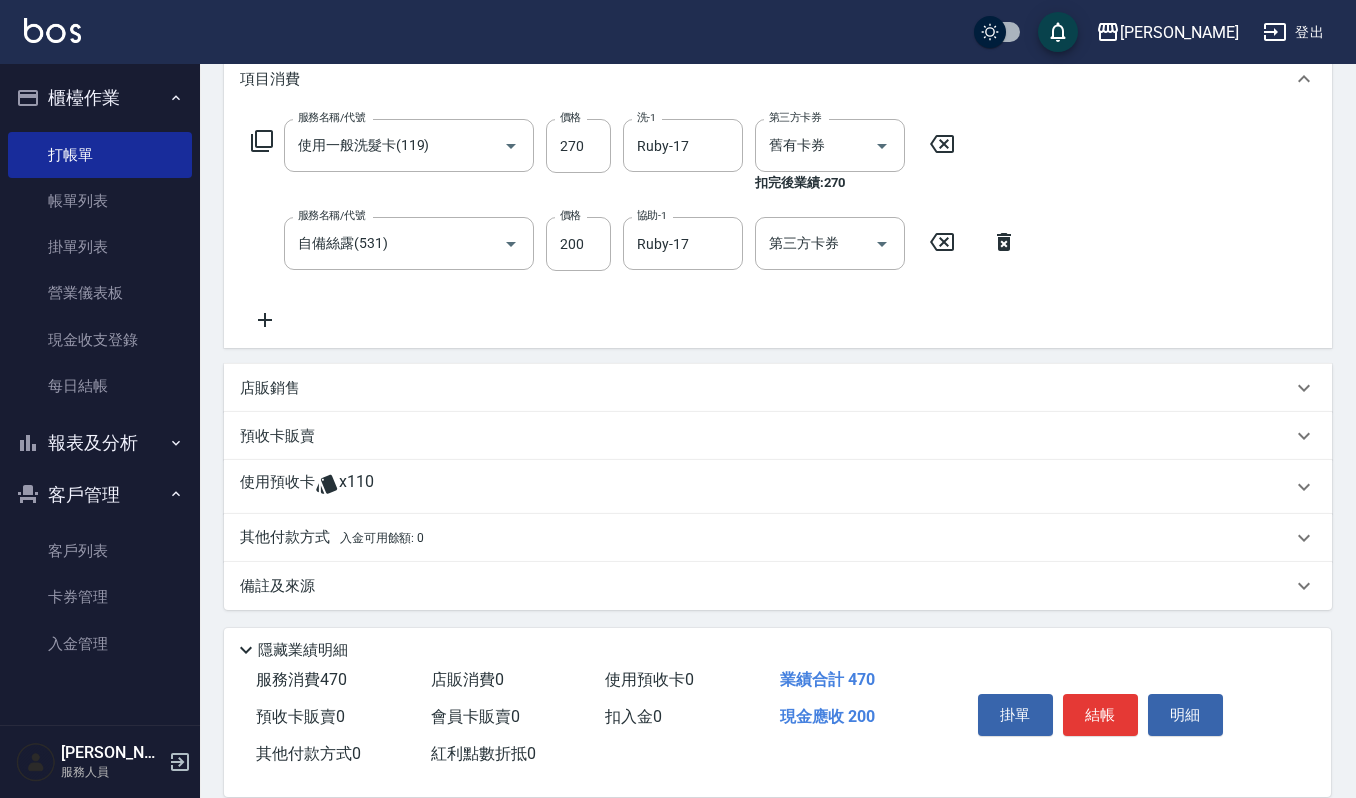 click on "預收卡販賣" at bounding box center [277, 436] 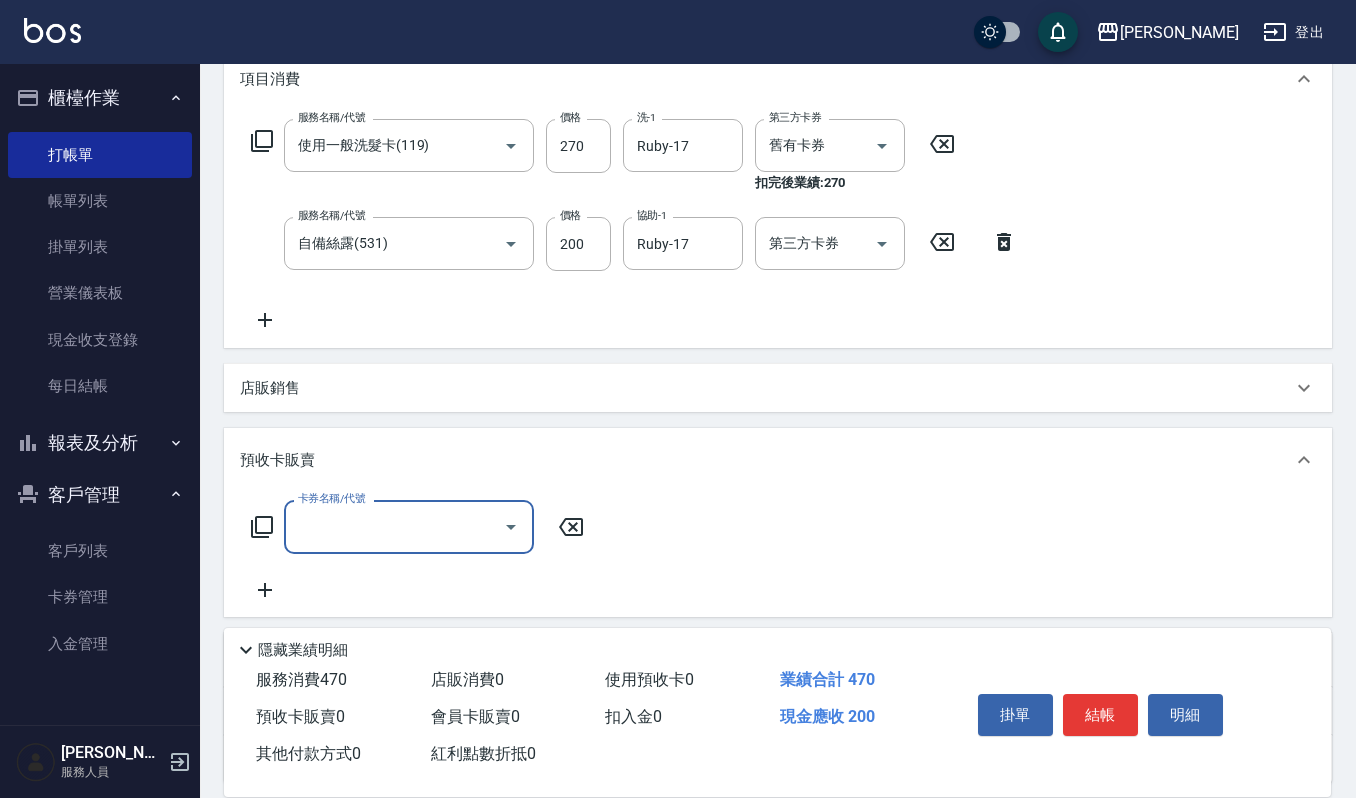 scroll, scrollTop: 0, scrollLeft: 0, axis: both 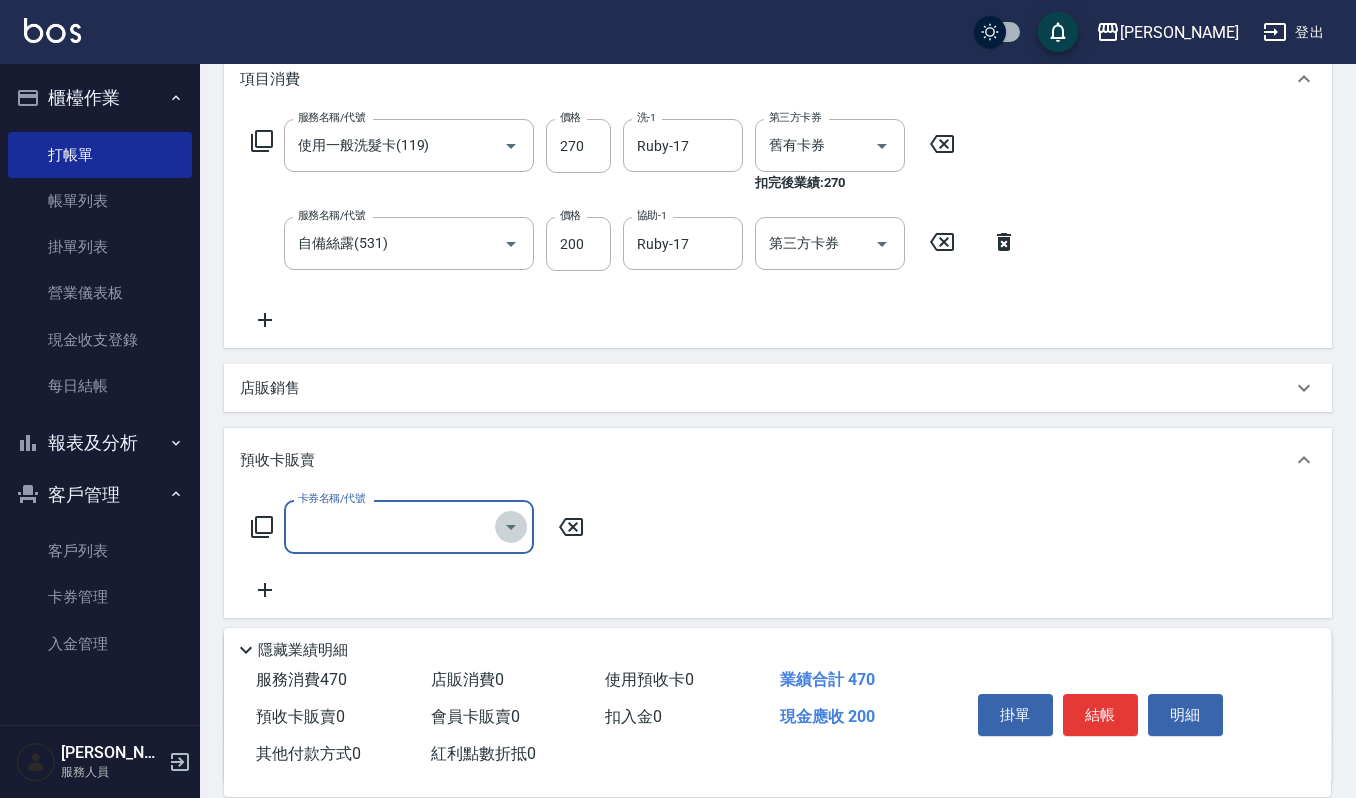 click 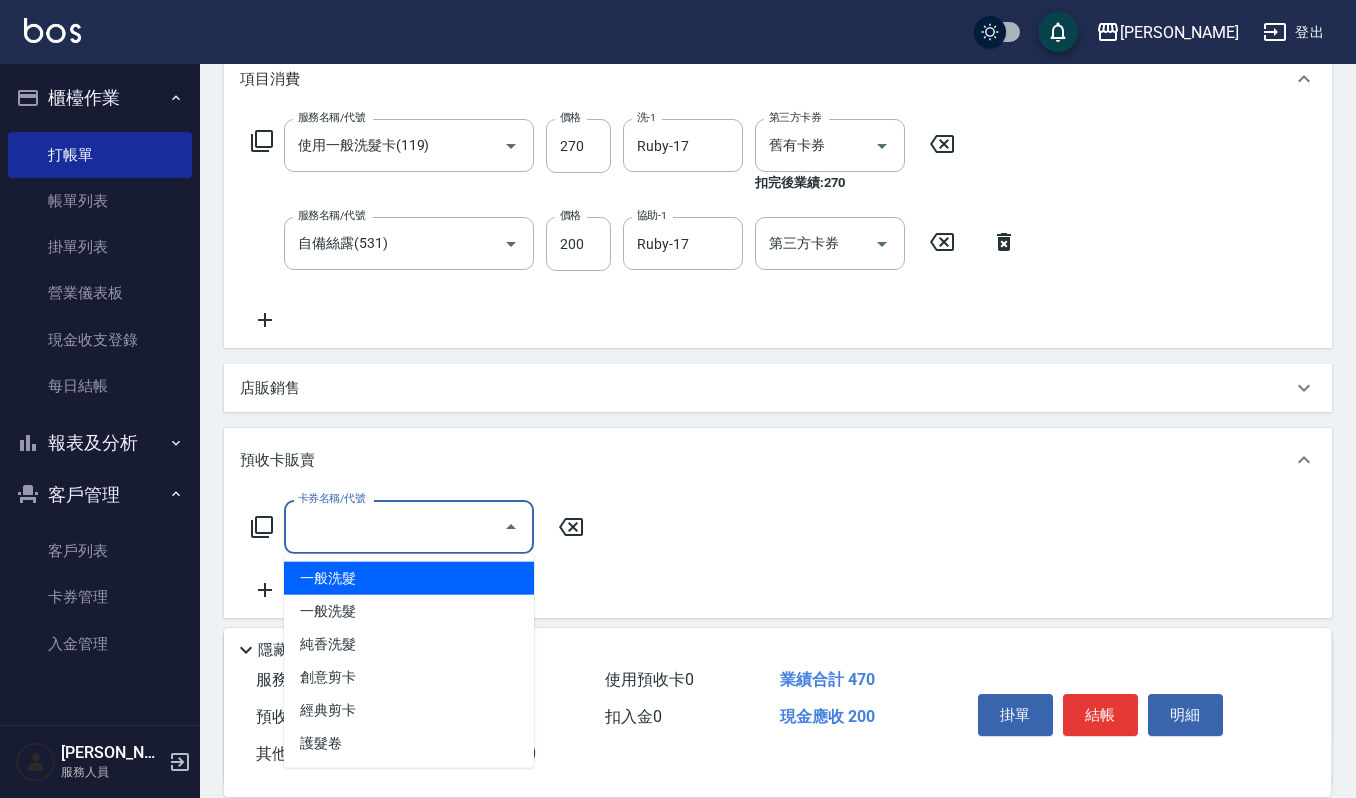 click on "一般洗髮" at bounding box center [409, 578] 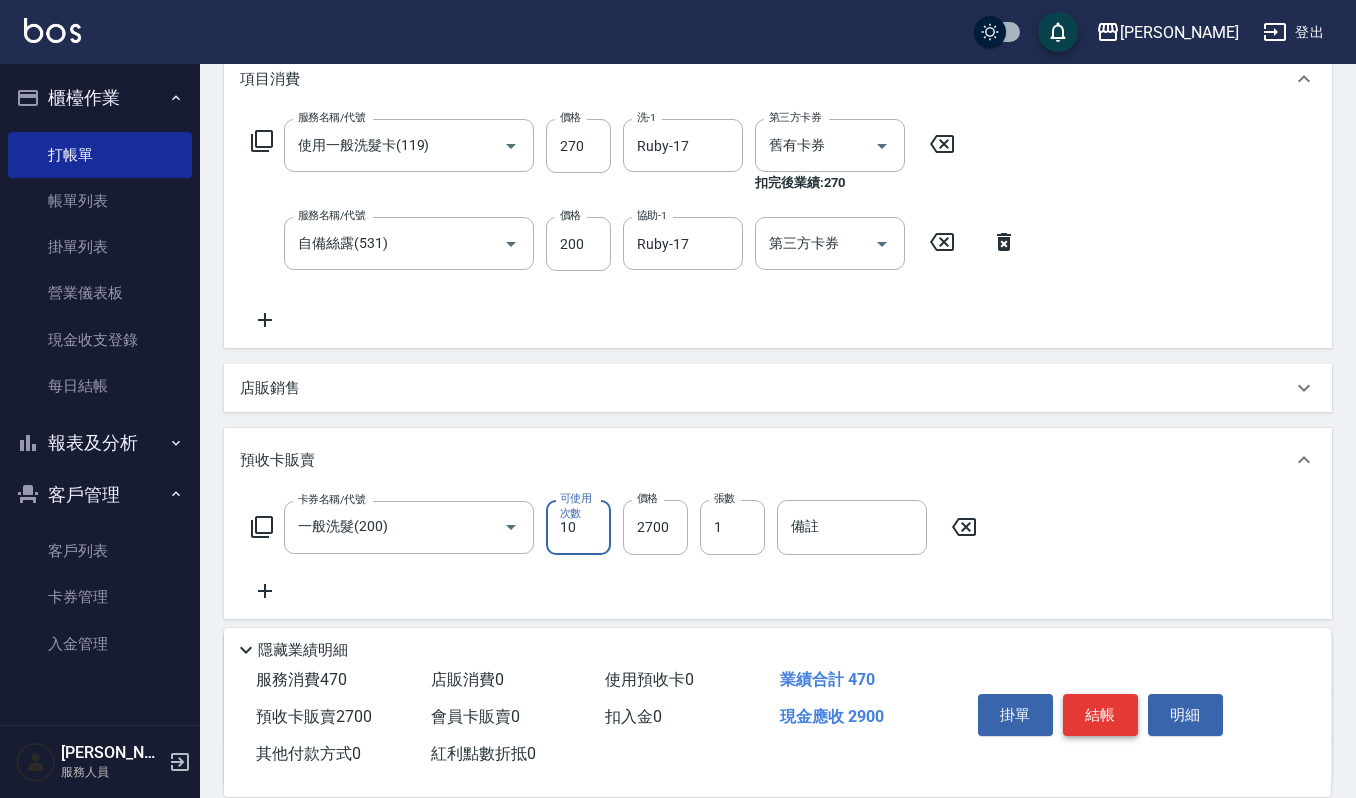 click on "結帳" at bounding box center [1100, 715] 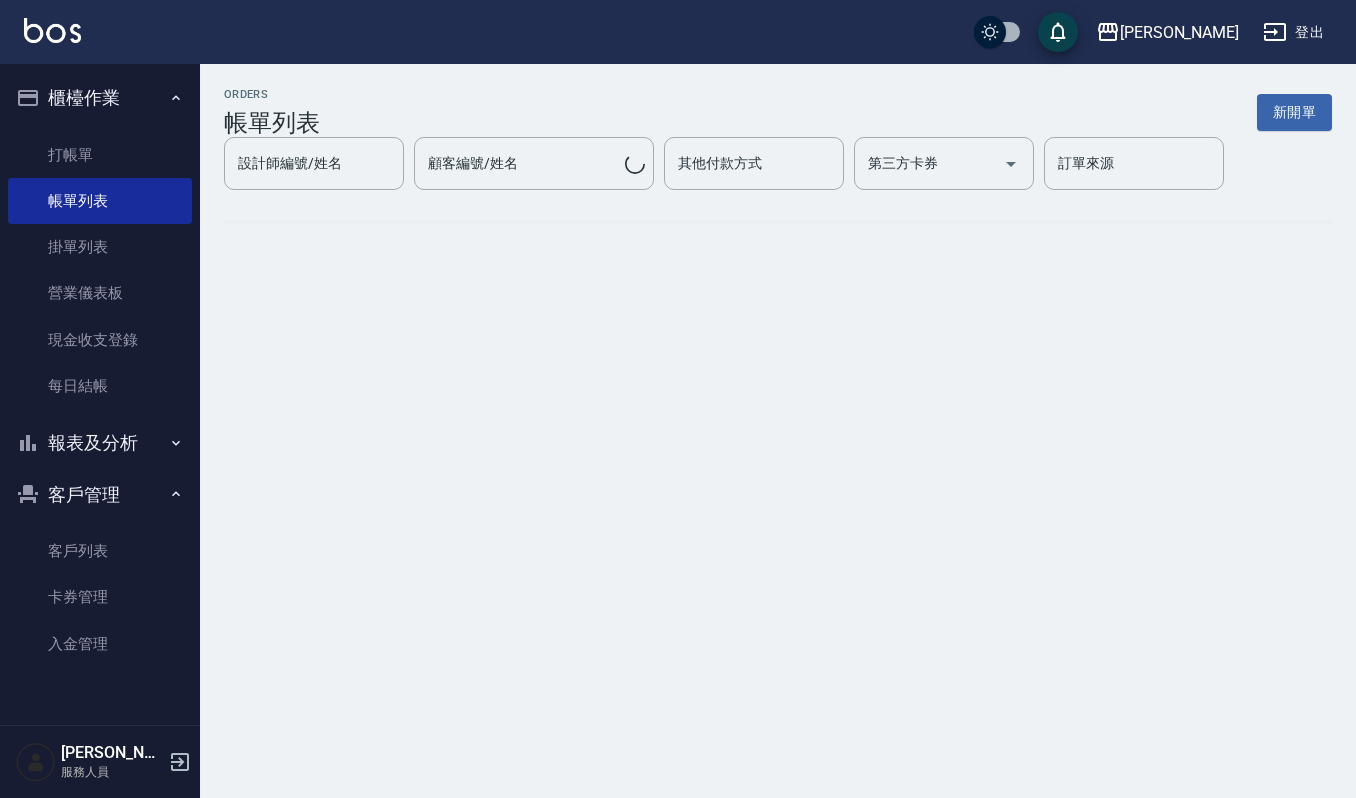 scroll, scrollTop: 0, scrollLeft: 0, axis: both 